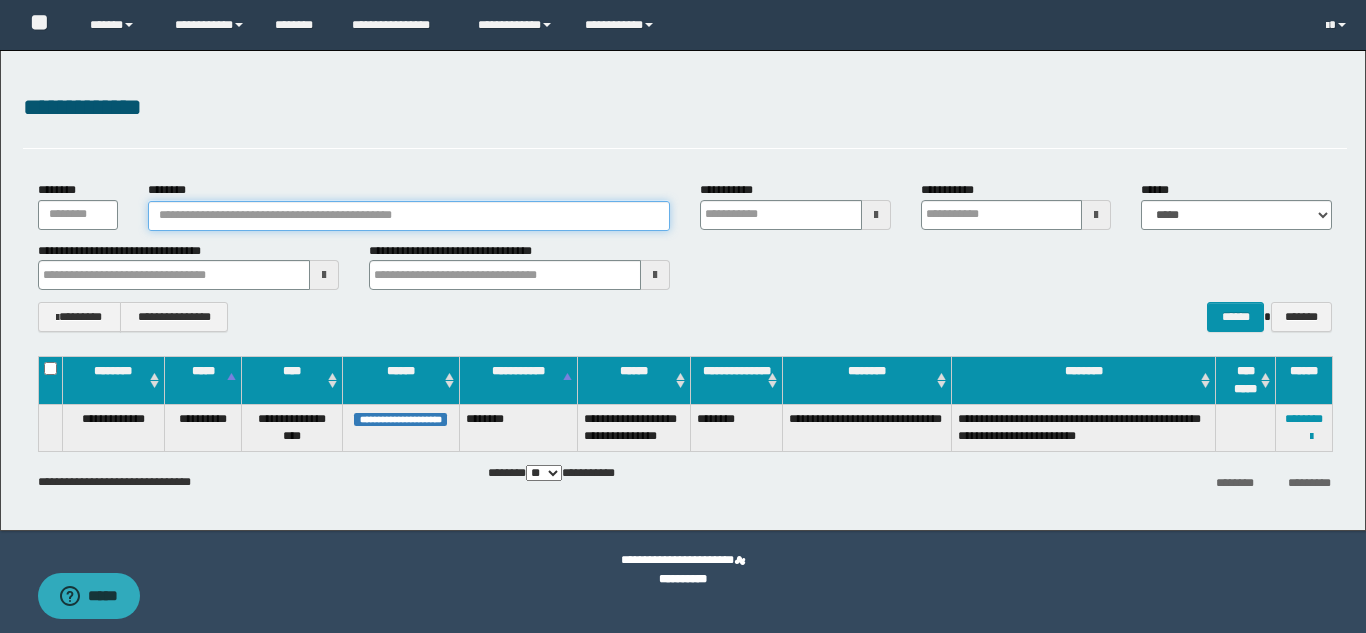 scroll, scrollTop: 0, scrollLeft: 0, axis: both 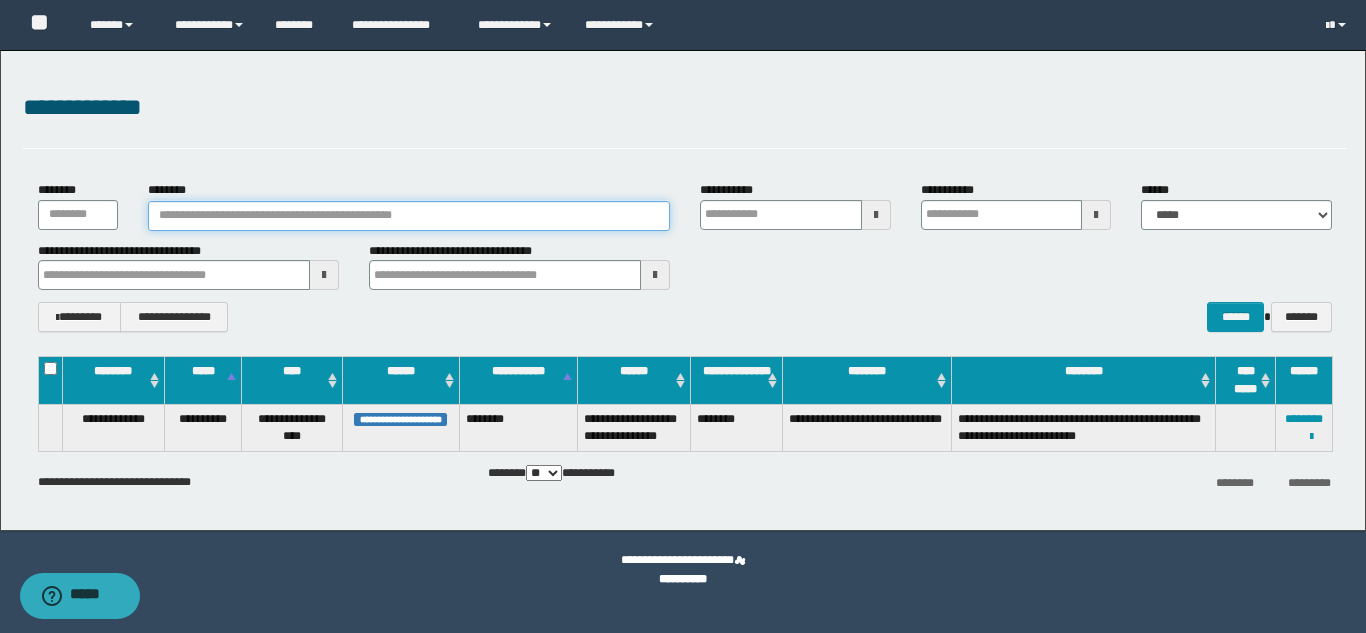 click on "********" at bounding box center (409, 216) 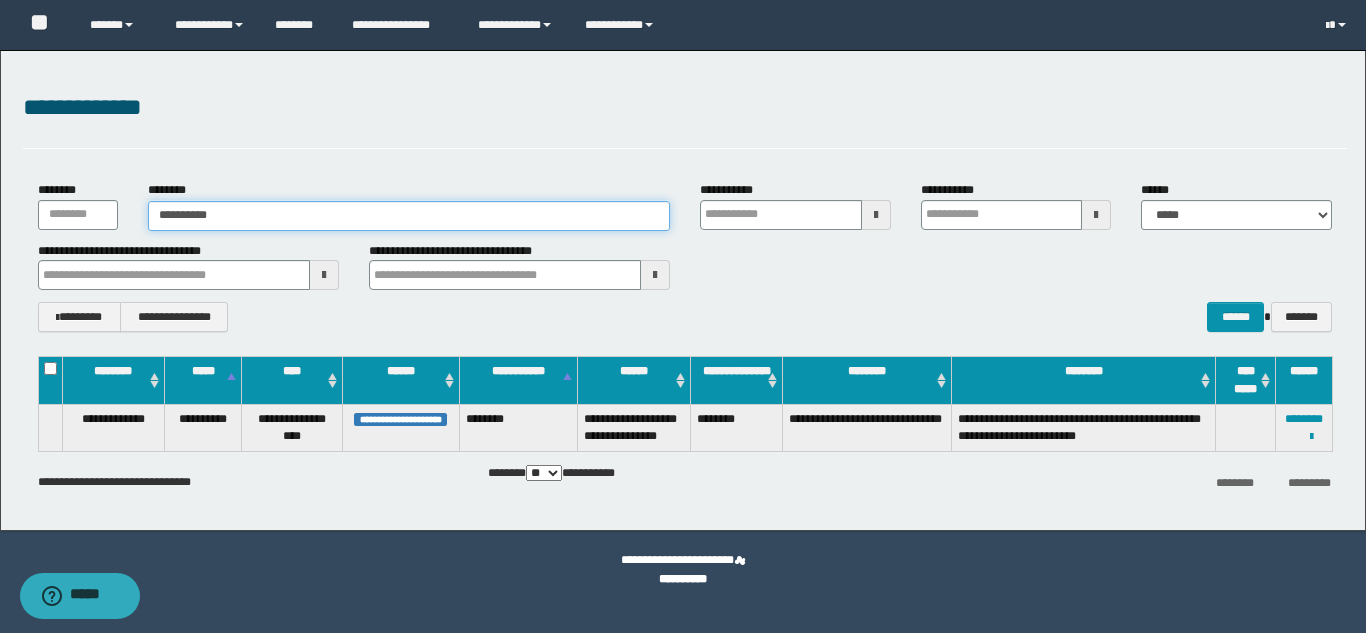 type on "**********" 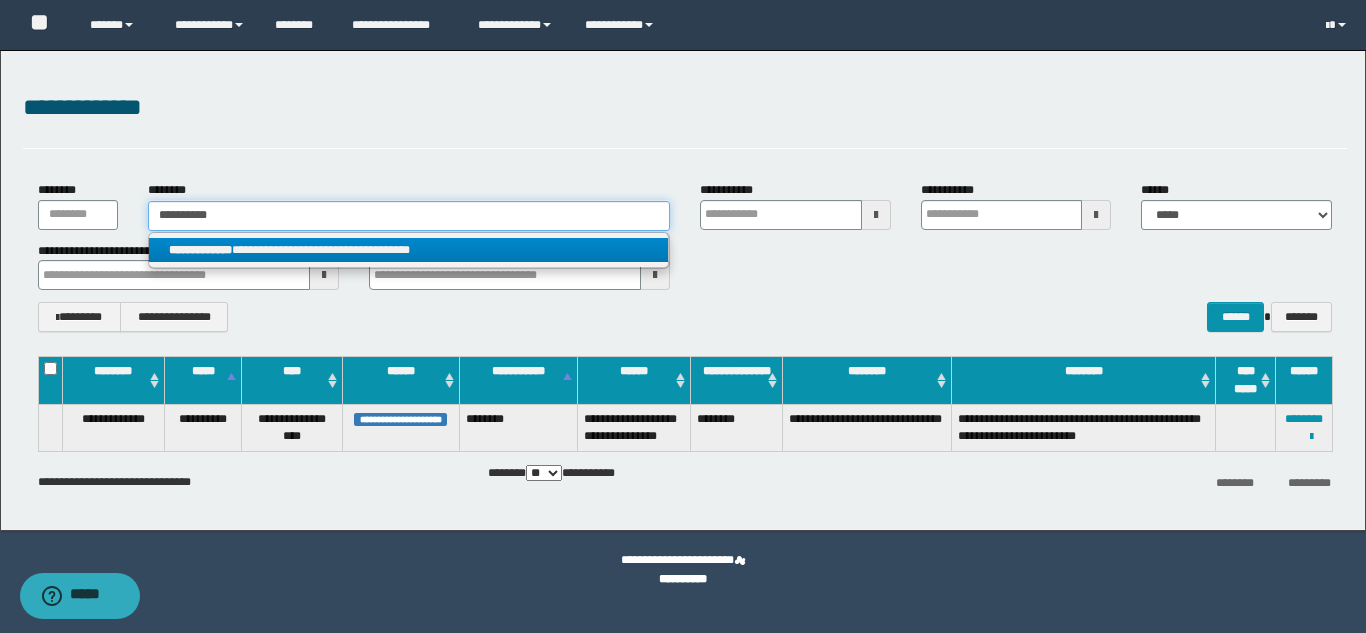 type on "**********" 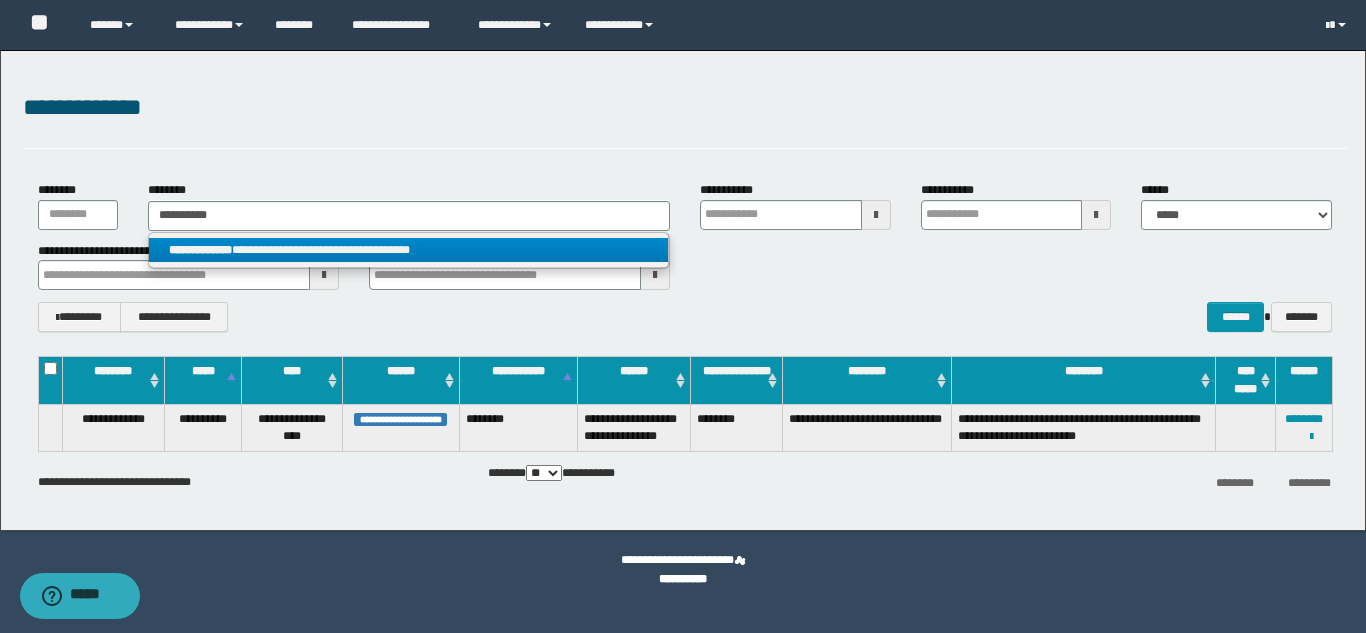 click on "**********" at bounding box center (408, 250) 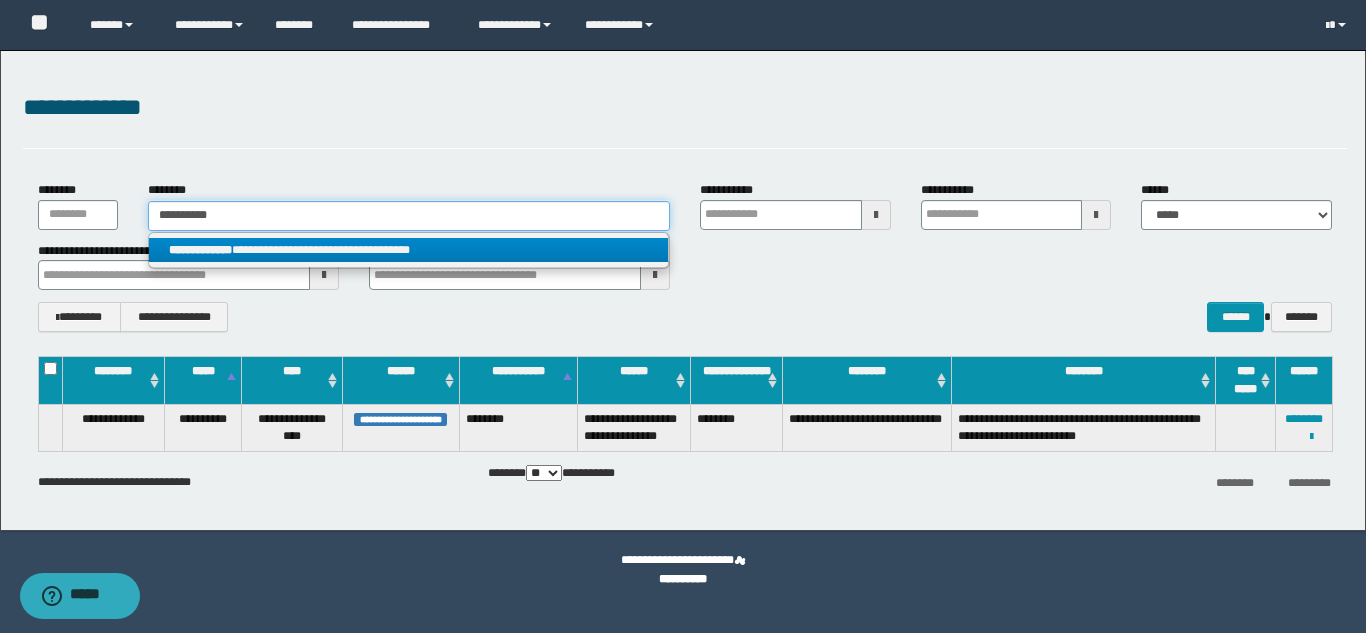 type 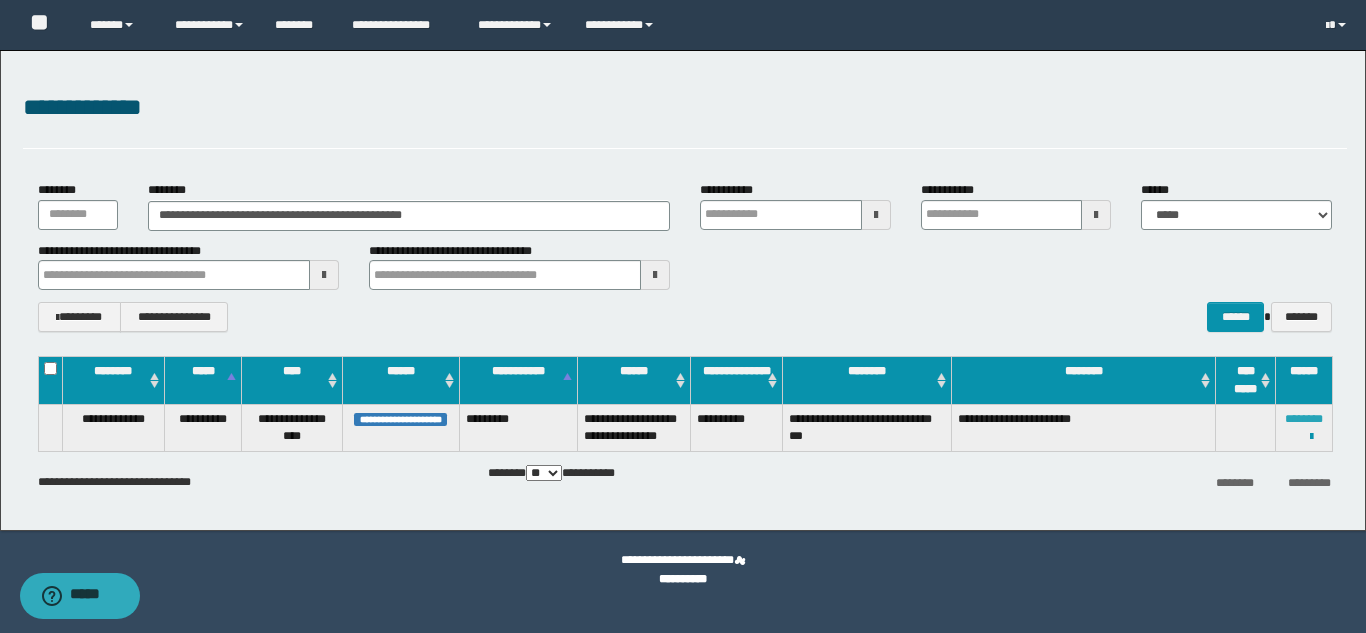 click on "********" at bounding box center [1304, 419] 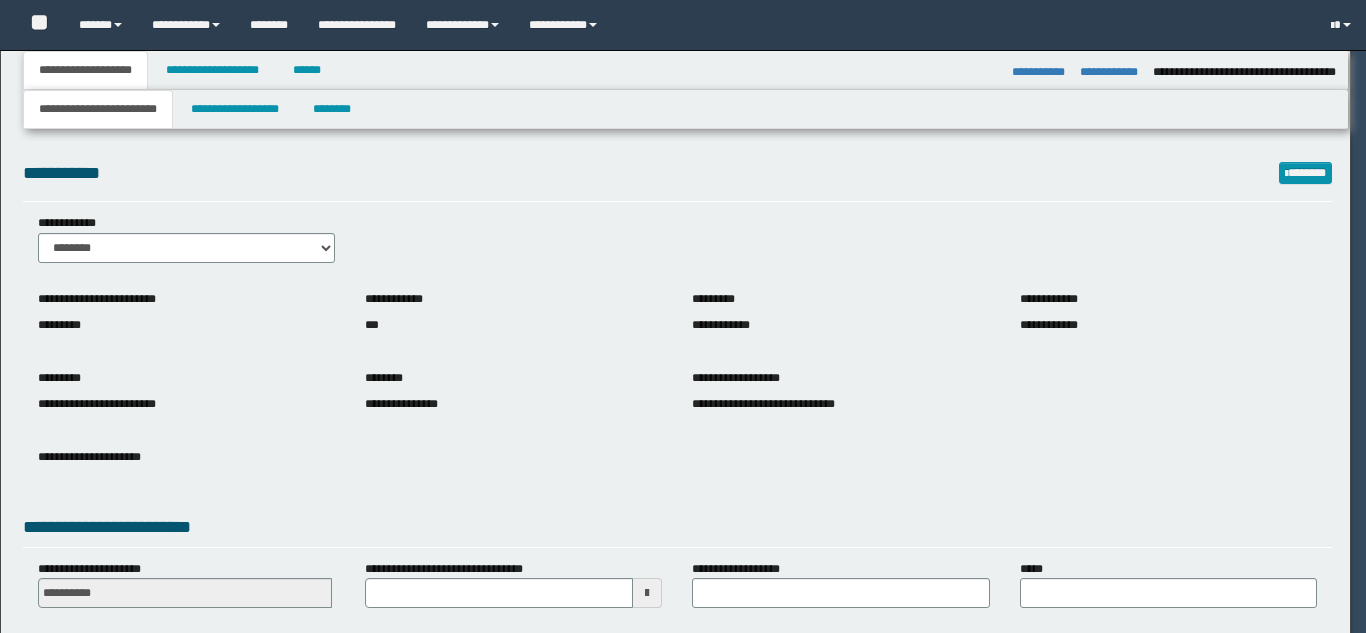 select on "*" 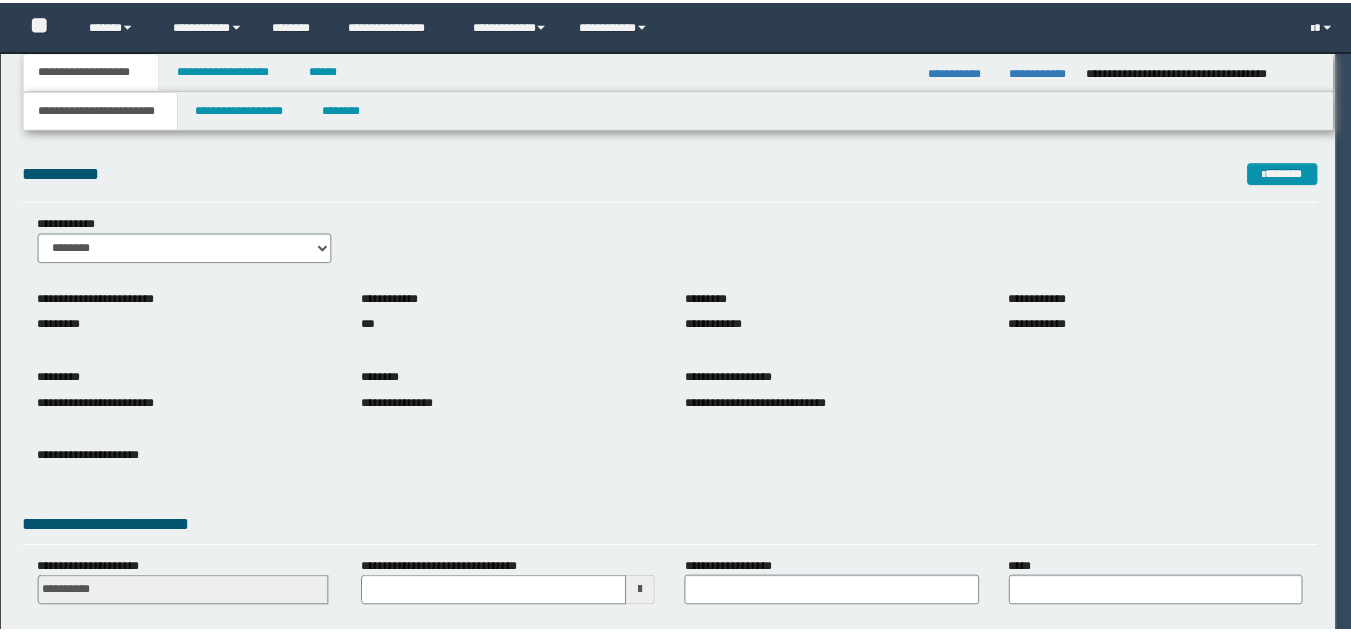 scroll, scrollTop: 0, scrollLeft: 0, axis: both 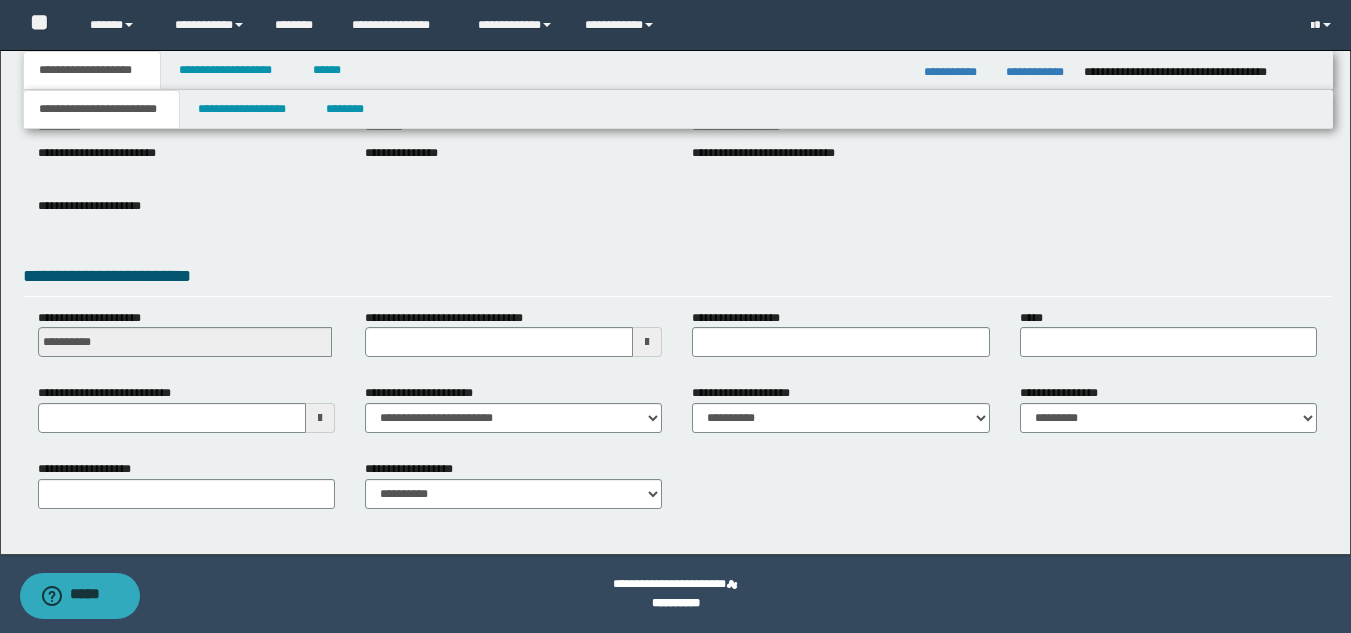 click at bounding box center [320, 418] 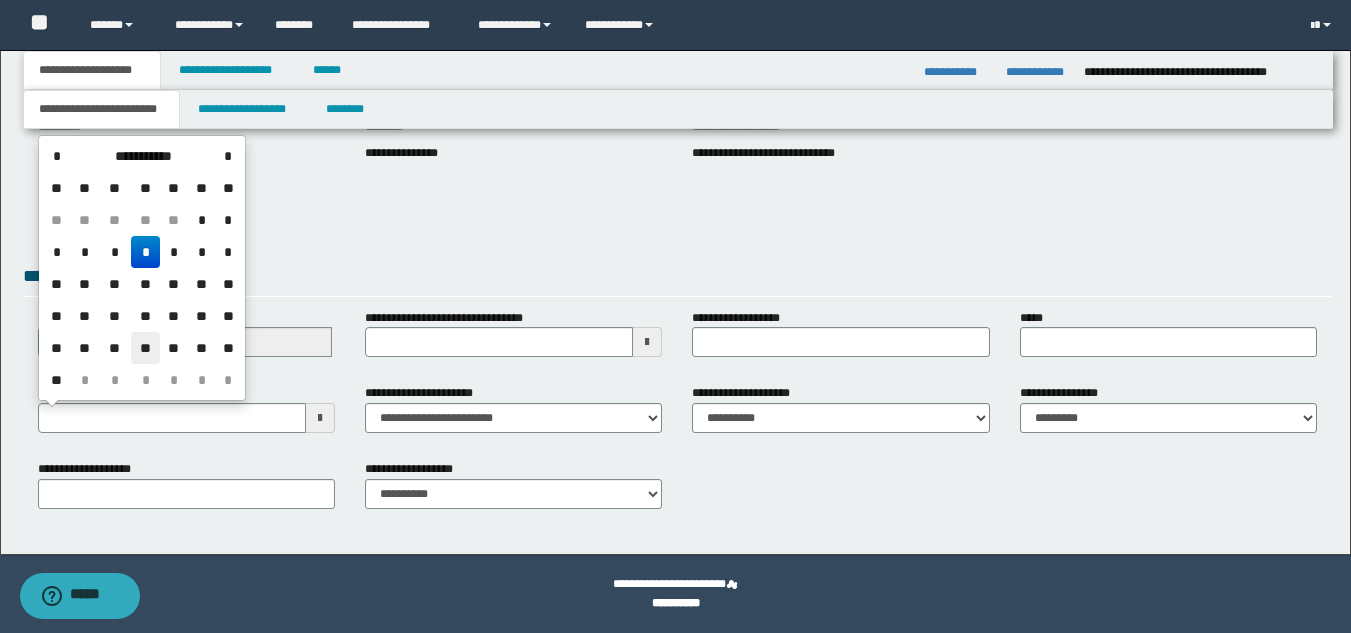 click on "**" at bounding box center (145, 348) 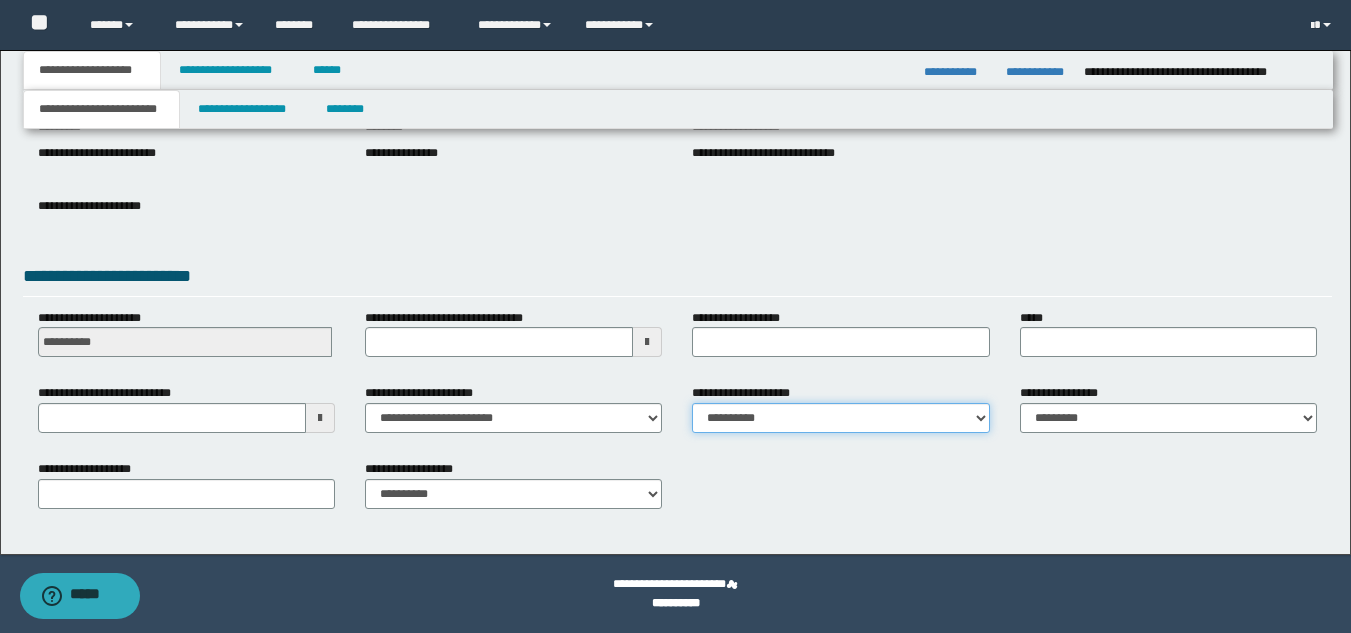 click on "**********" at bounding box center [840, 418] 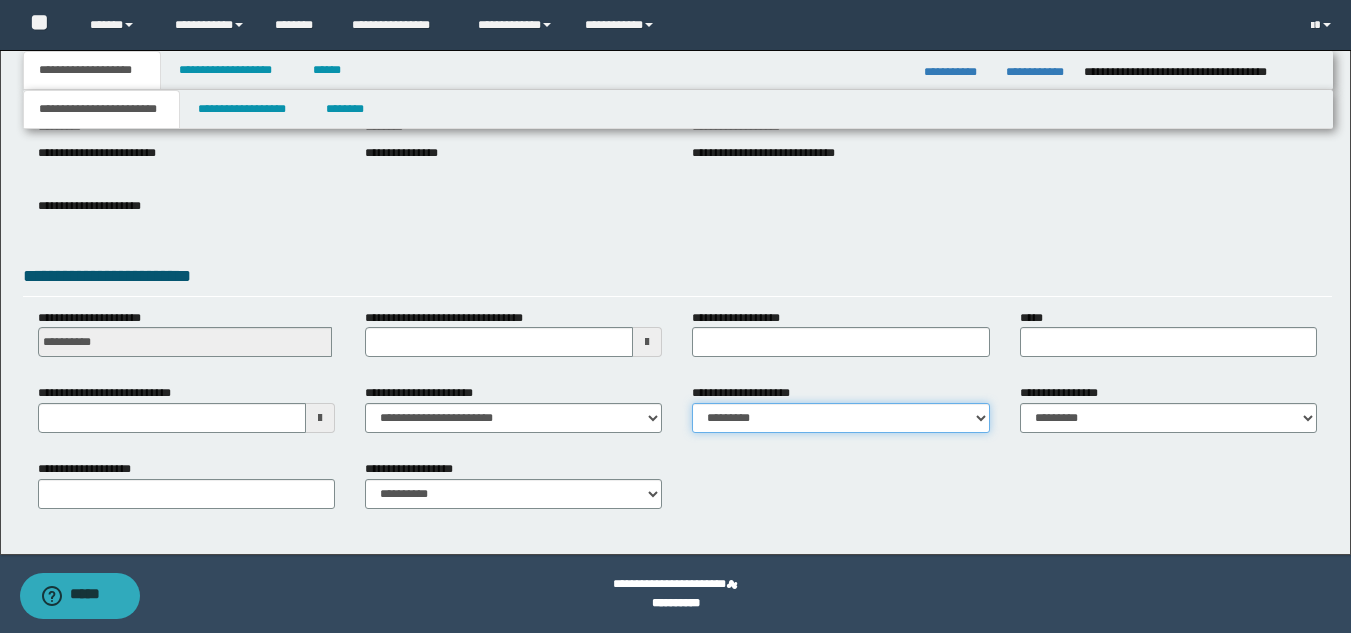 click on "**********" at bounding box center [840, 418] 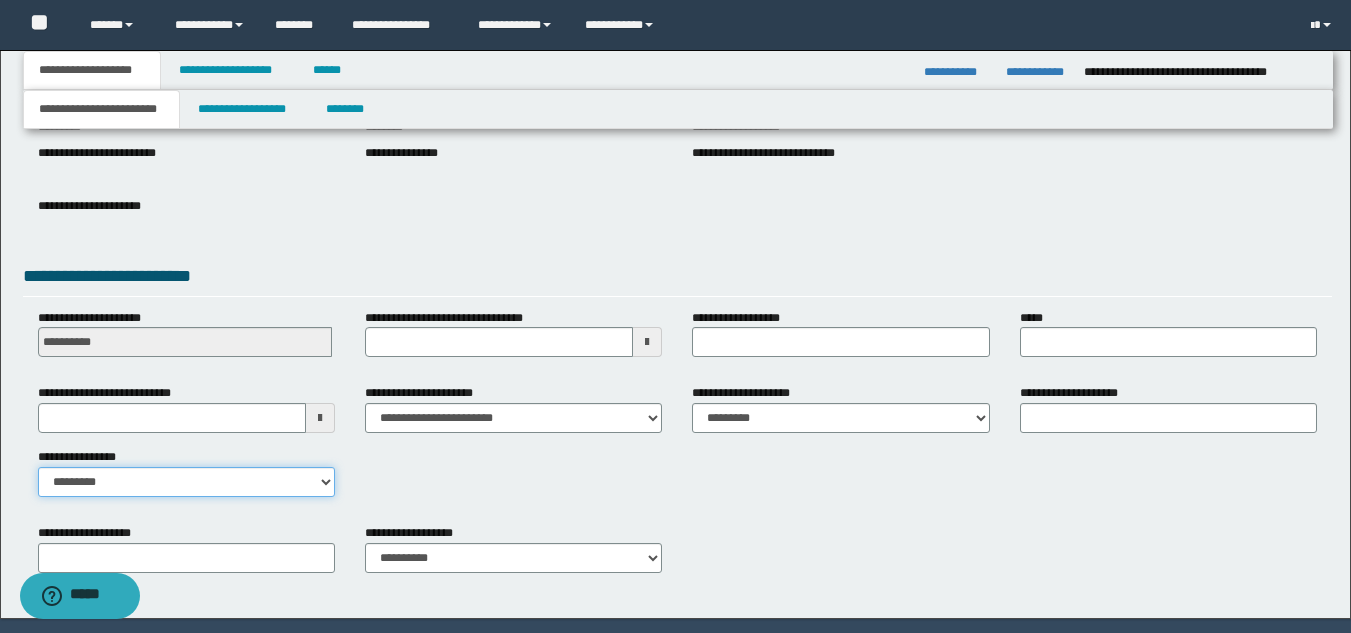 click on "**********" at bounding box center (186, 482) 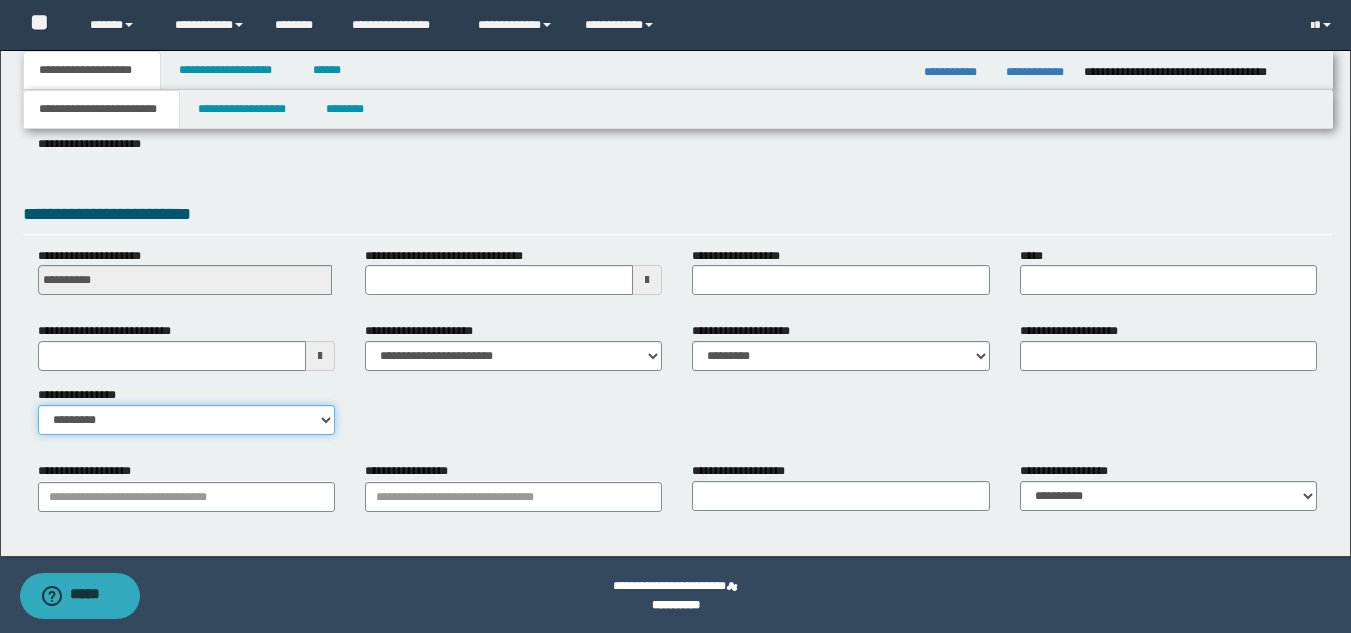scroll, scrollTop: 315, scrollLeft: 0, axis: vertical 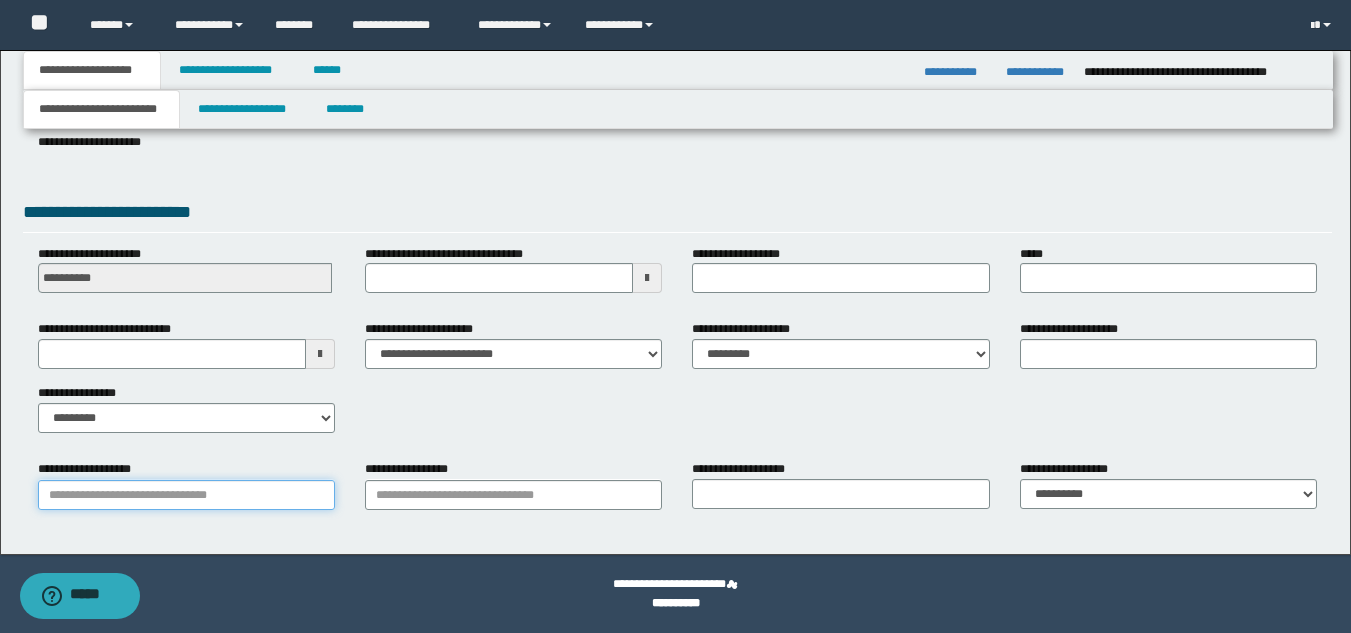 click on "**********" at bounding box center (186, 495) 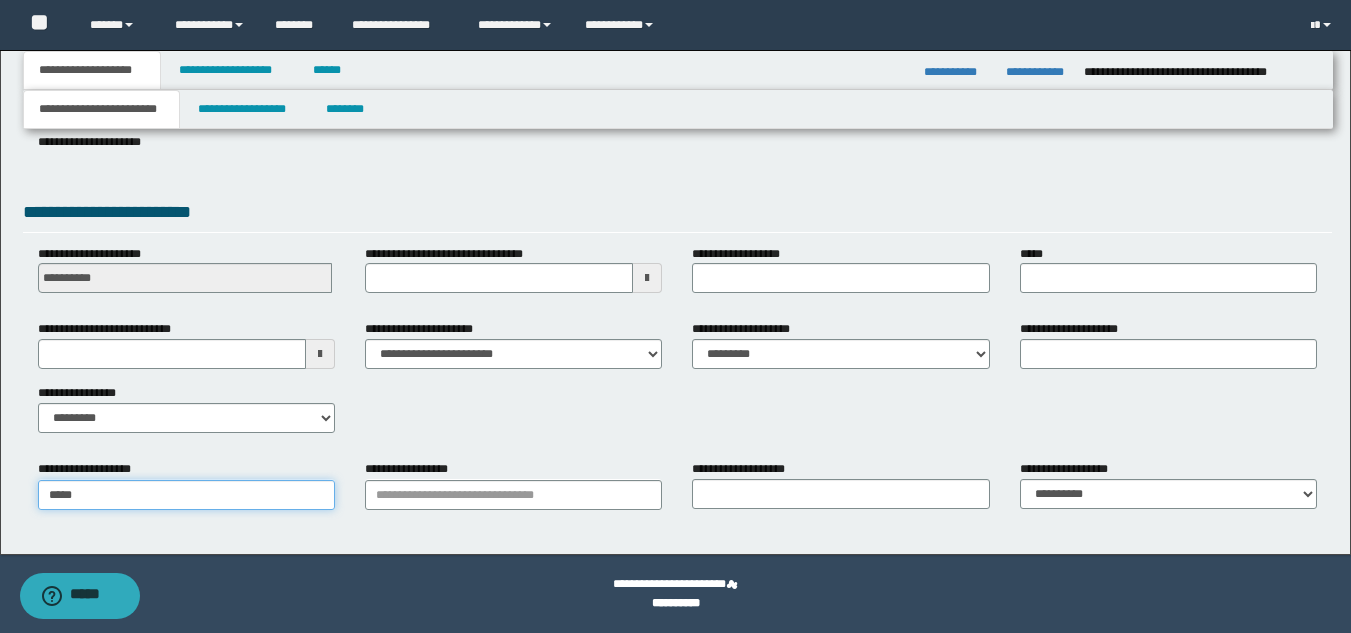 type on "****" 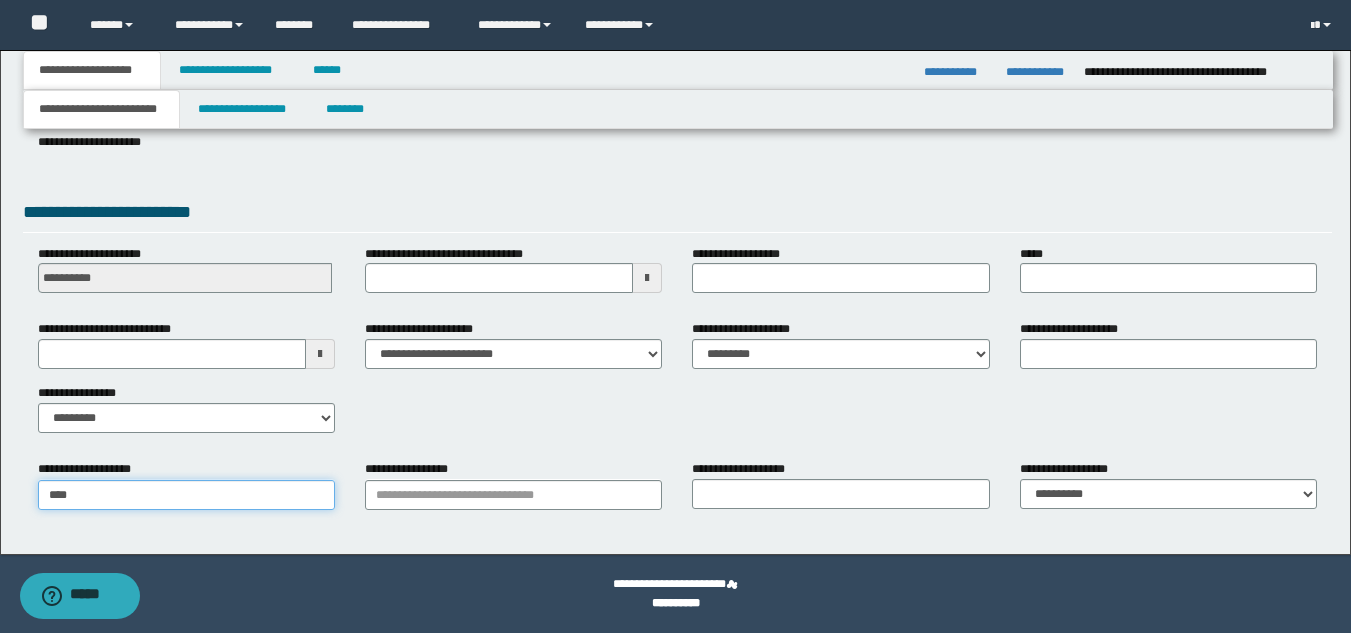 type on "**********" 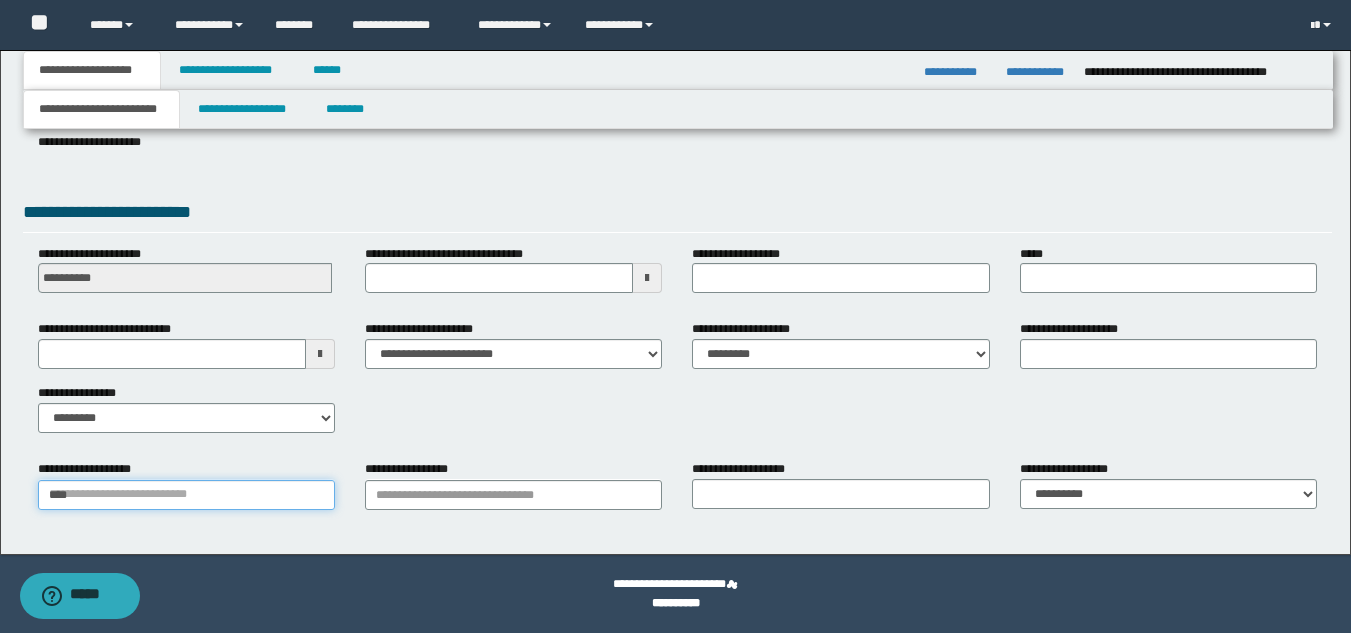 type 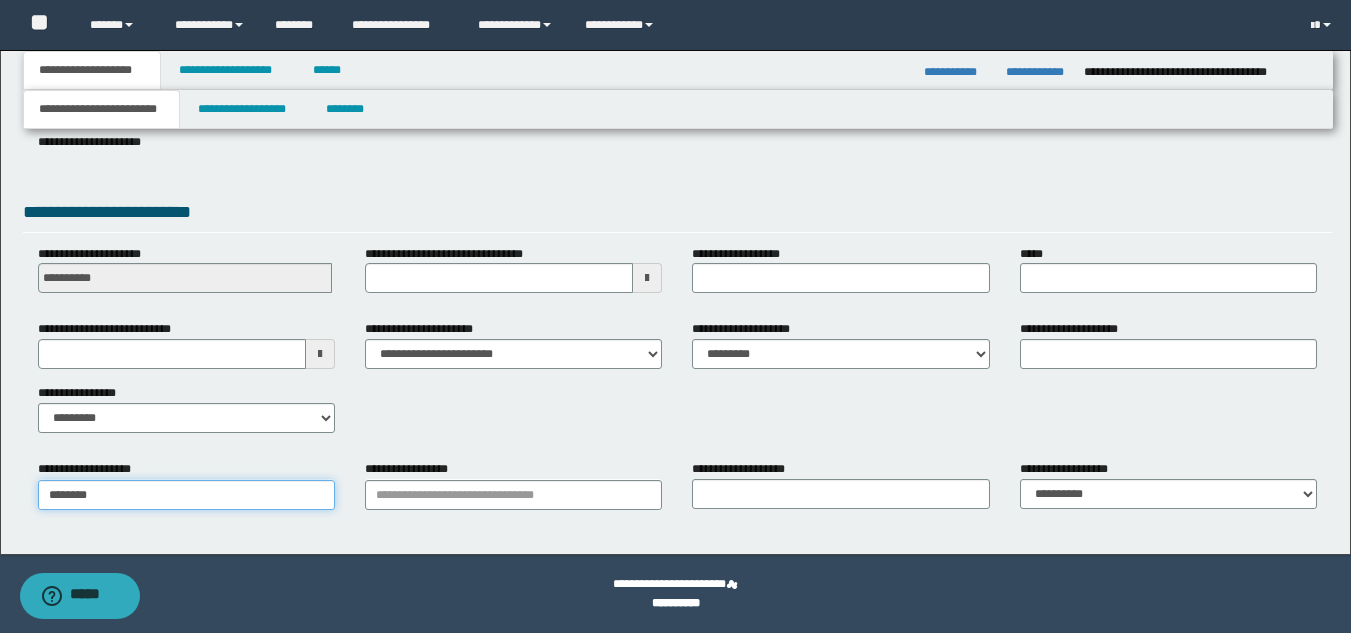 type on "*********" 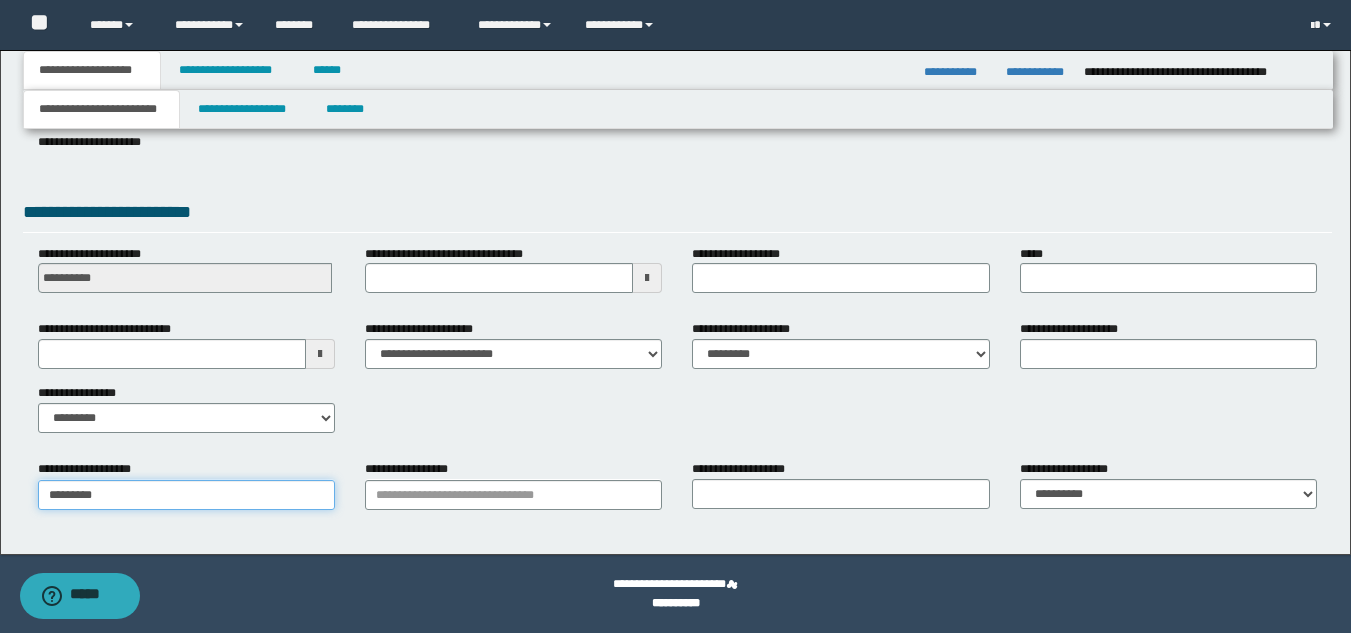 type on "*********" 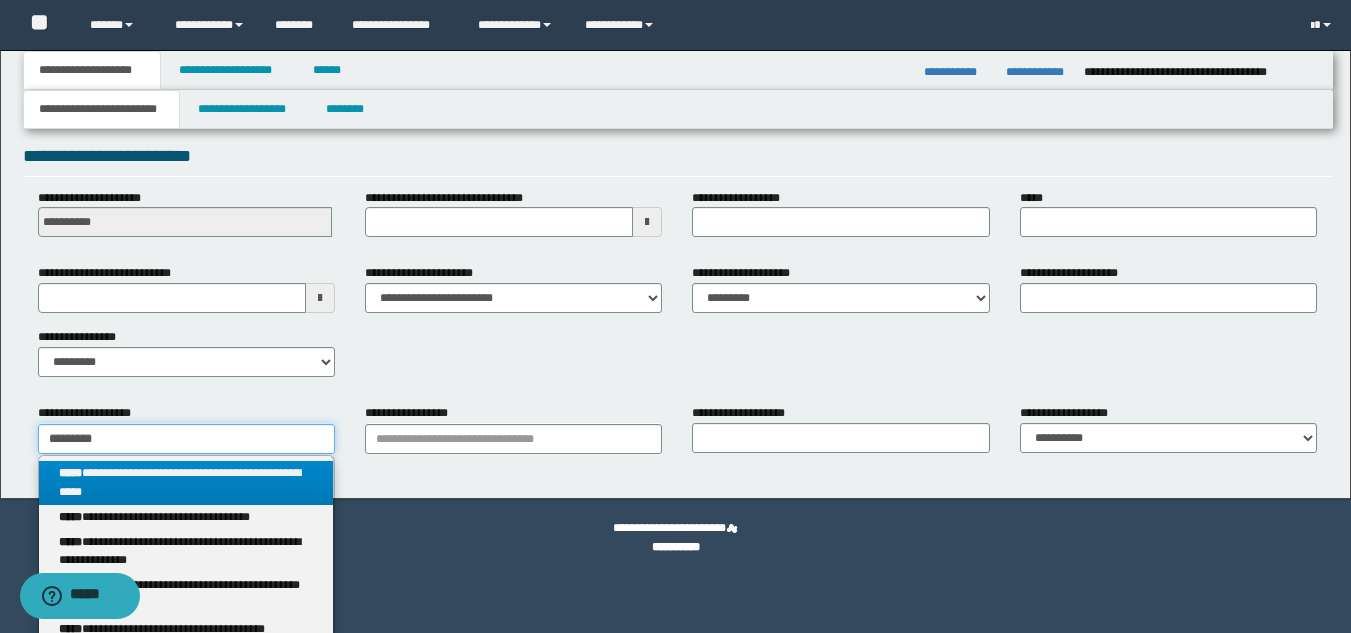 scroll, scrollTop: 415, scrollLeft: 0, axis: vertical 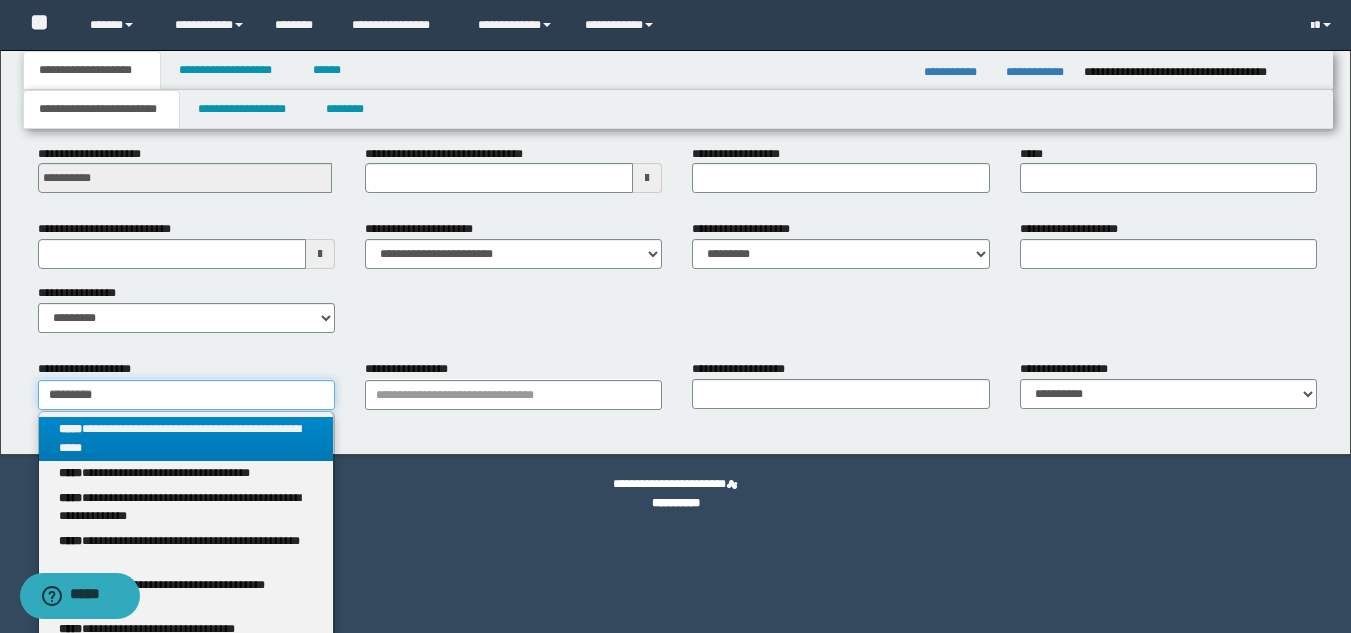 click on "*********" at bounding box center [186, 395] 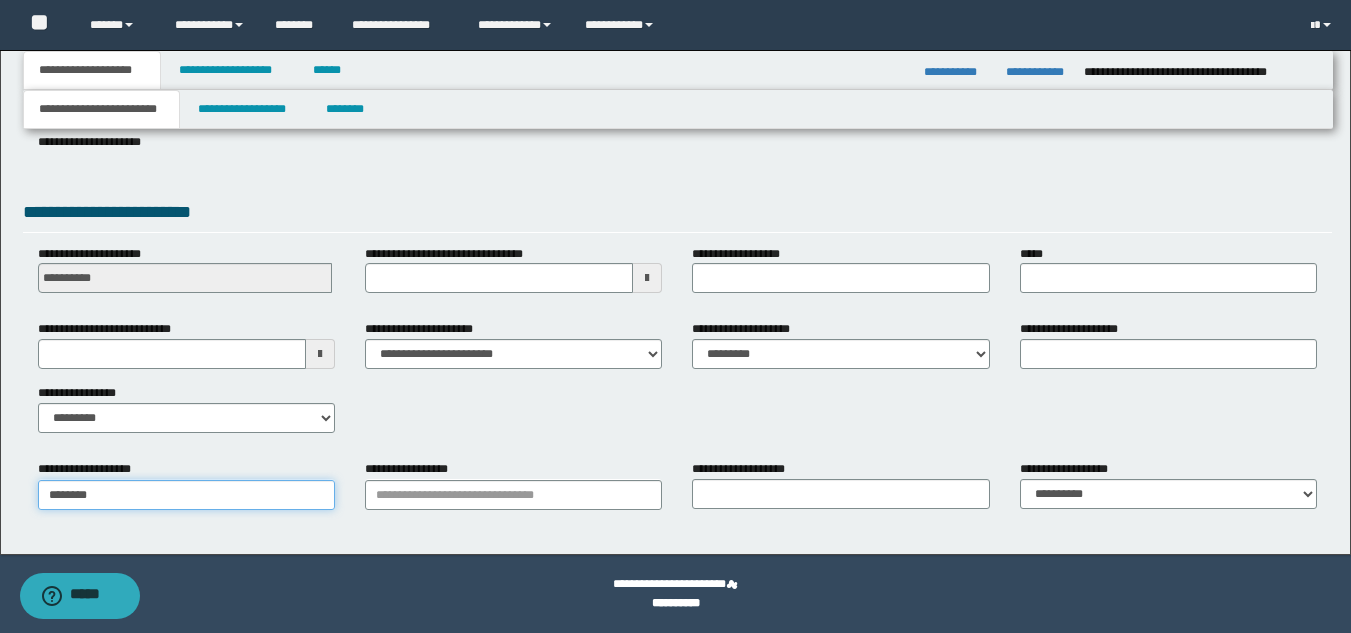 scroll, scrollTop: 315, scrollLeft: 0, axis: vertical 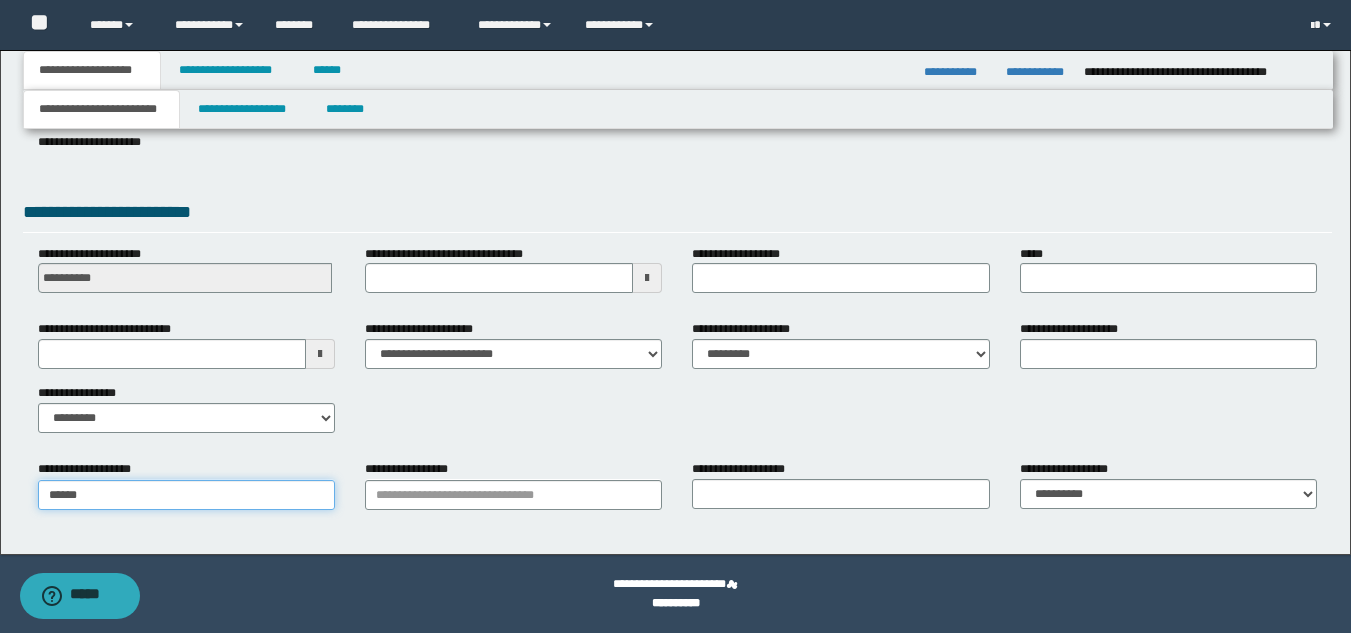 type on "*****" 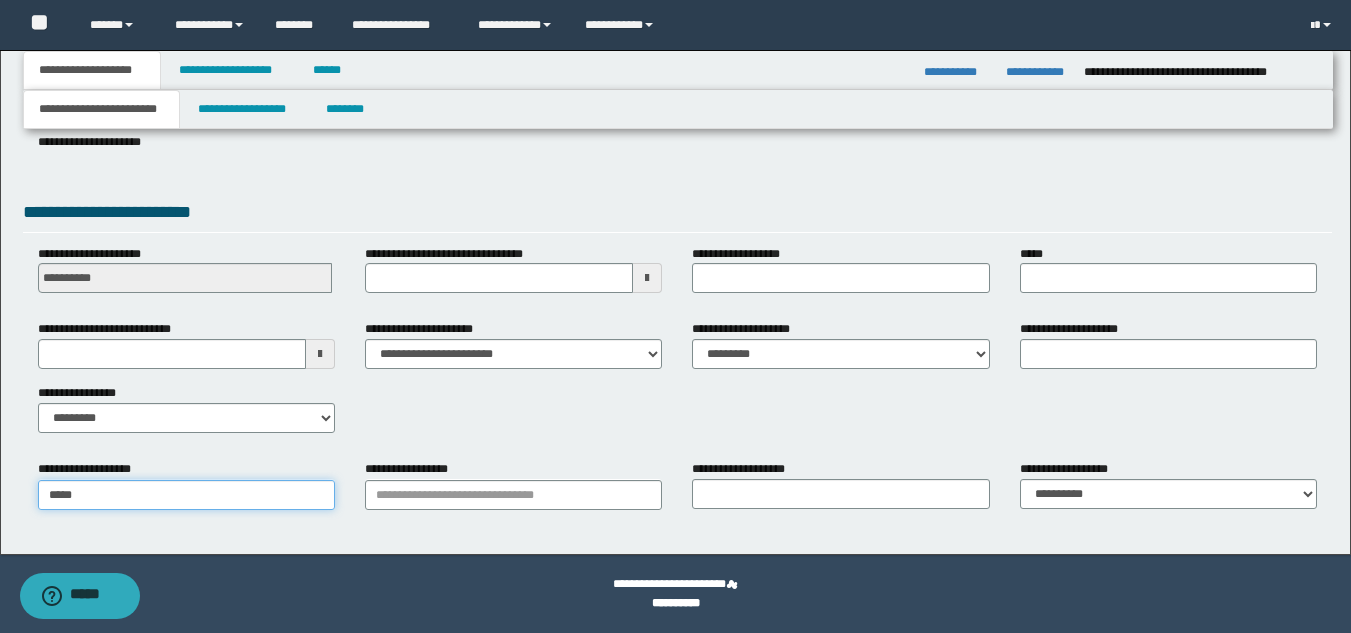 type on "**********" 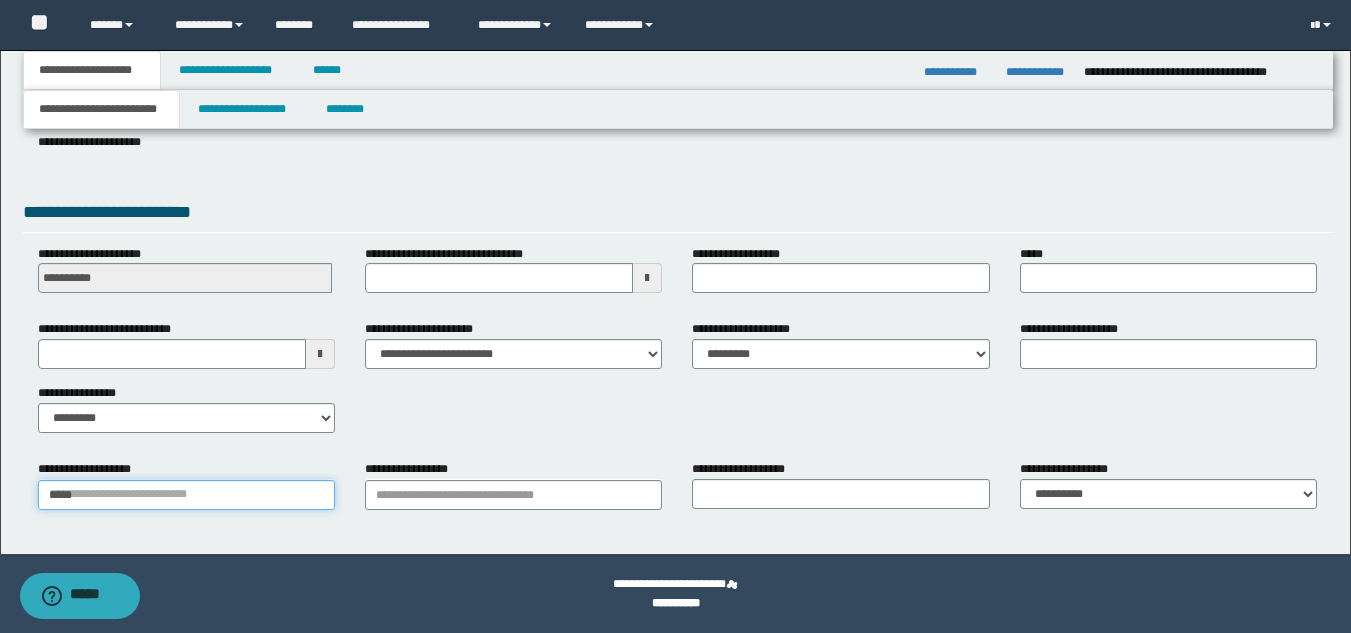 type 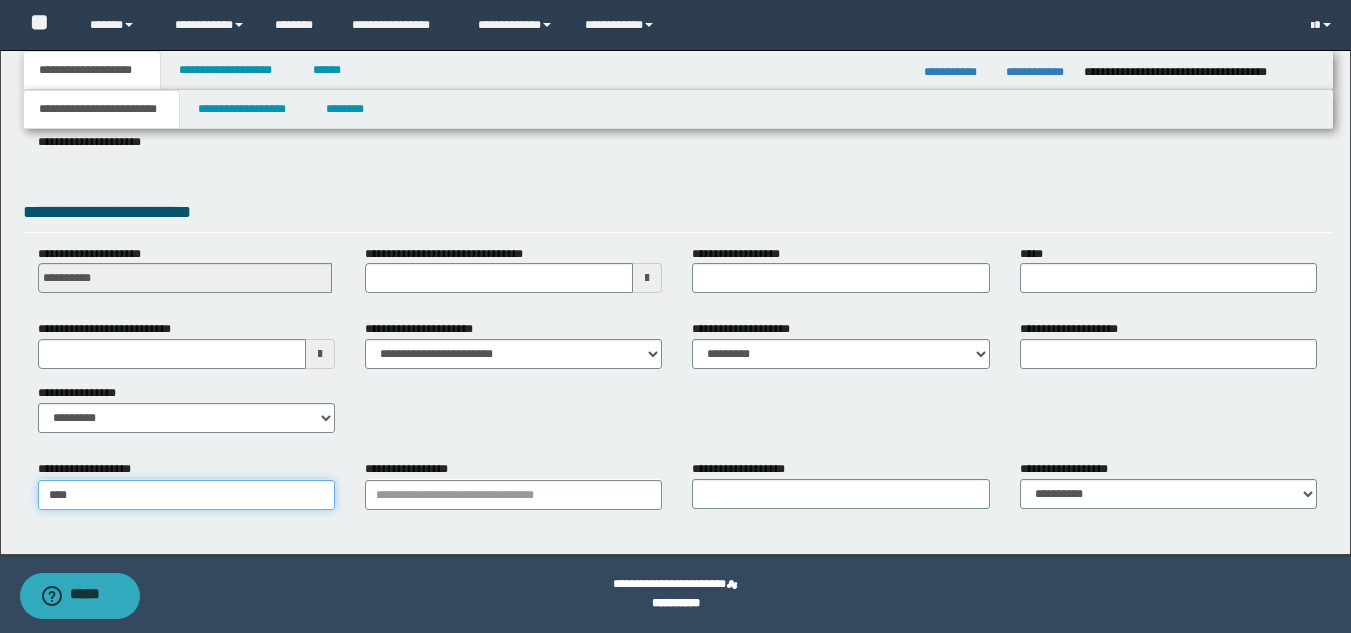 type on "**********" 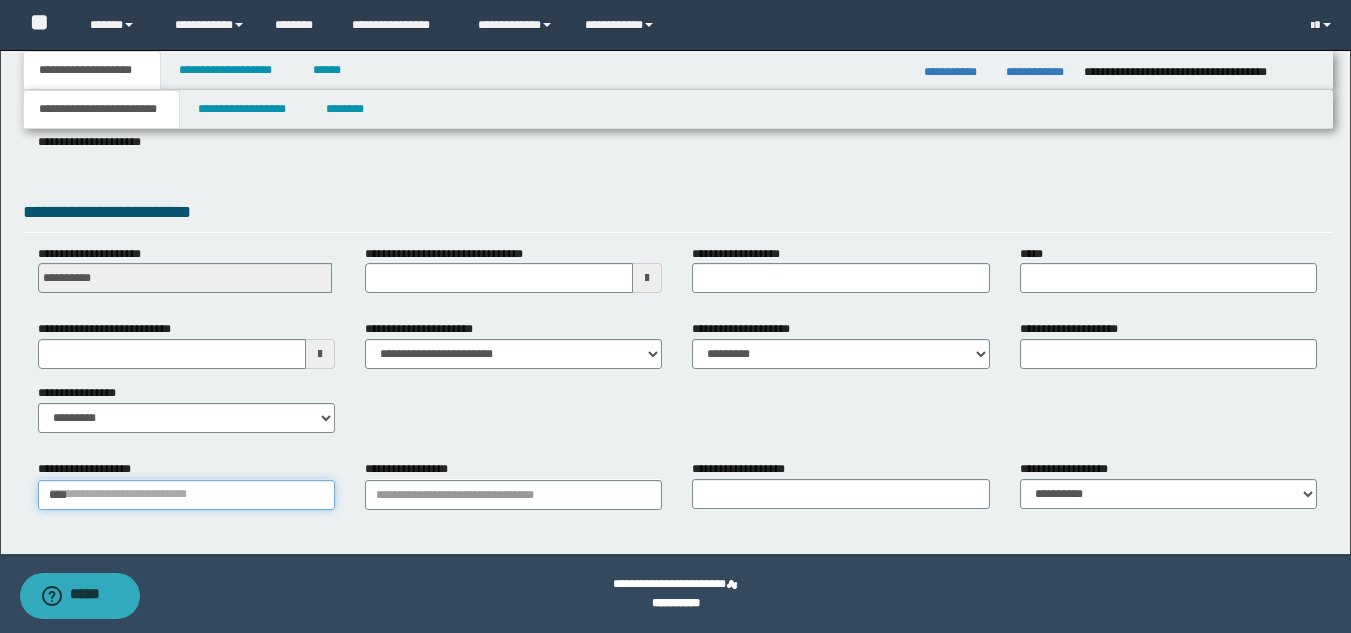 type 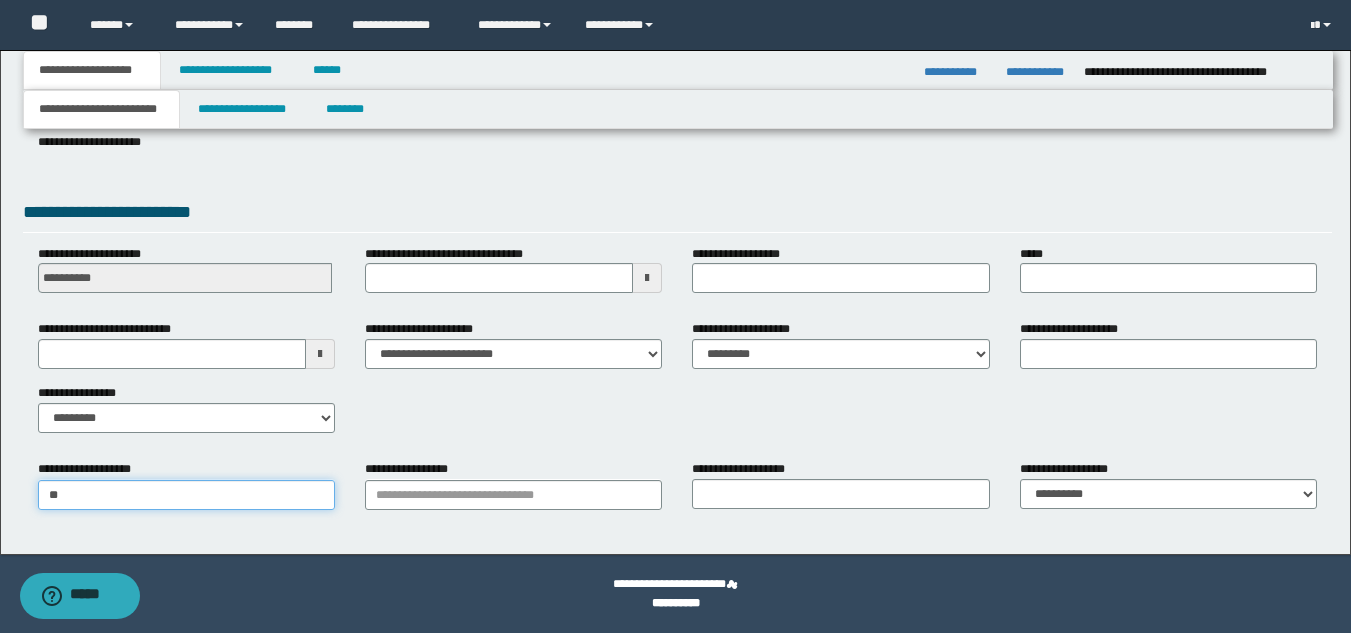 type on "*" 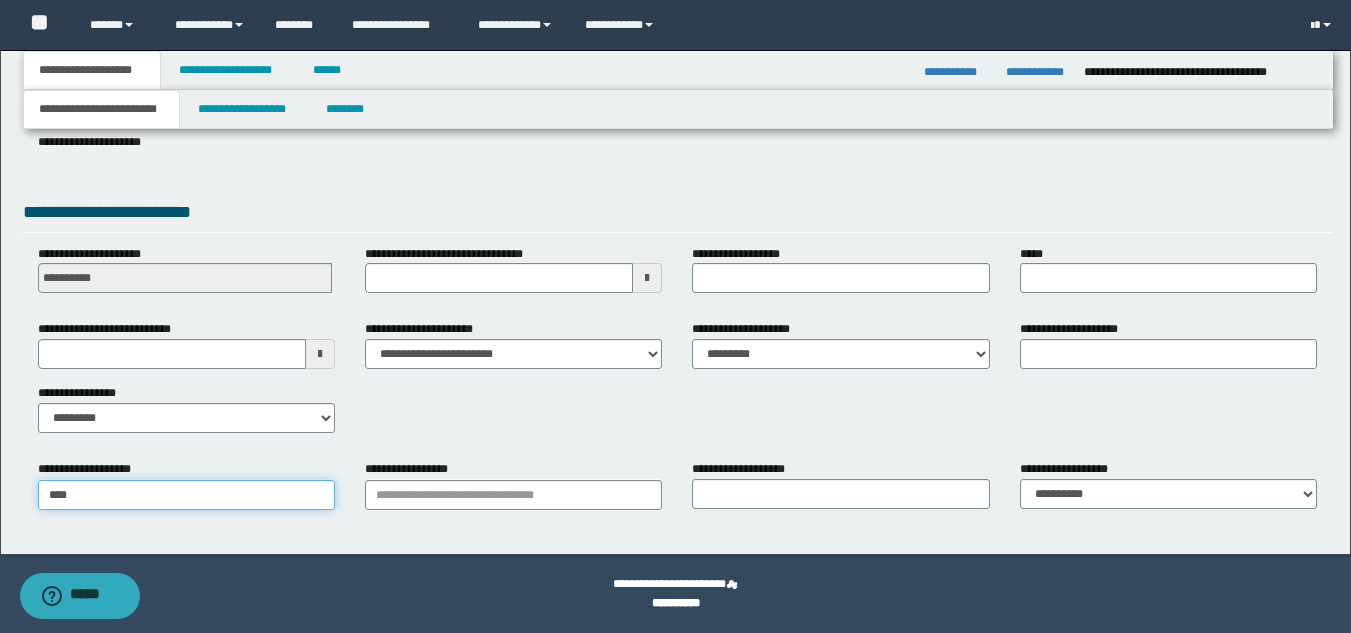 type on "*****" 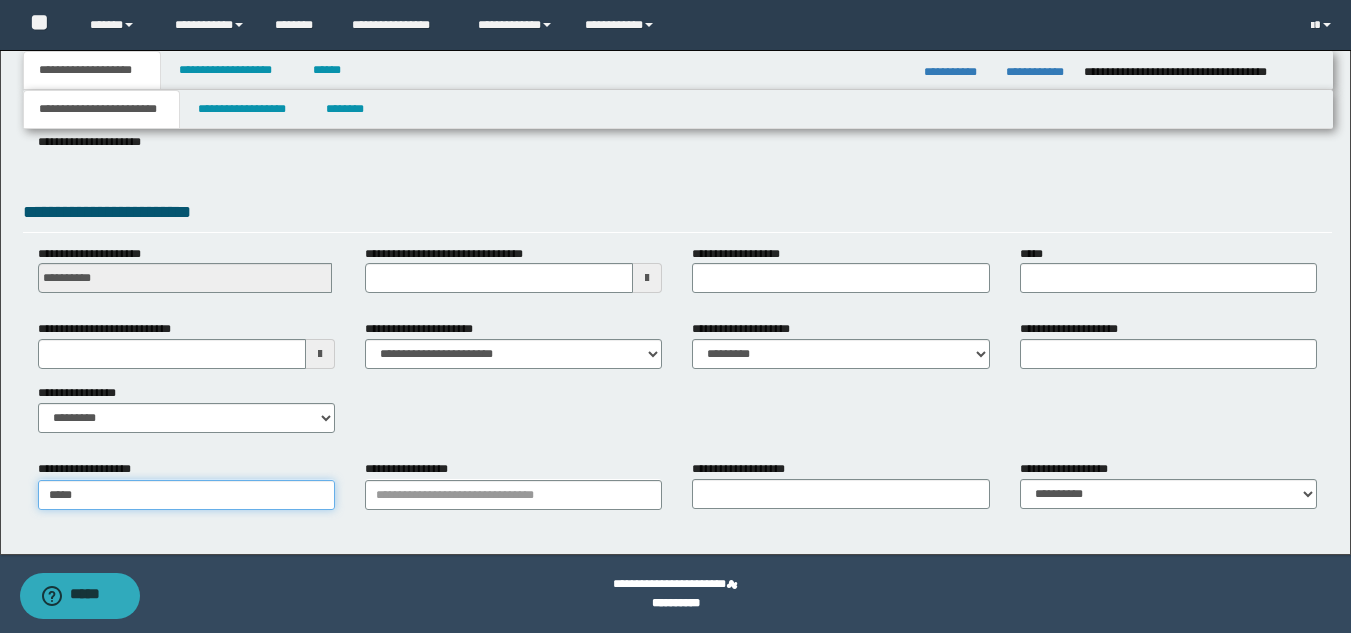 type on "*****" 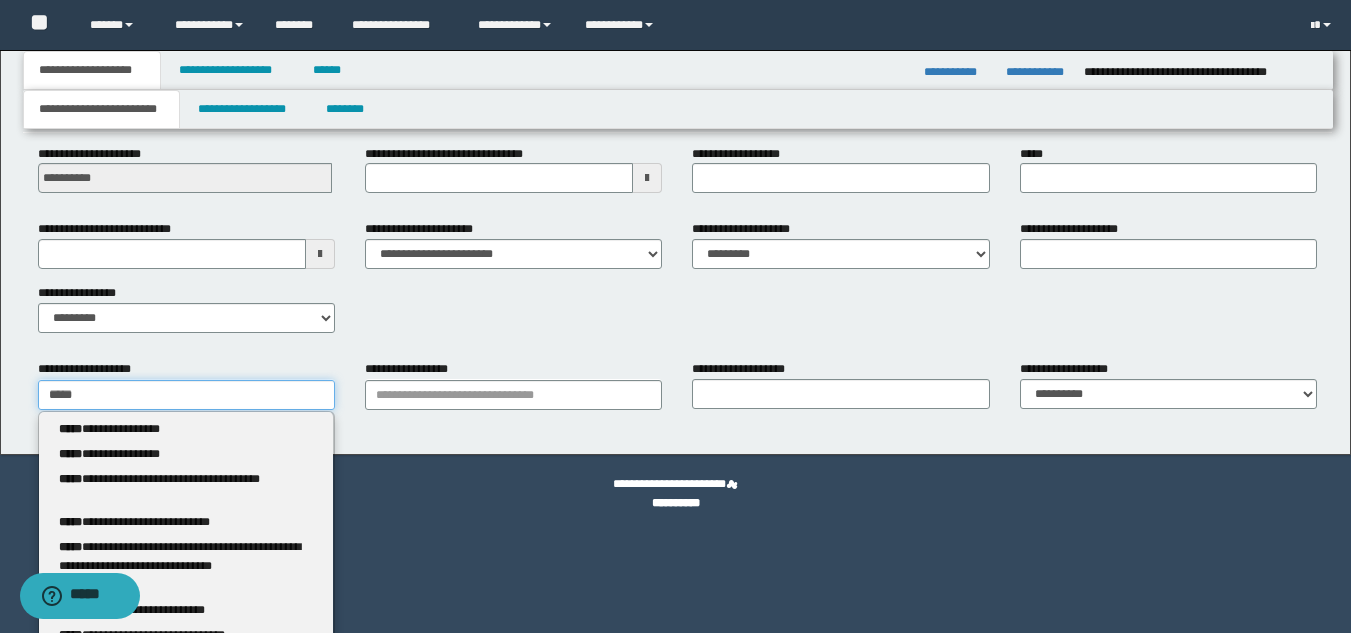 type 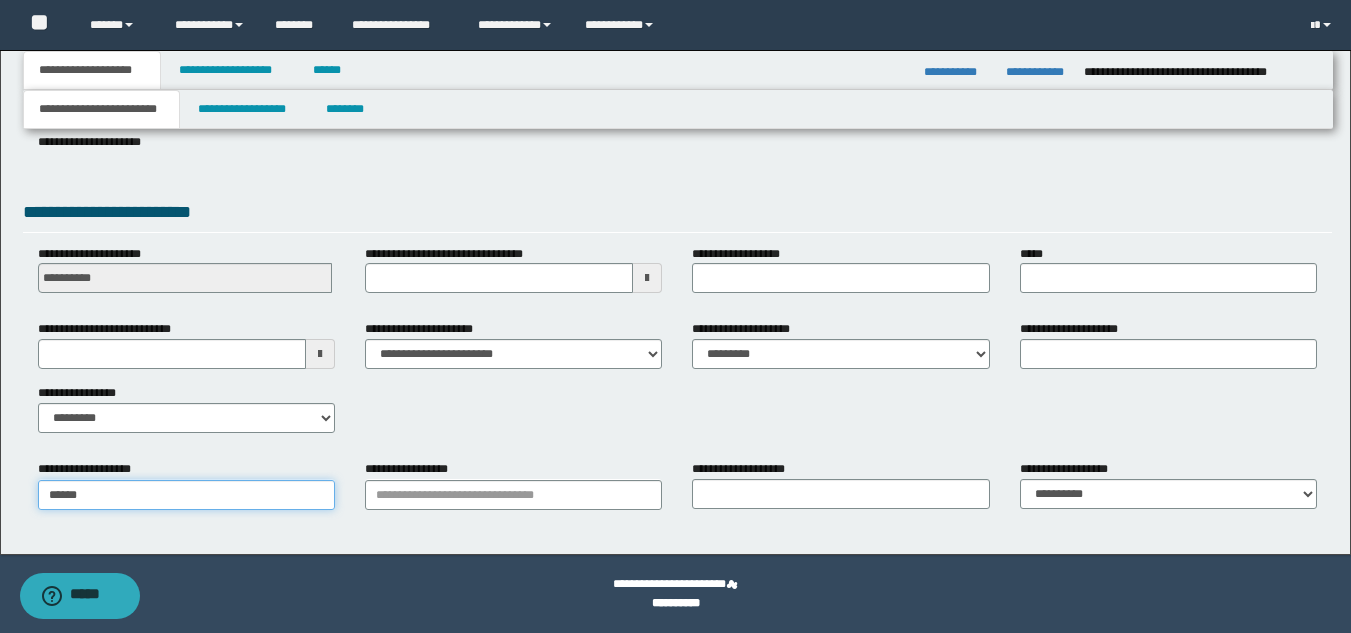 type on "******" 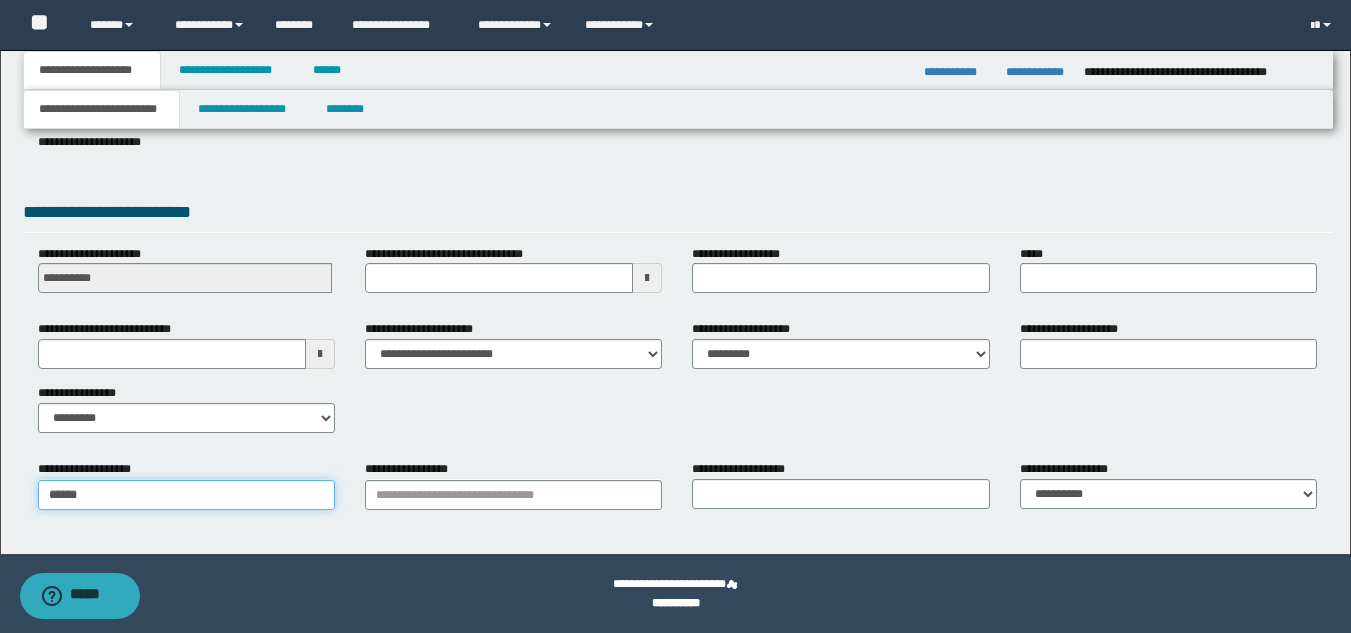 scroll, scrollTop: 415, scrollLeft: 0, axis: vertical 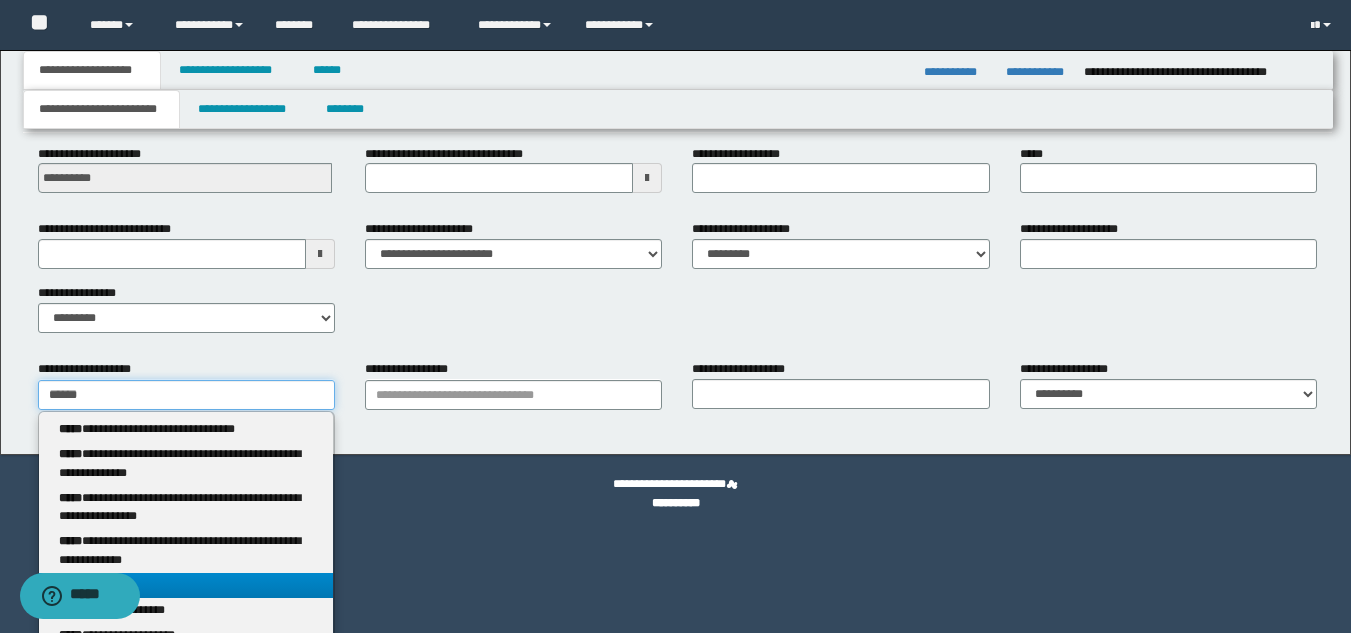 type on "******" 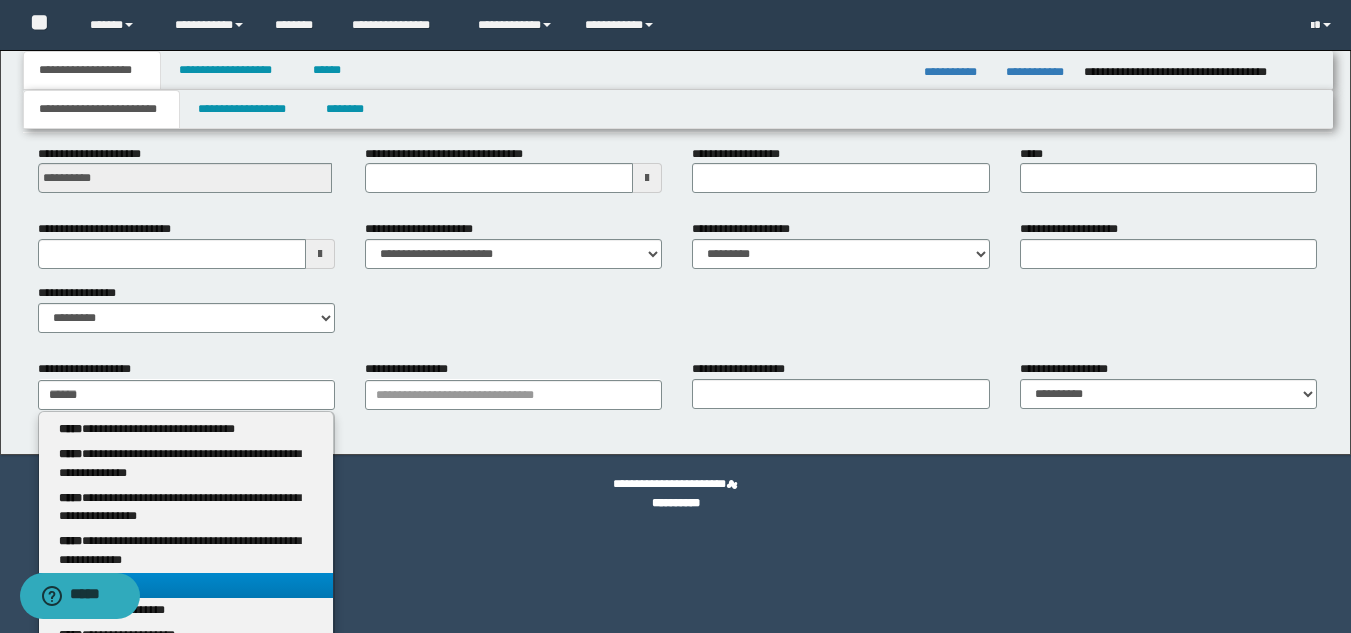 click on "**********" at bounding box center [186, 585] 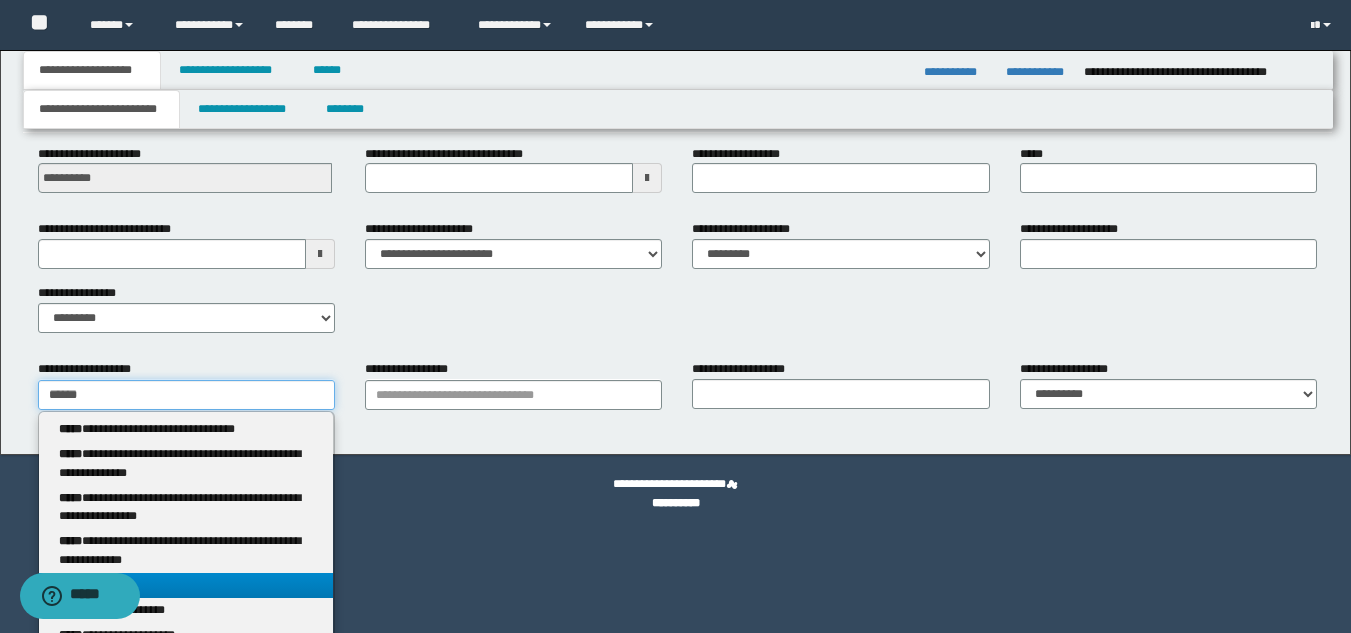 type 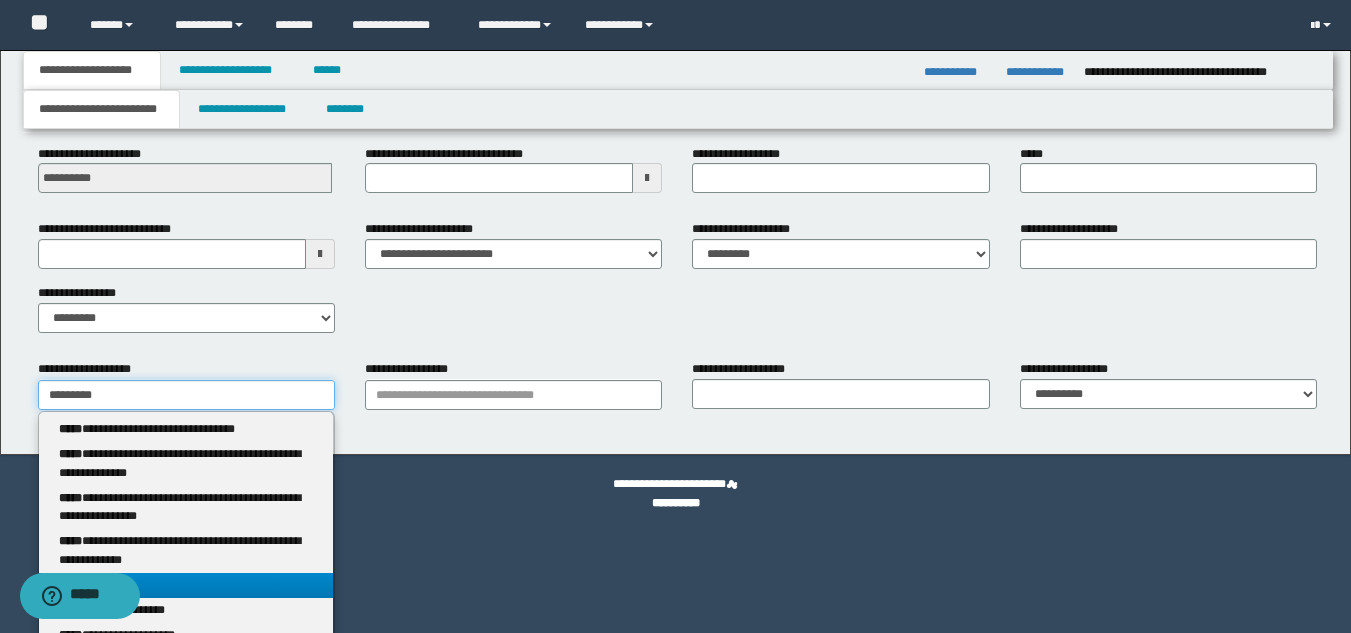 scroll, scrollTop: 315, scrollLeft: 0, axis: vertical 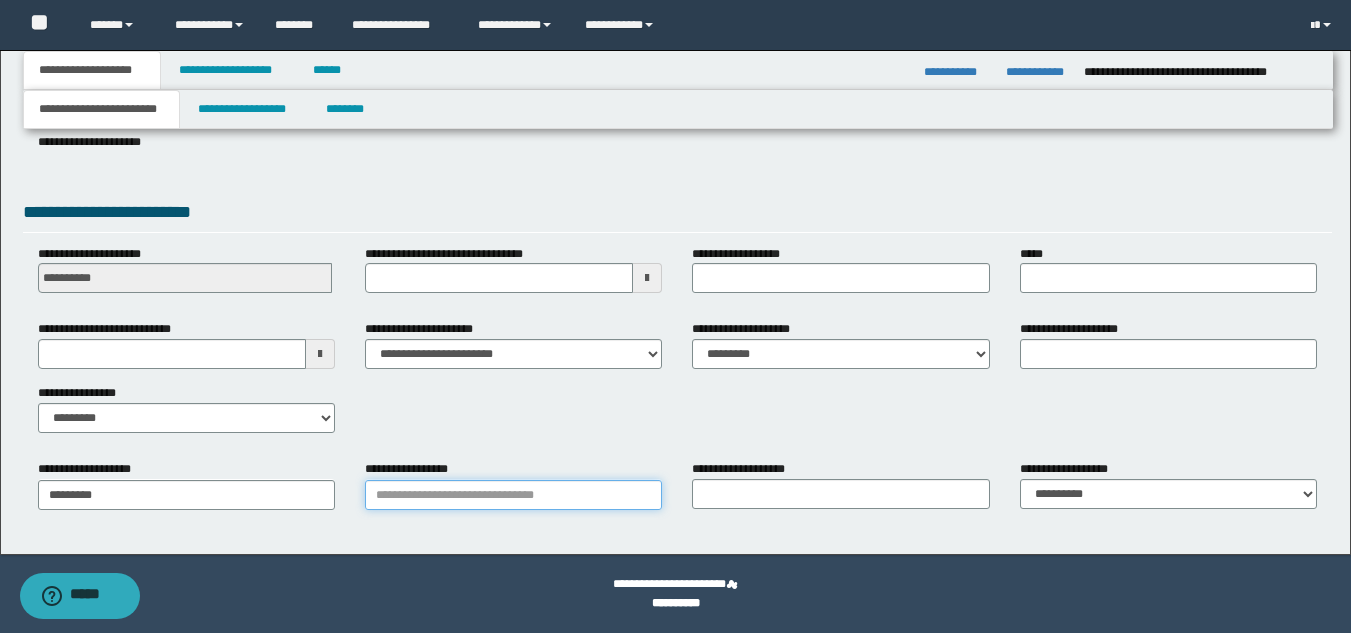 click on "**********" at bounding box center [513, 495] 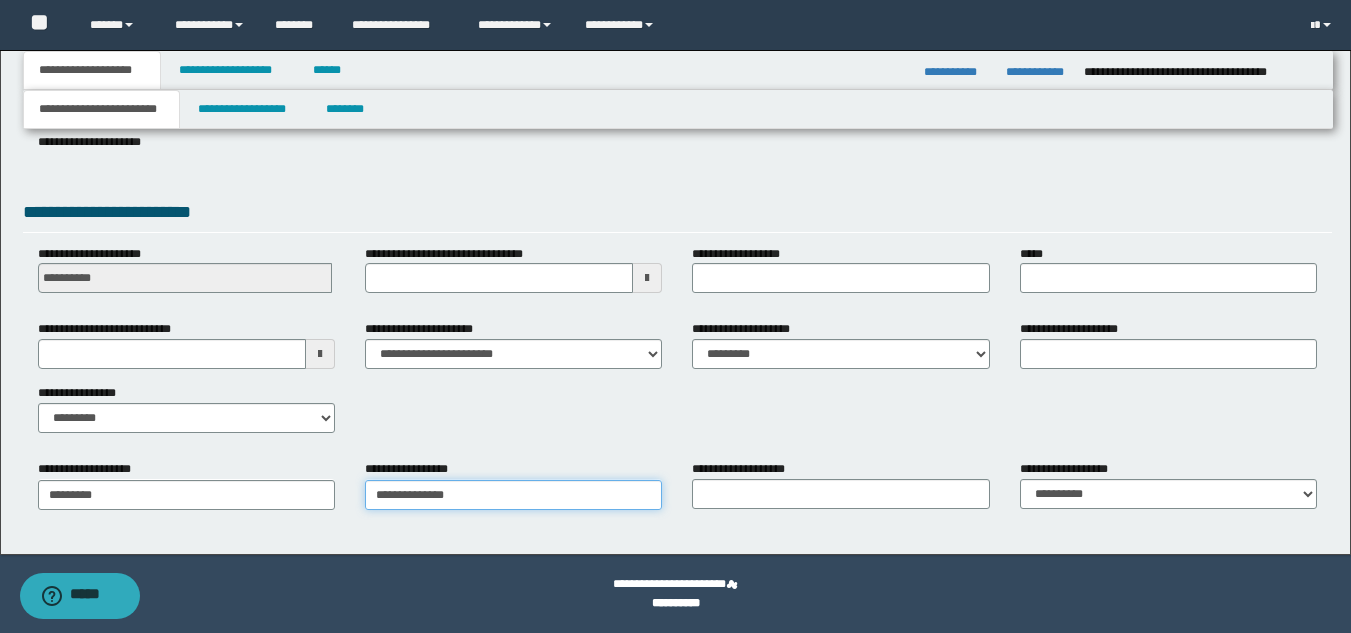 type on "**********" 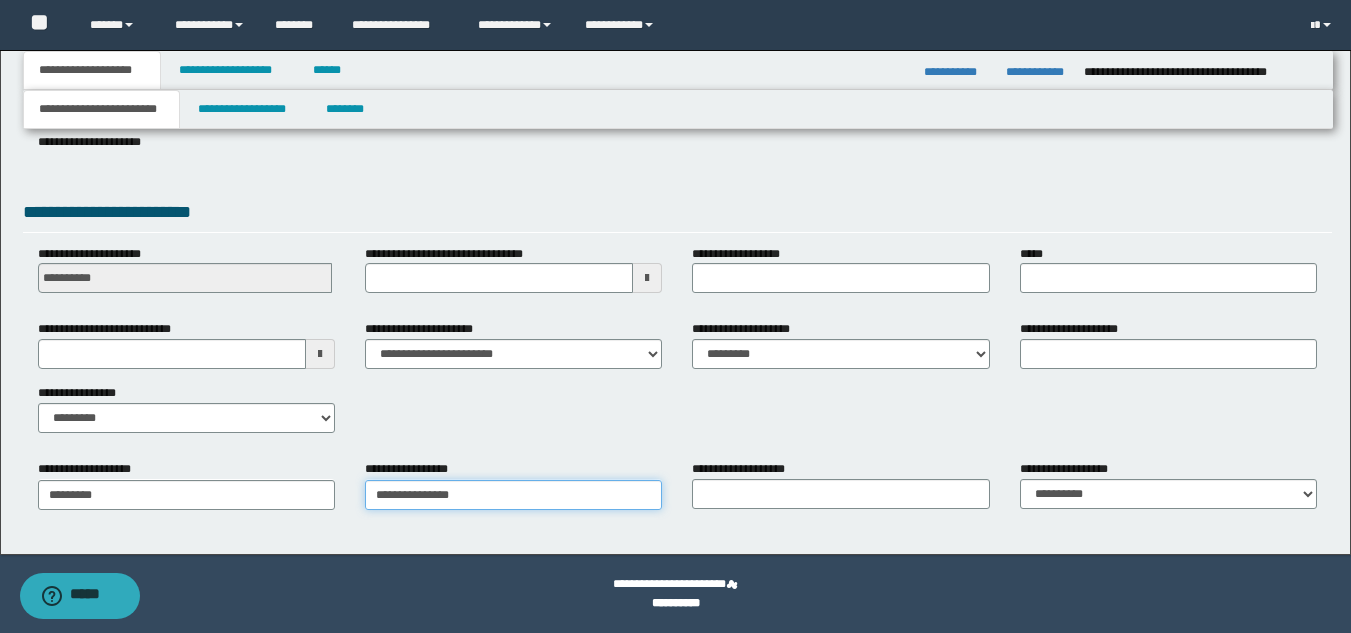 type on "**********" 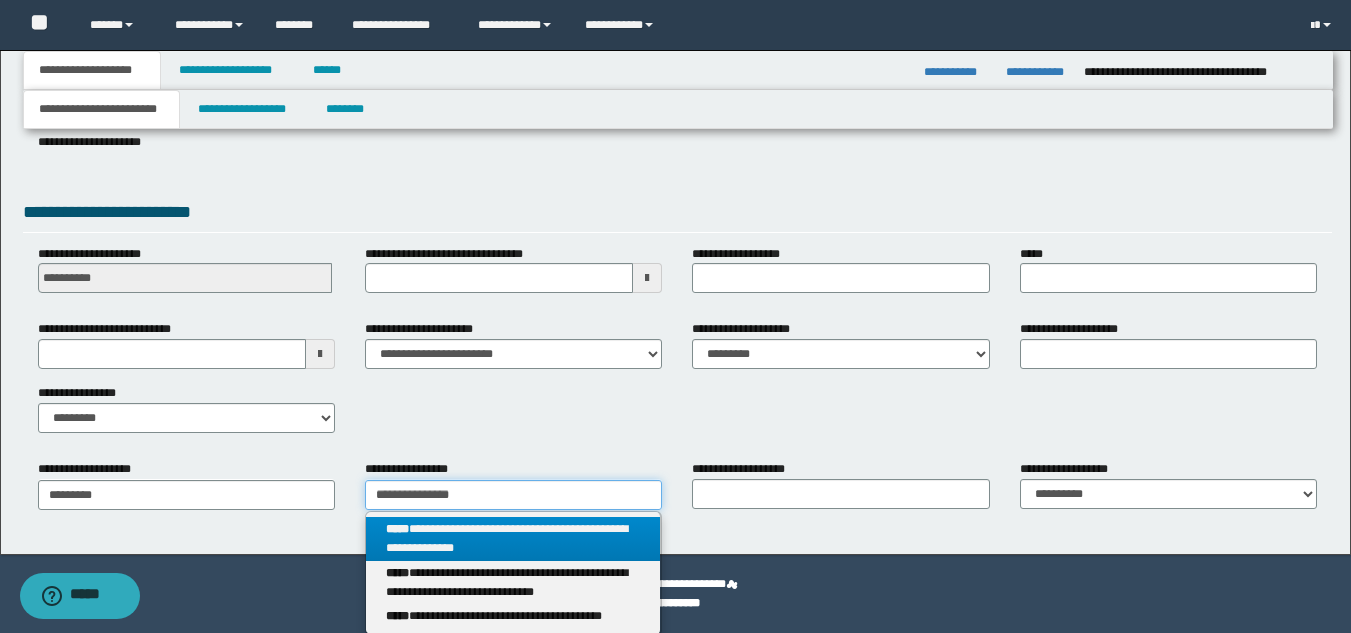 type on "**********" 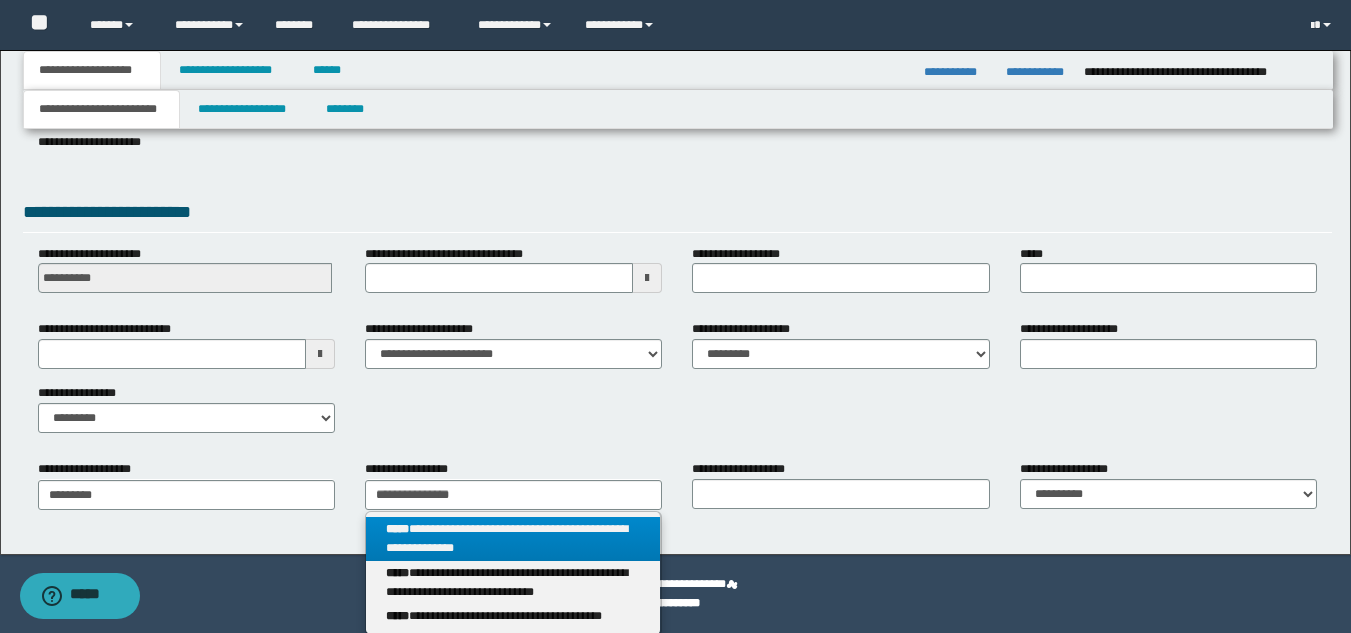 click on "**********" at bounding box center [513, 539] 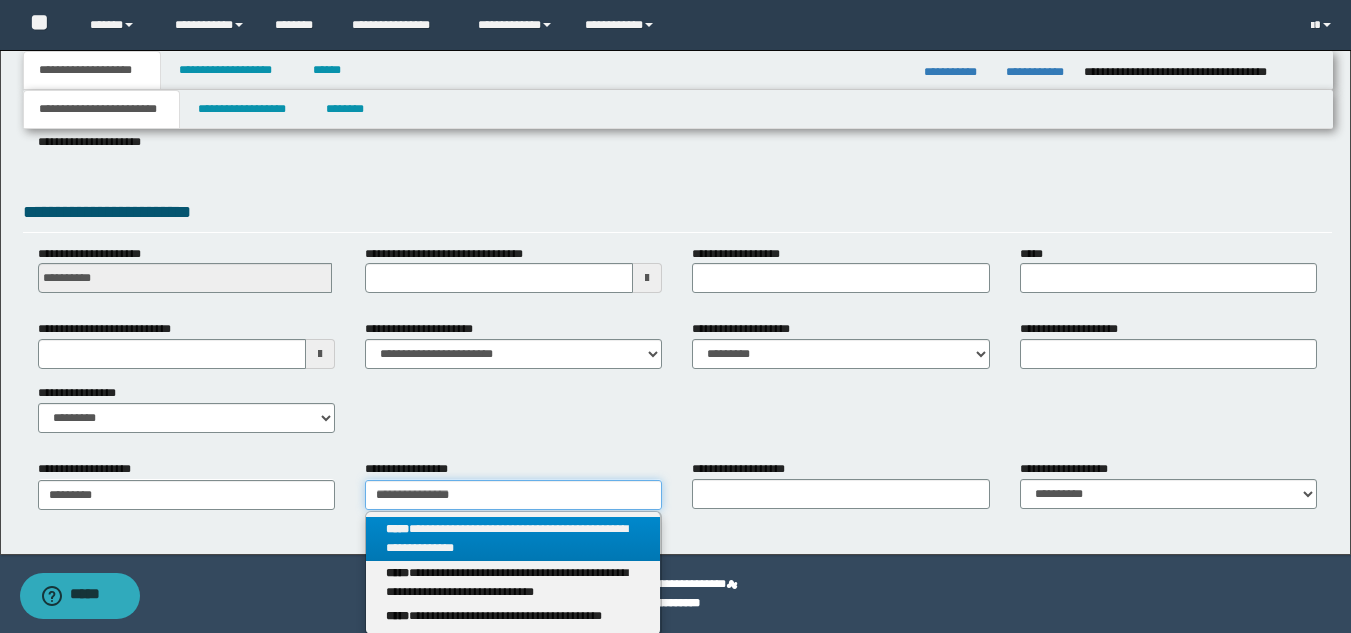 type 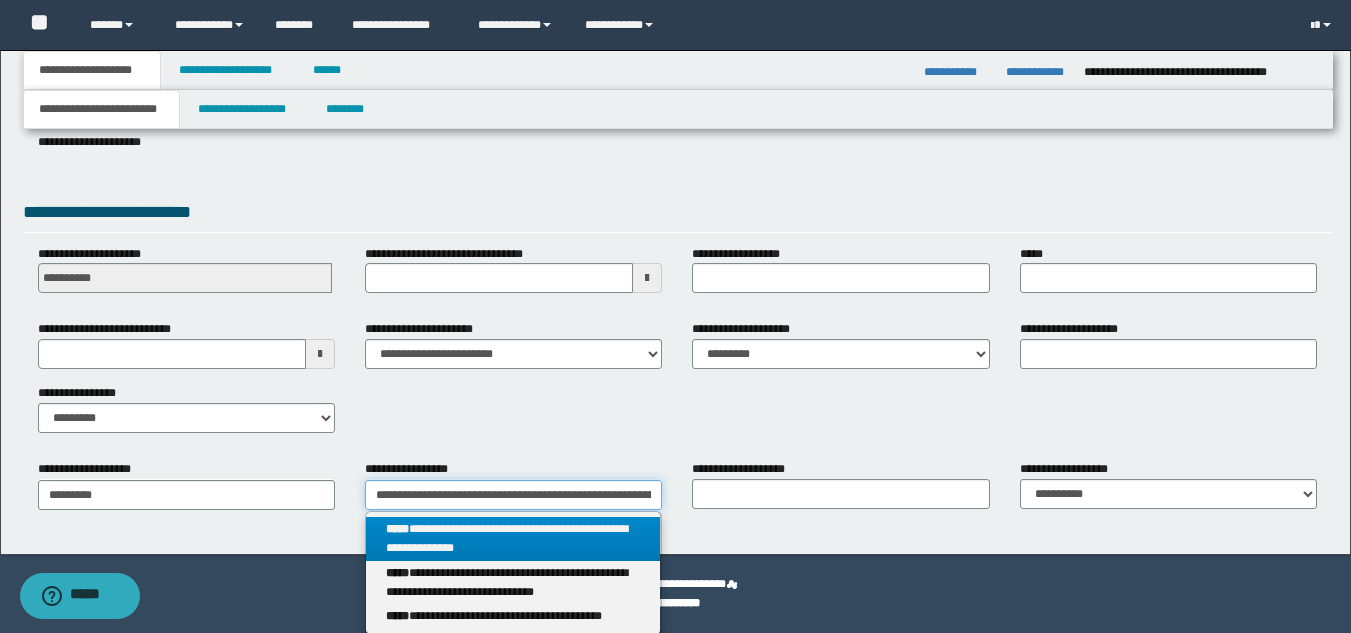 scroll, scrollTop: 0, scrollLeft: 85, axis: horizontal 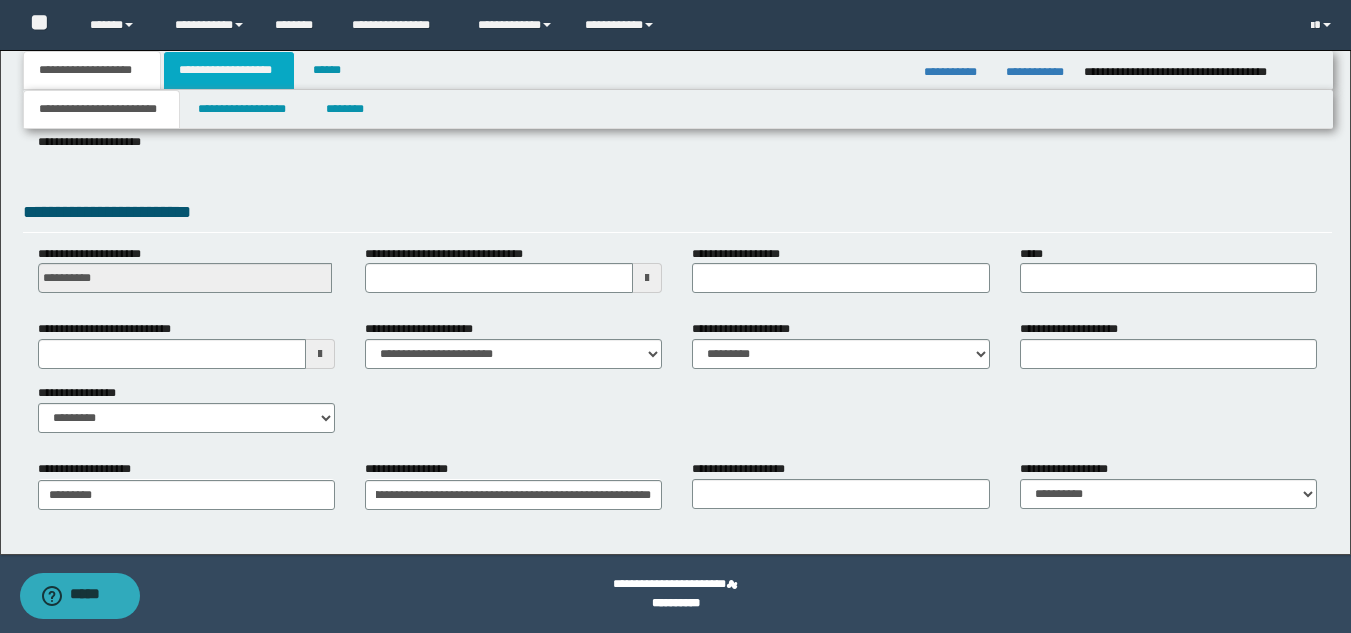 click on "**********" at bounding box center [229, 70] 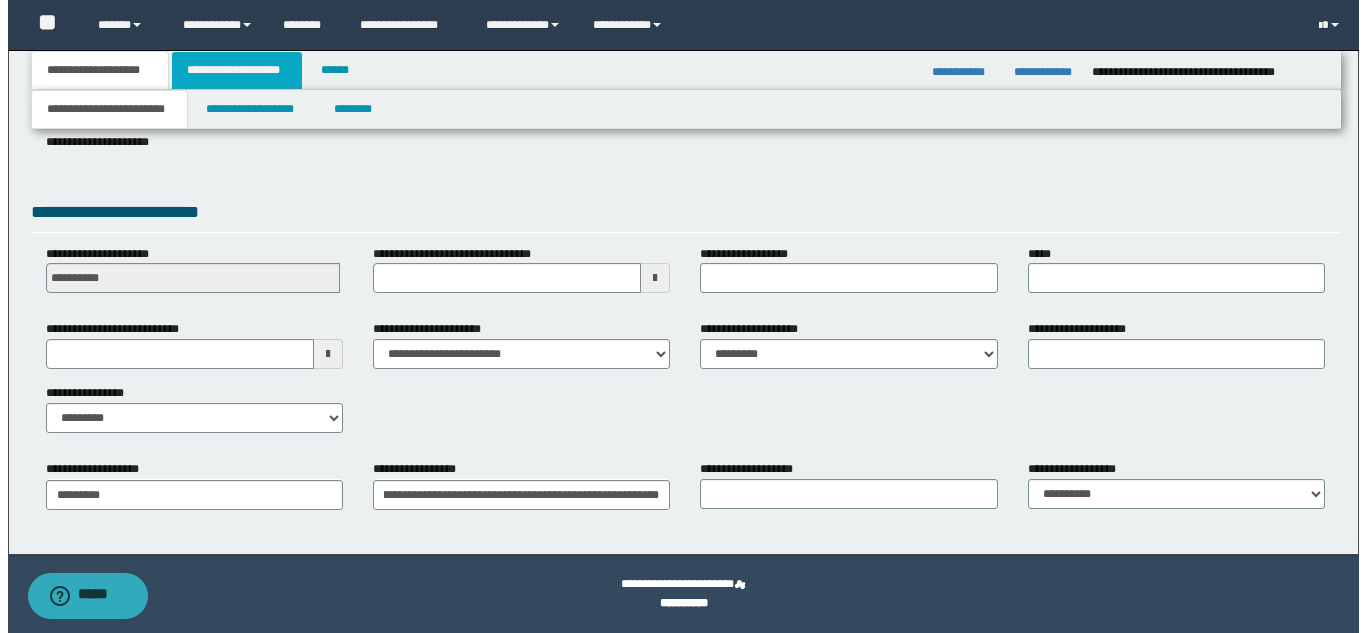 scroll, scrollTop: 0, scrollLeft: 0, axis: both 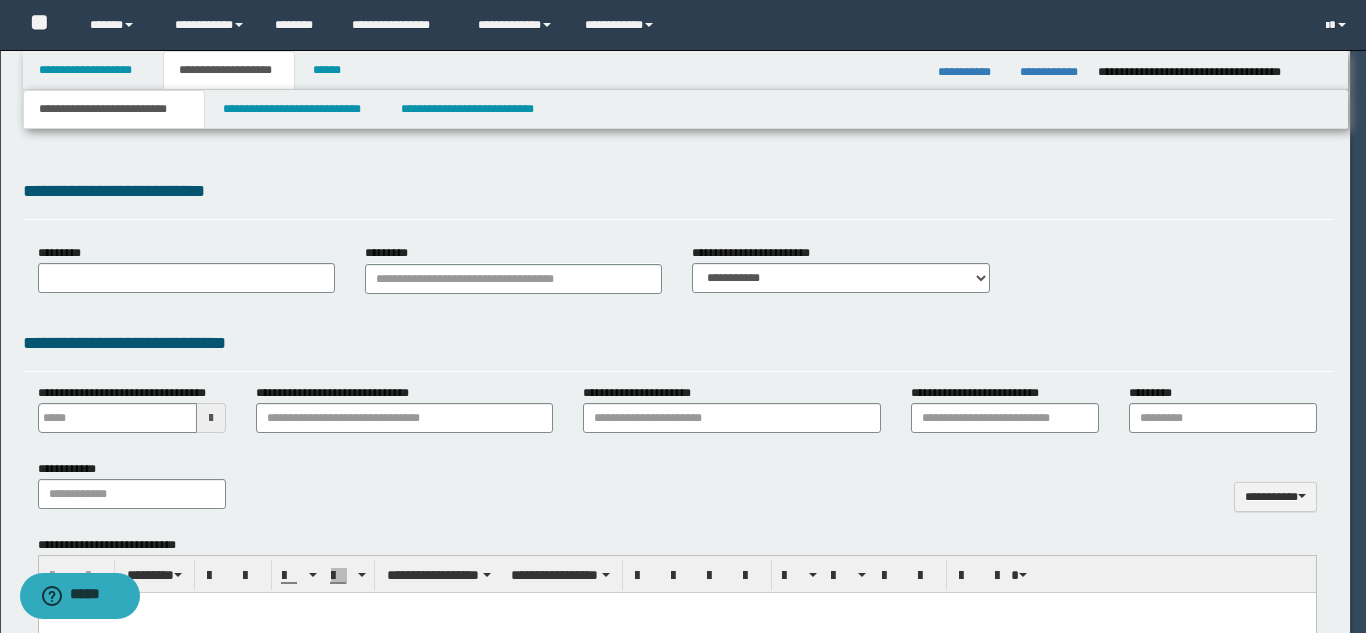 type 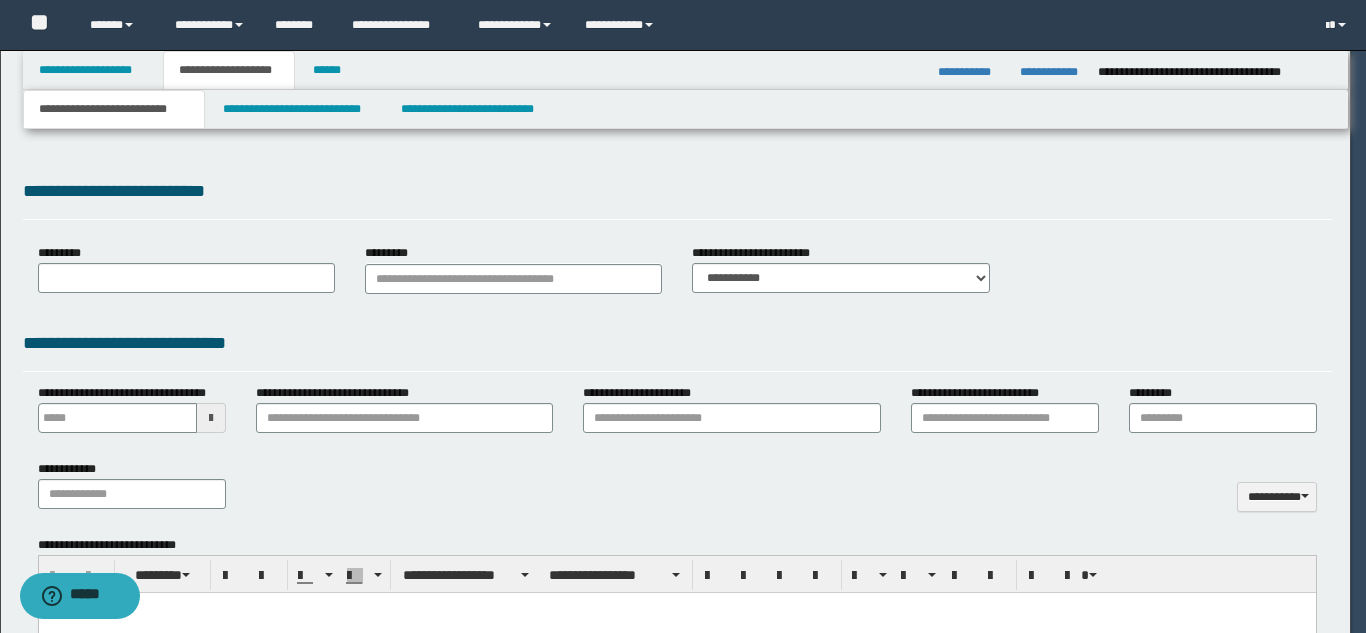 scroll, scrollTop: 0, scrollLeft: 0, axis: both 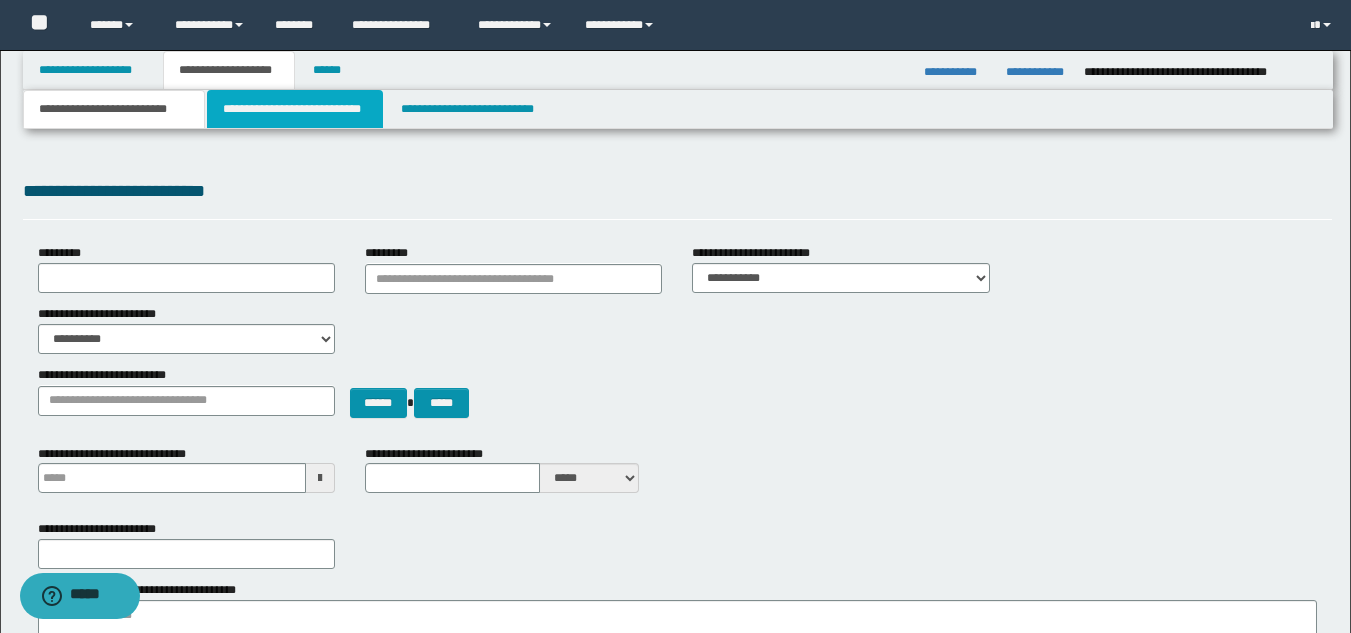 click on "**********" at bounding box center [295, 109] 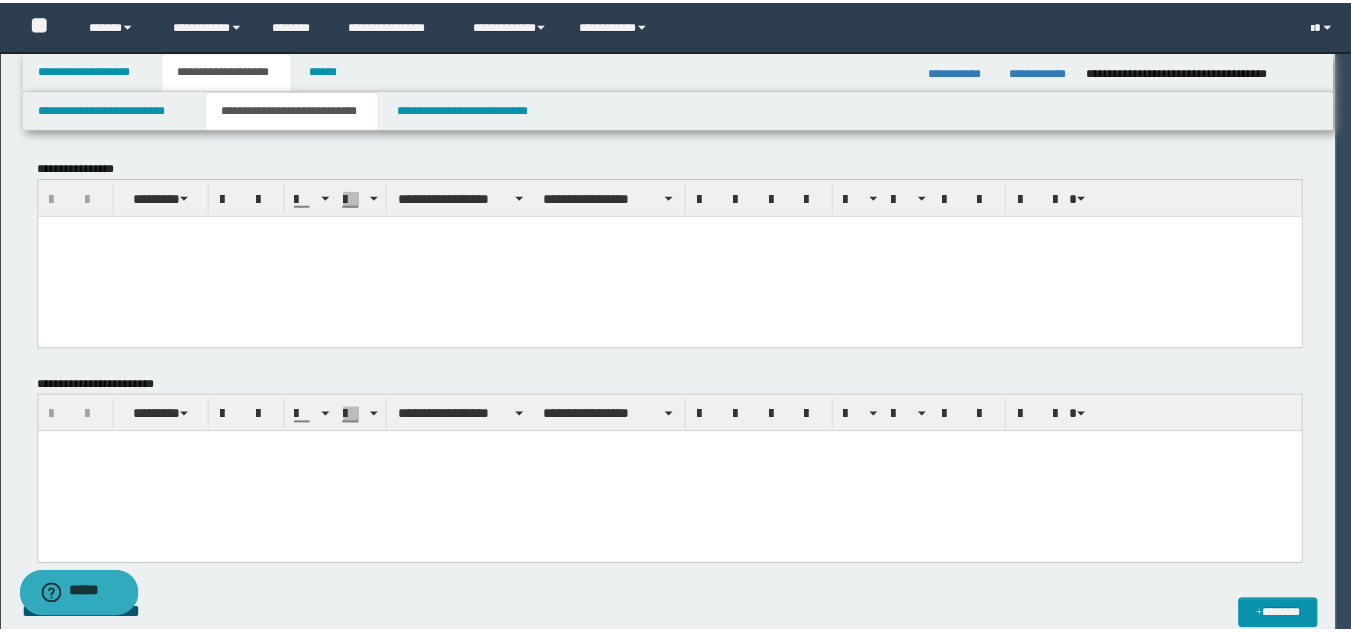 scroll, scrollTop: 0, scrollLeft: 0, axis: both 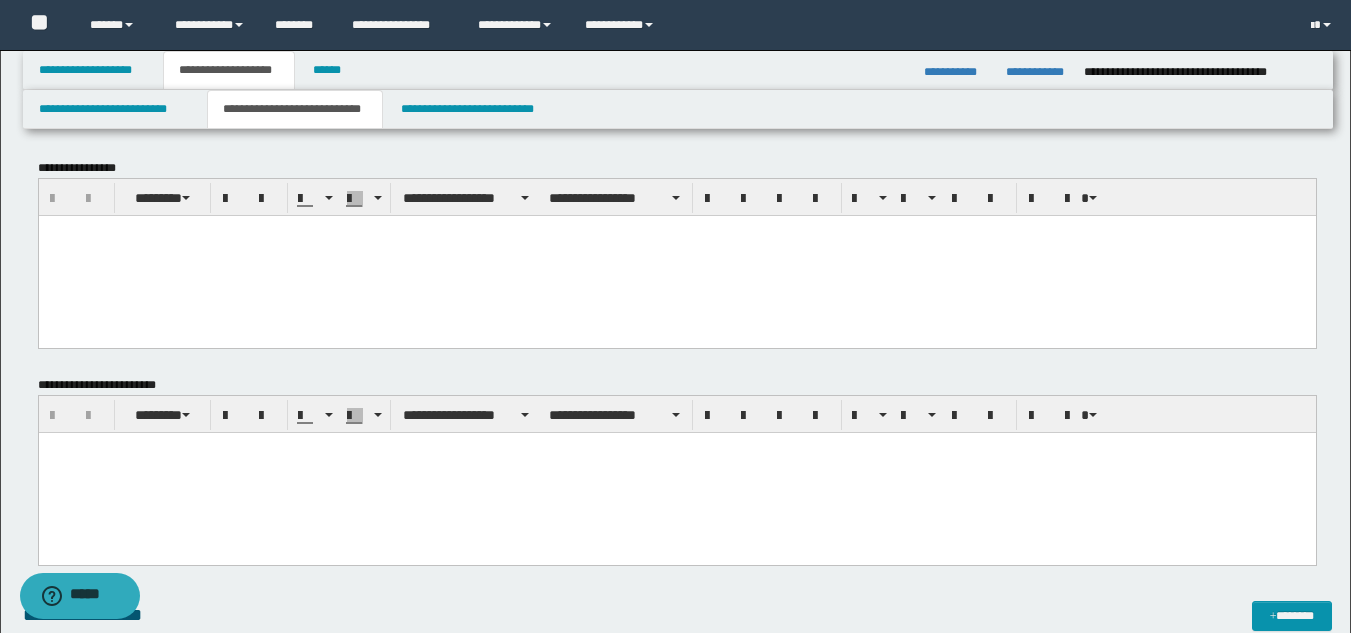 click at bounding box center [676, 230] 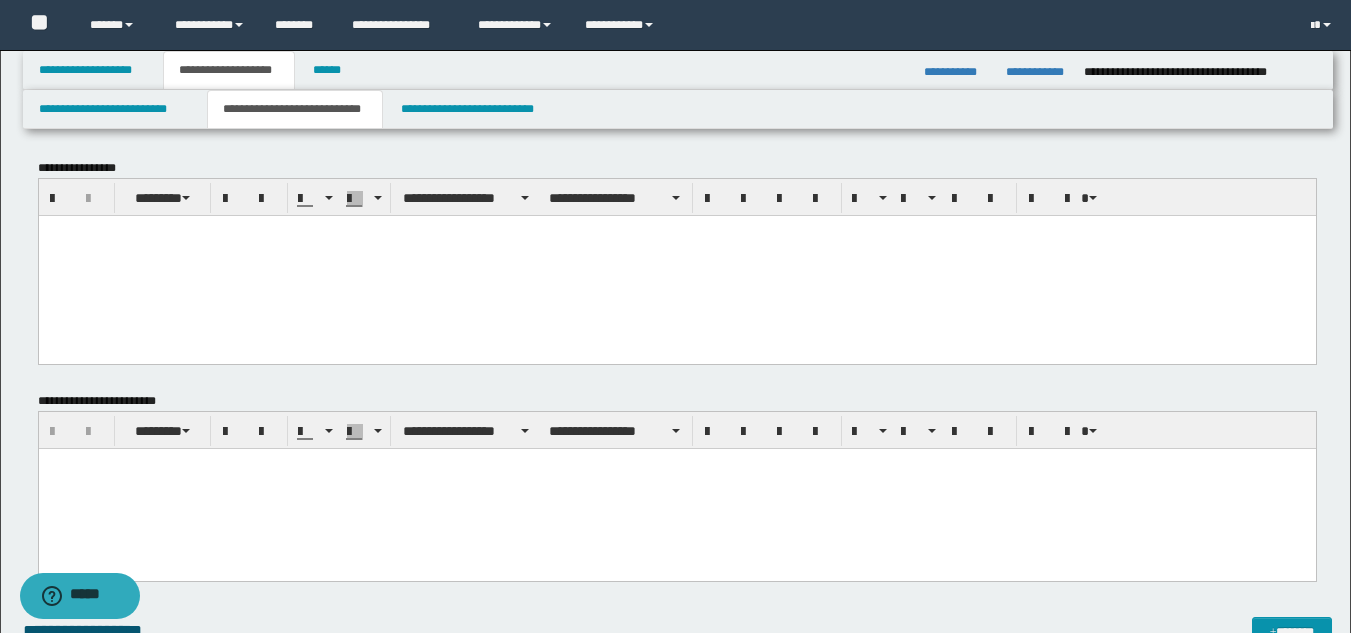 paste 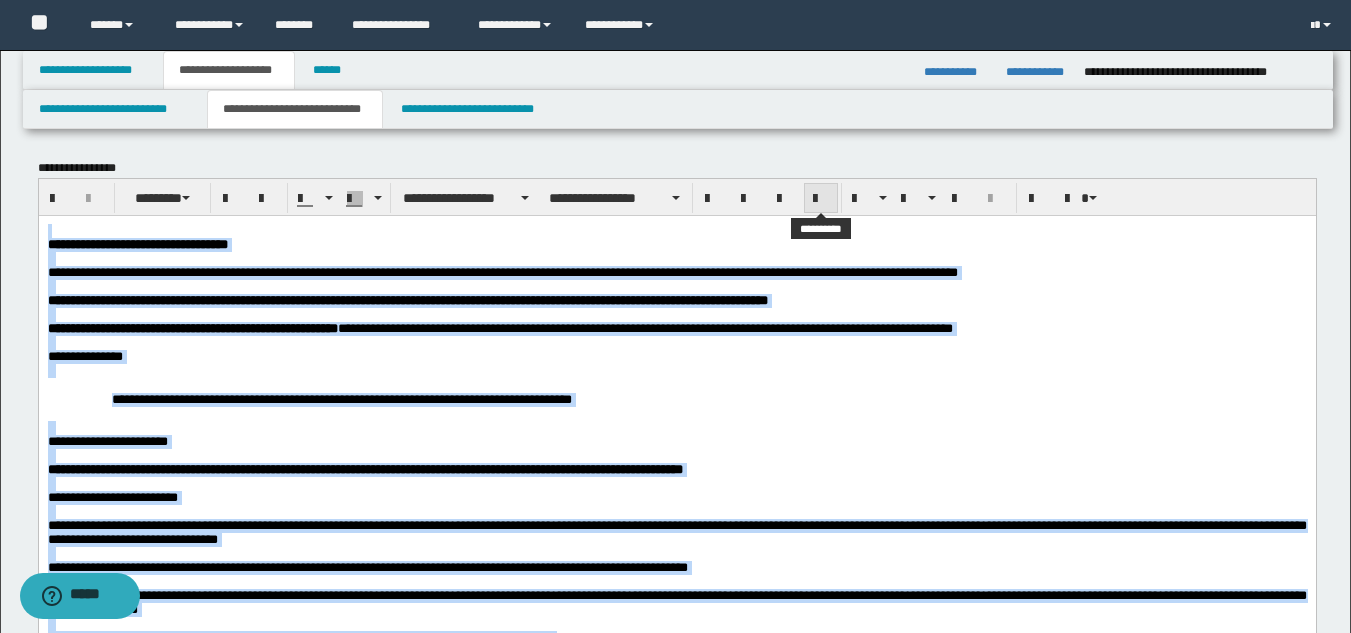 click at bounding box center (821, 198) 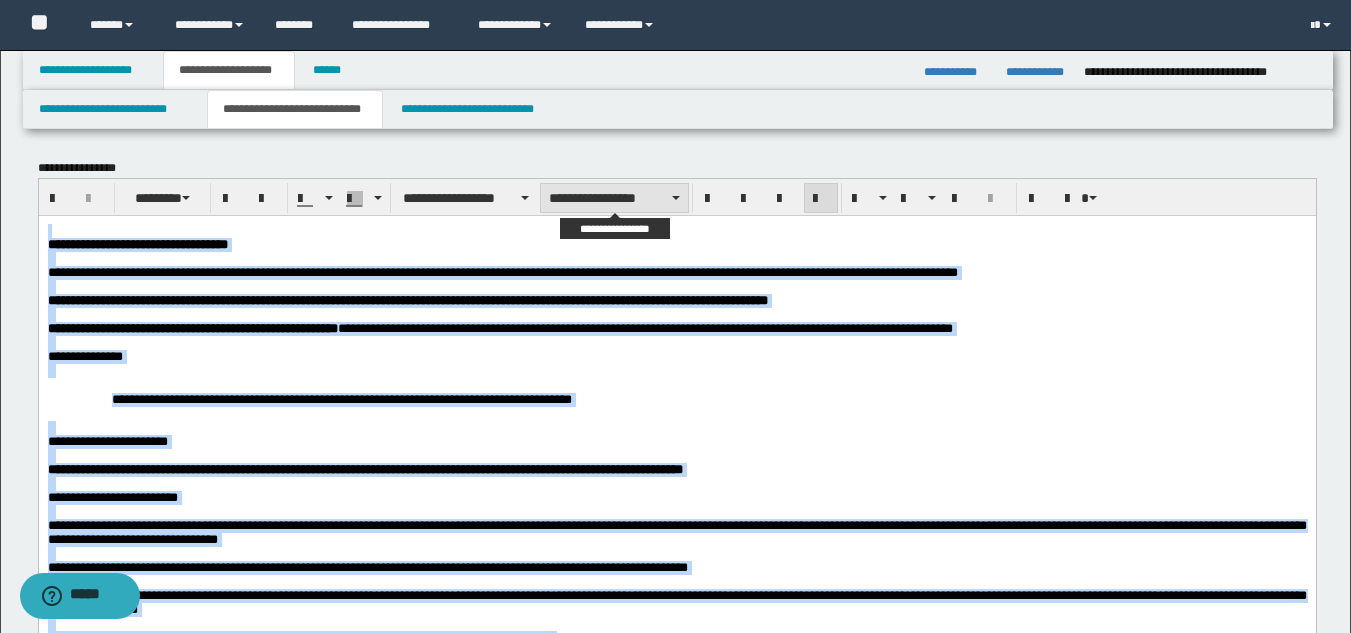 click on "**********" at bounding box center (614, 198) 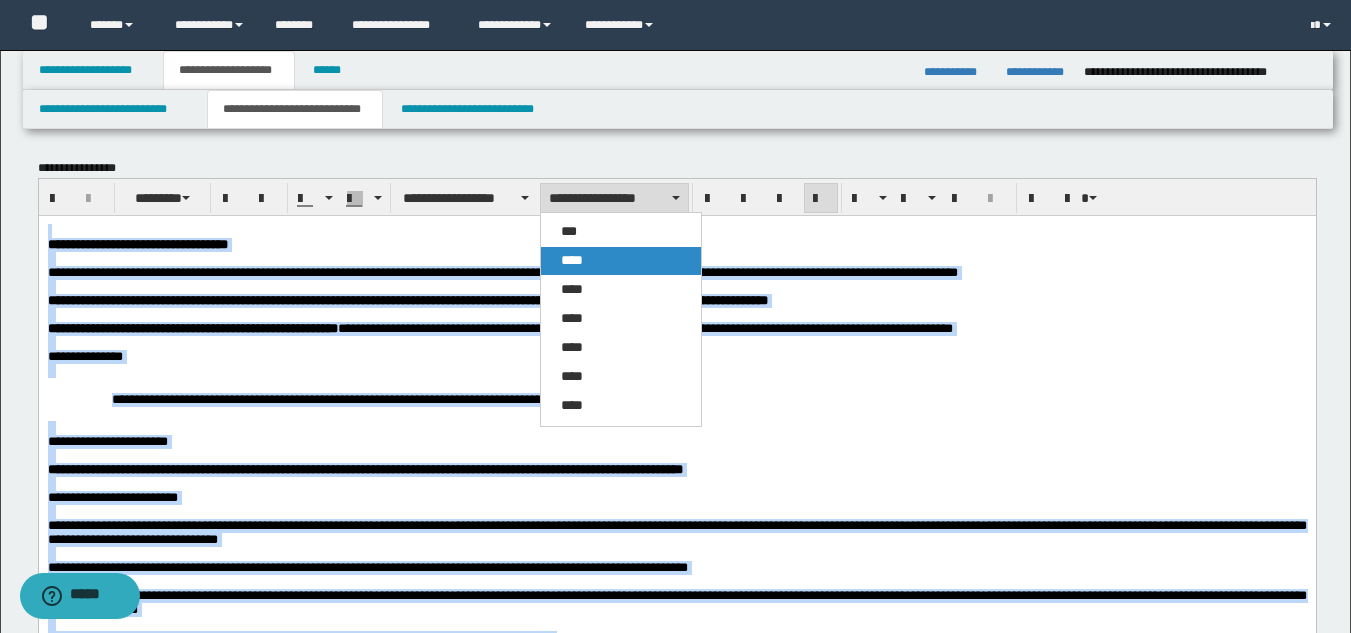 click on "****" at bounding box center (621, 261) 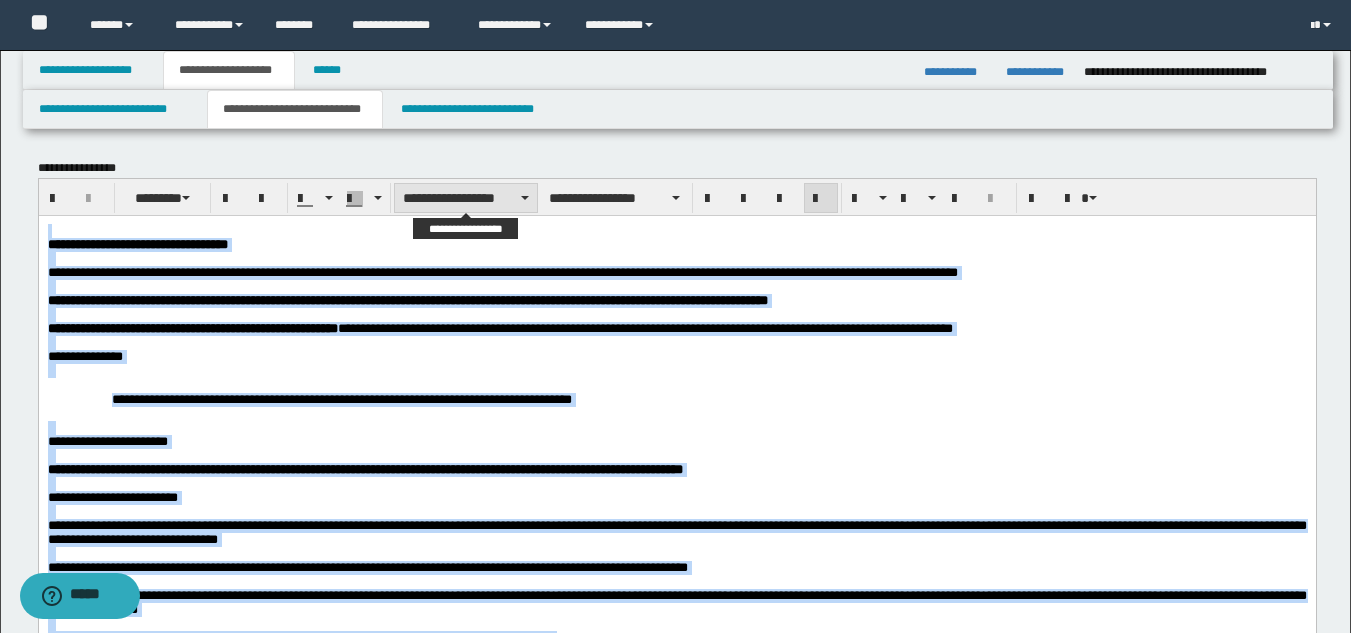 click on "**********" at bounding box center (466, 198) 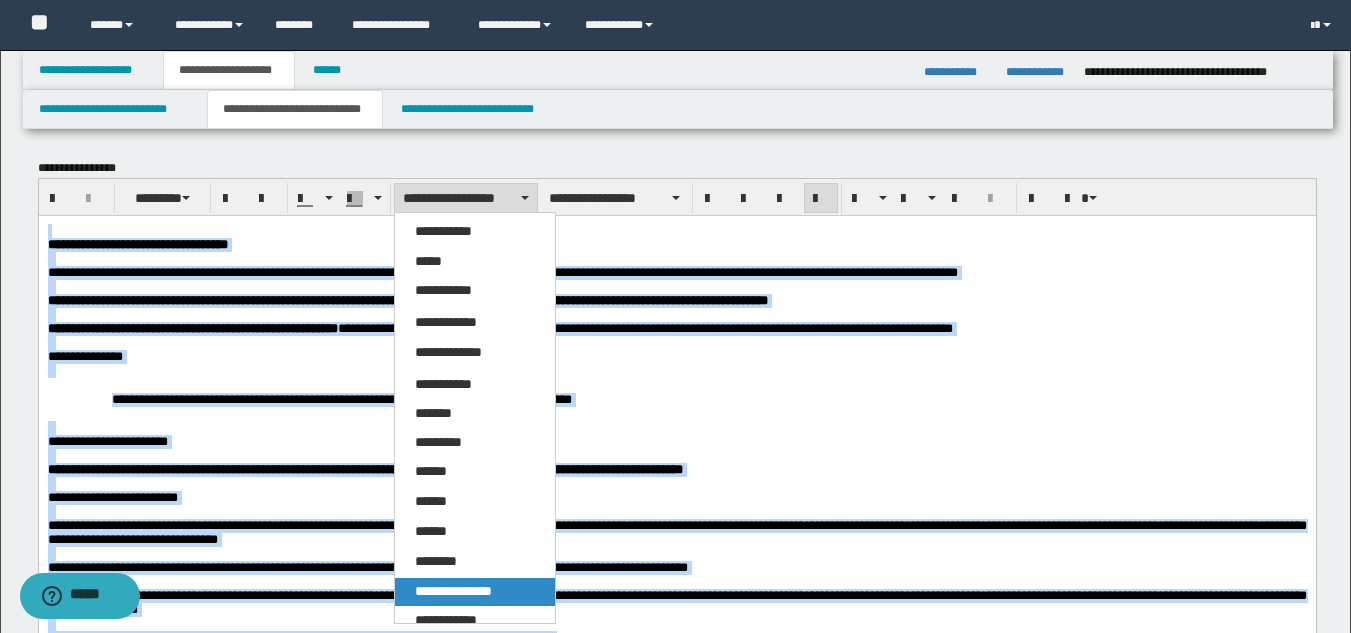 drag, startPoint x: 450, startPoint y: 583, endPoint x: 413, endPoint y: 353, distance: 232.95708 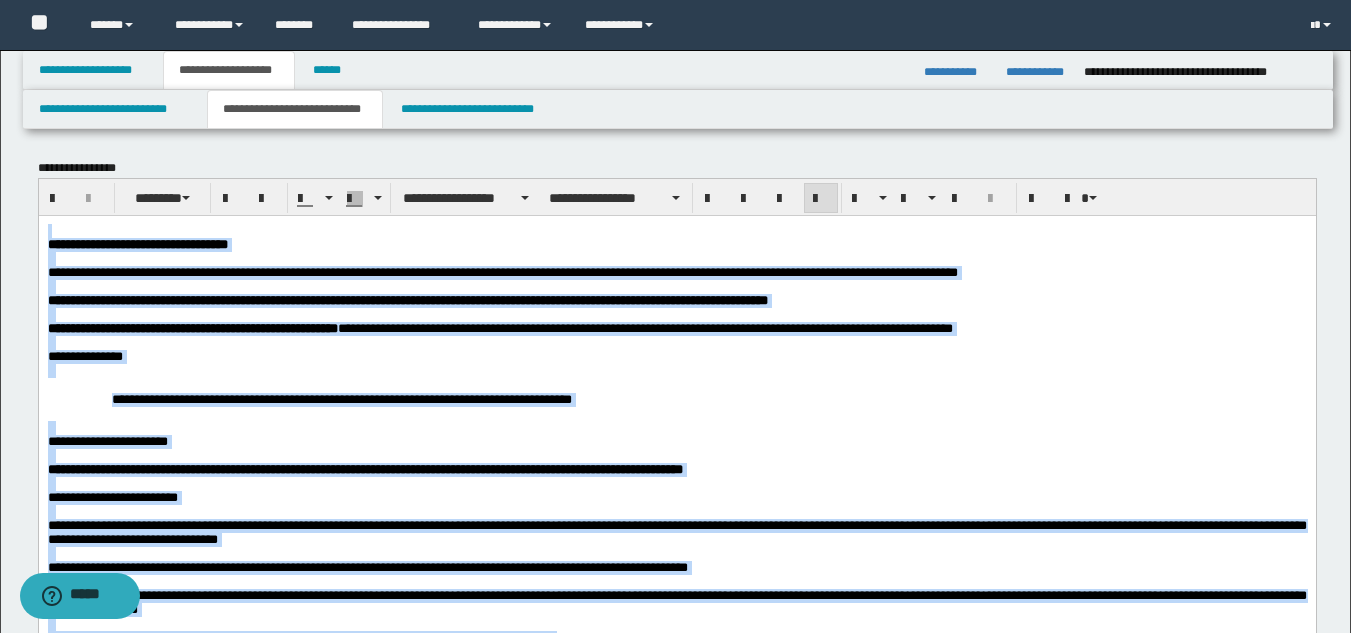 click on "**********" at bounding box center [676, 850] 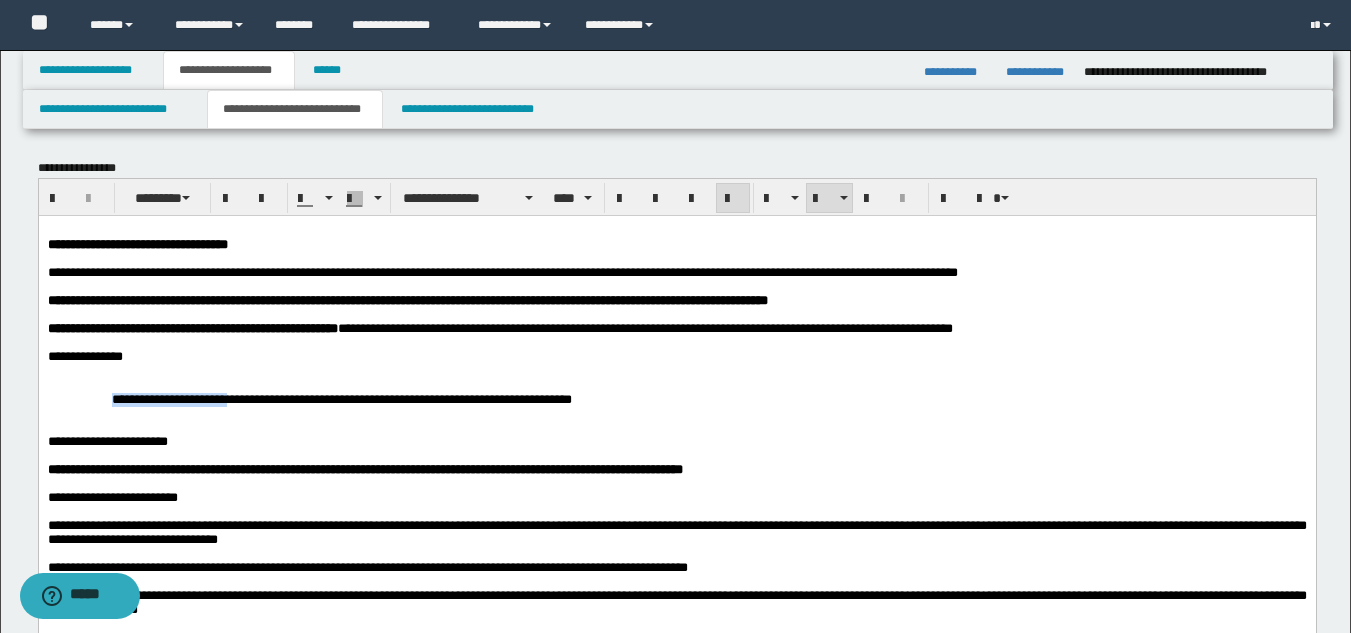 drag, startPoint x: 110, startPoint y: 414, endPoint x: 400, endPoint y: 382, distance: 291.76016 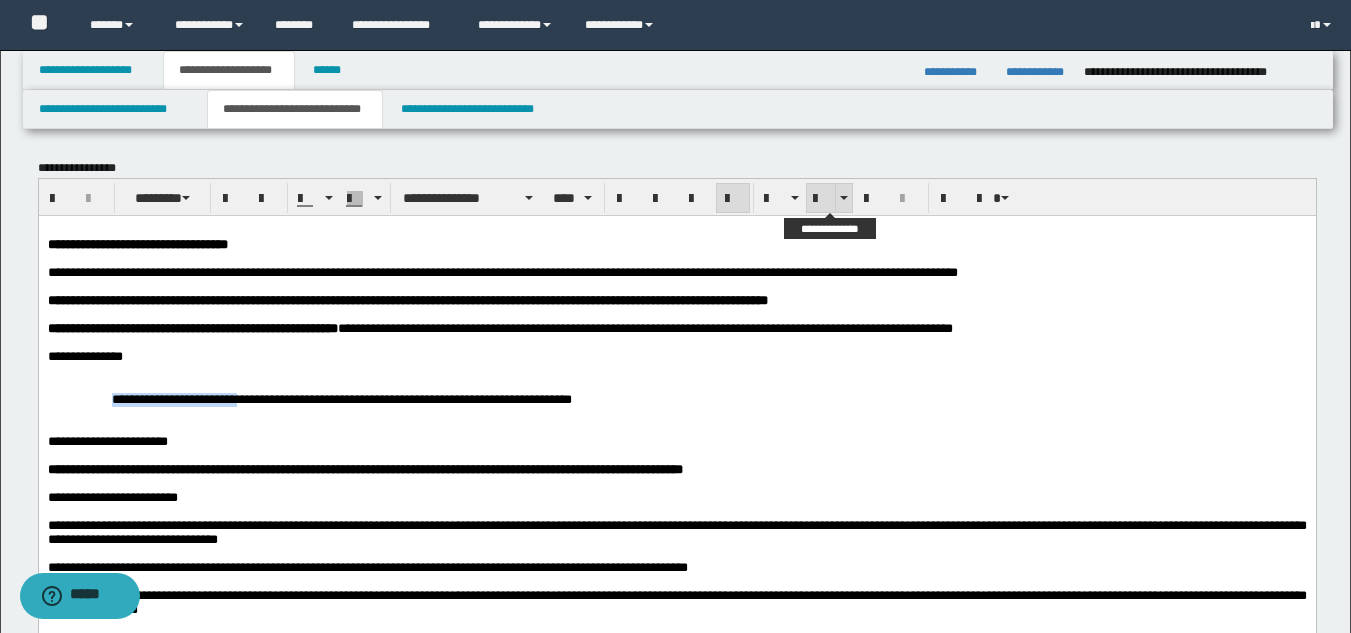 click at bounding box center [821, 198] 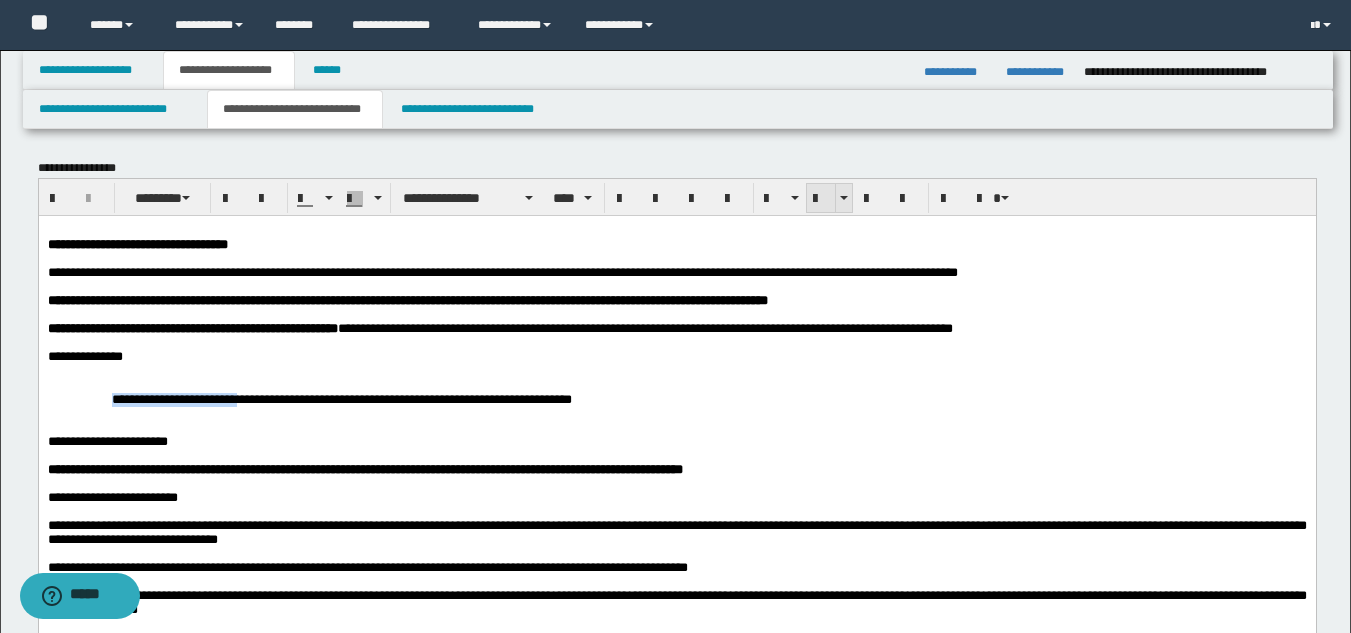 drag, startPoint x: 812, startPoint y: 199, endPoint x: 568, endPoint y: 59, distance: 281.31122 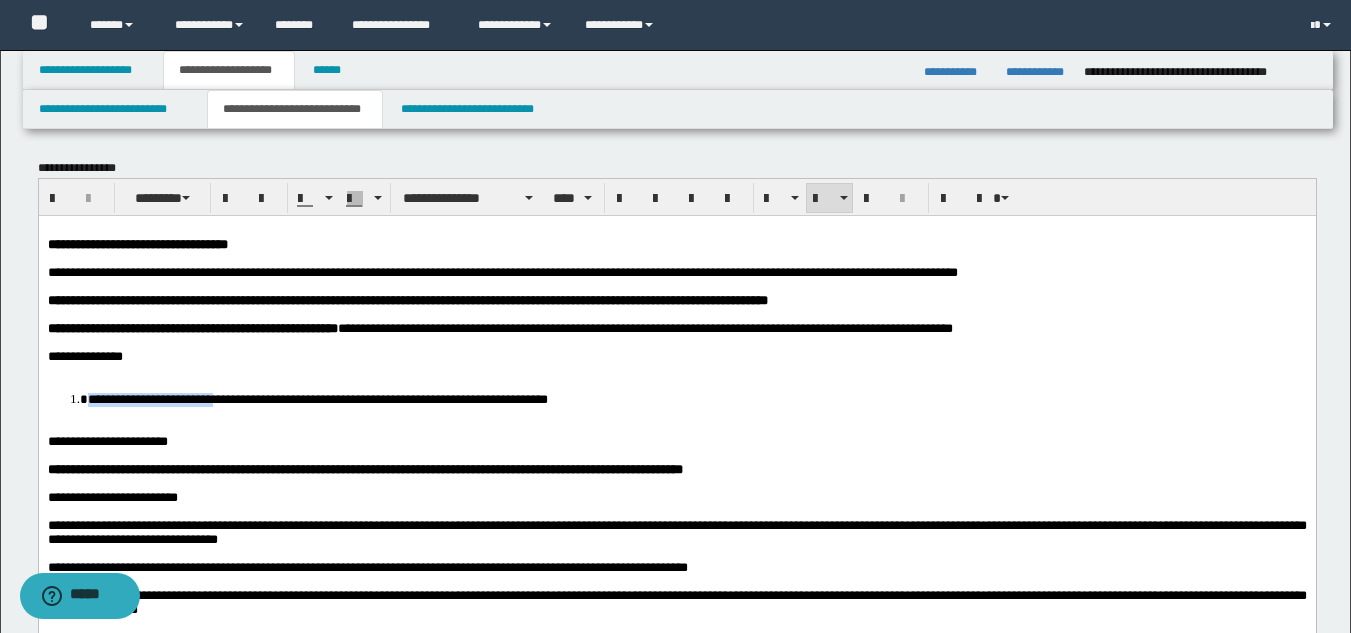 click on "**********" at bounding box center (676, 850) 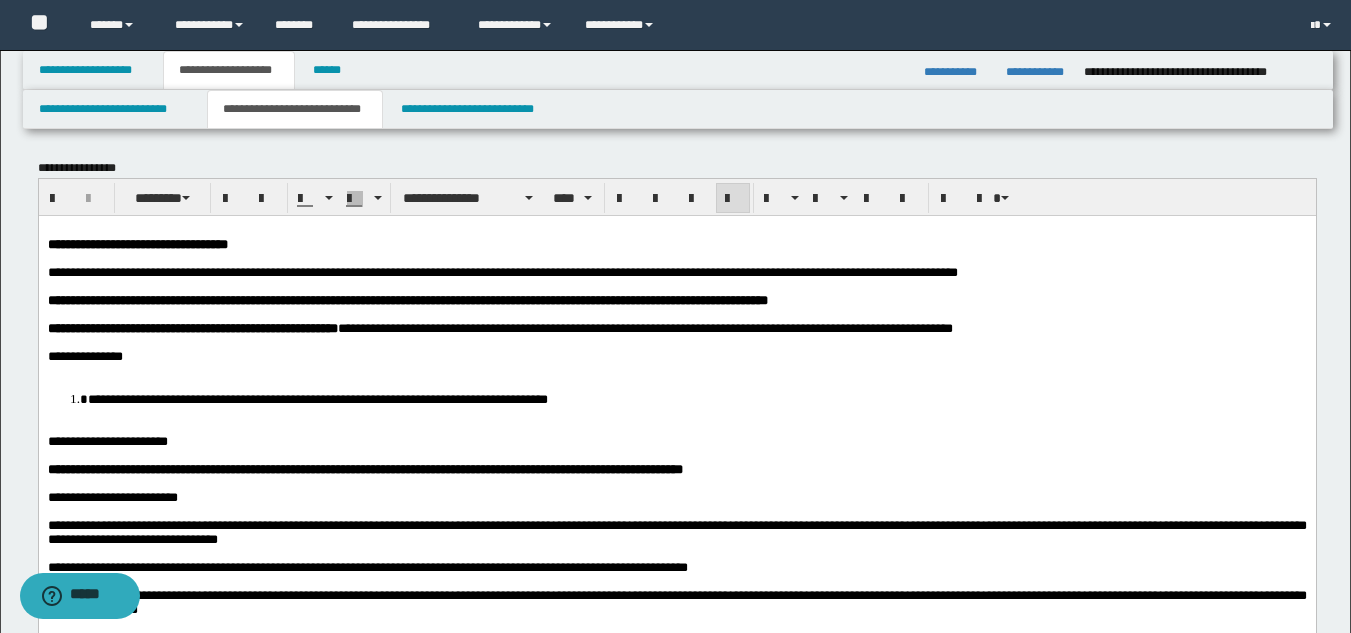 click at bounding box center (676, 370) 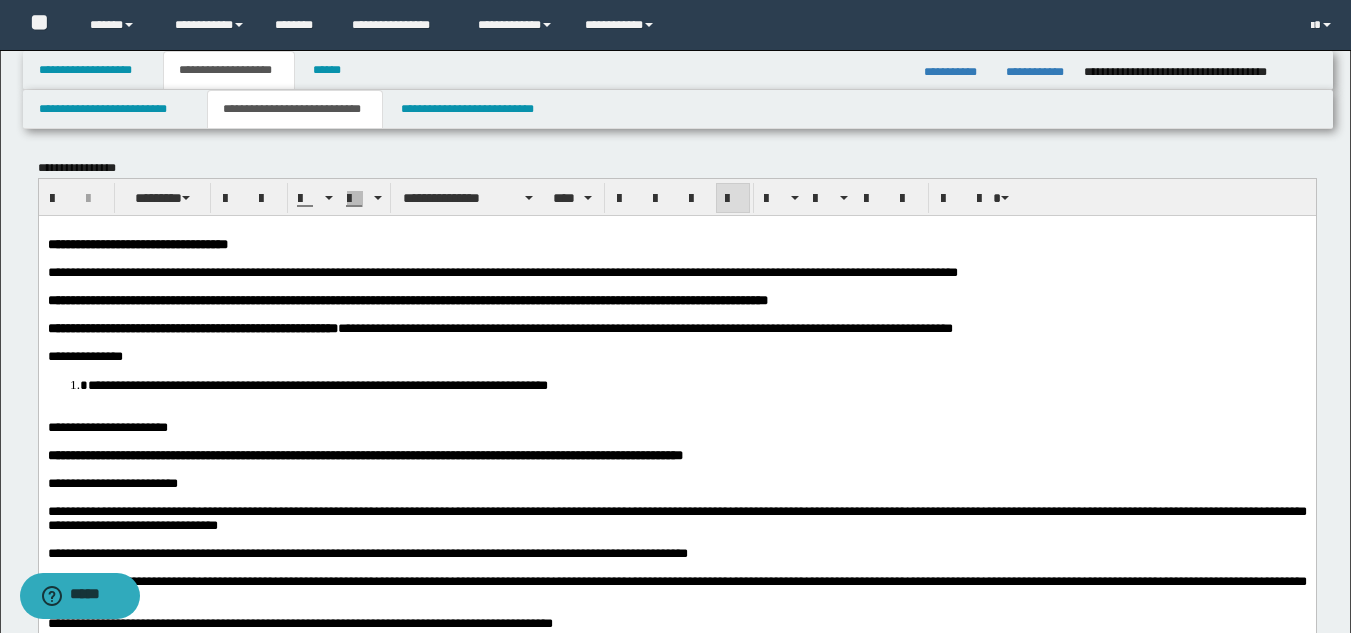 click at bounding box center [676, 413] 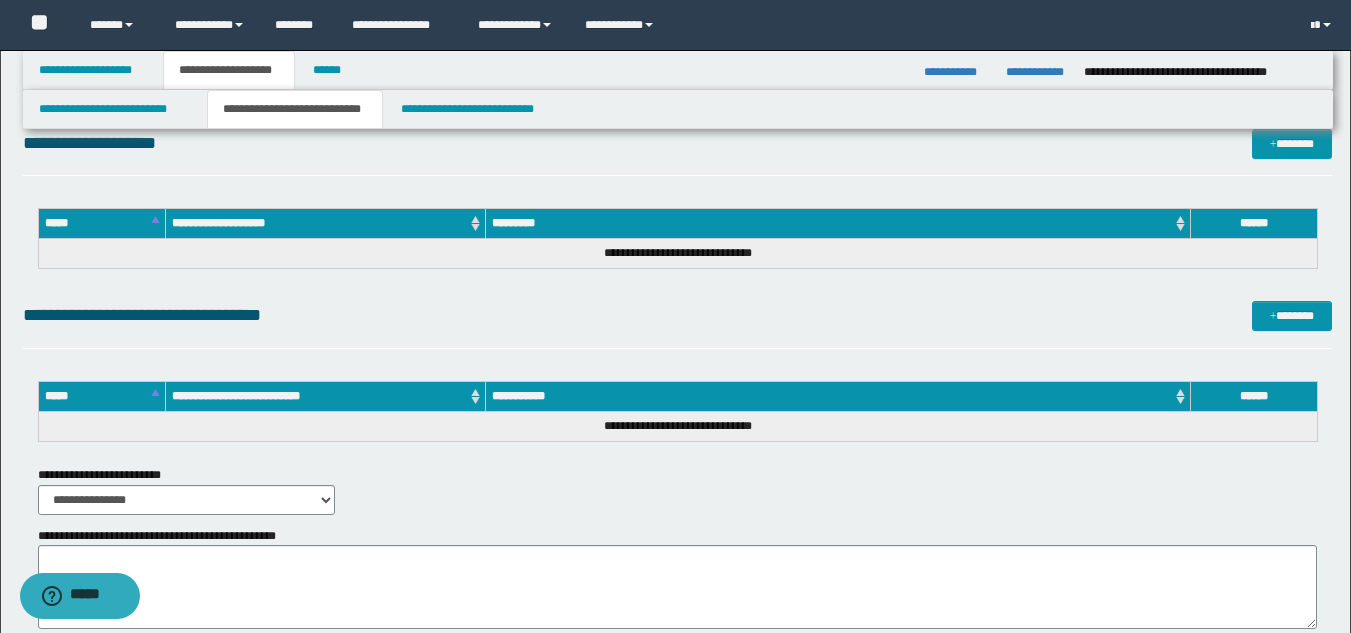 scroll, scrollTop: 2385, scrollLeft: 0, axis: vertical 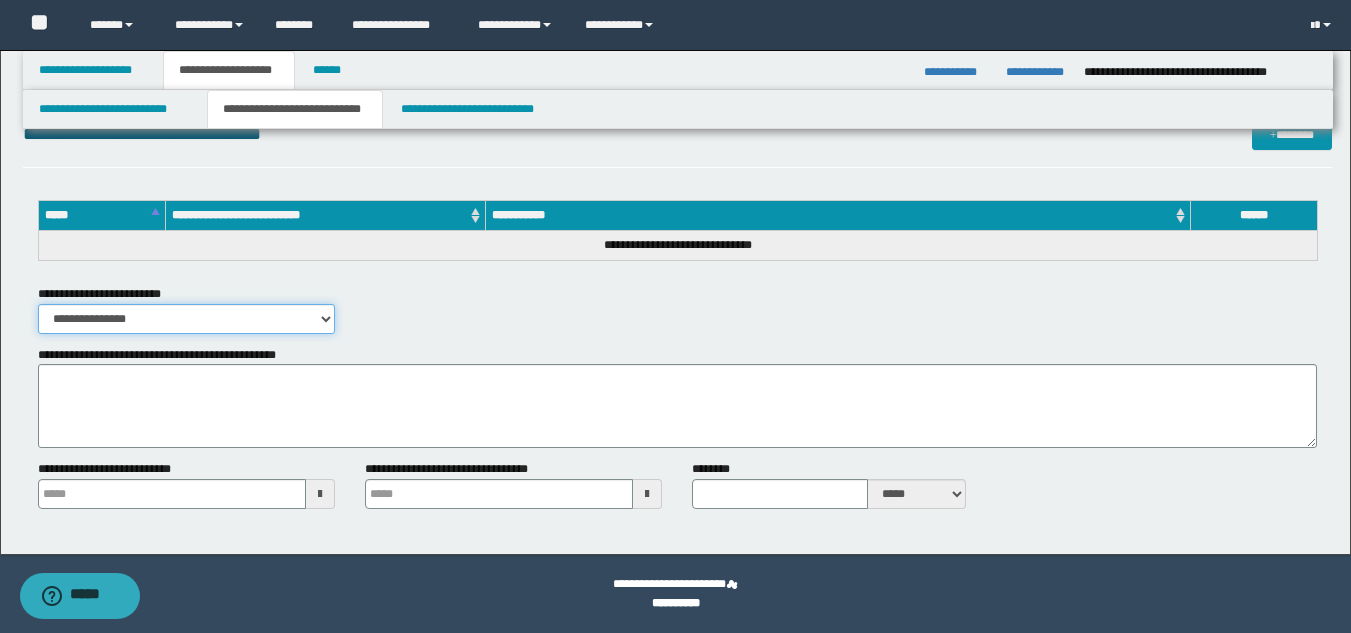 click on "**********" at bounding box center [186, 319] 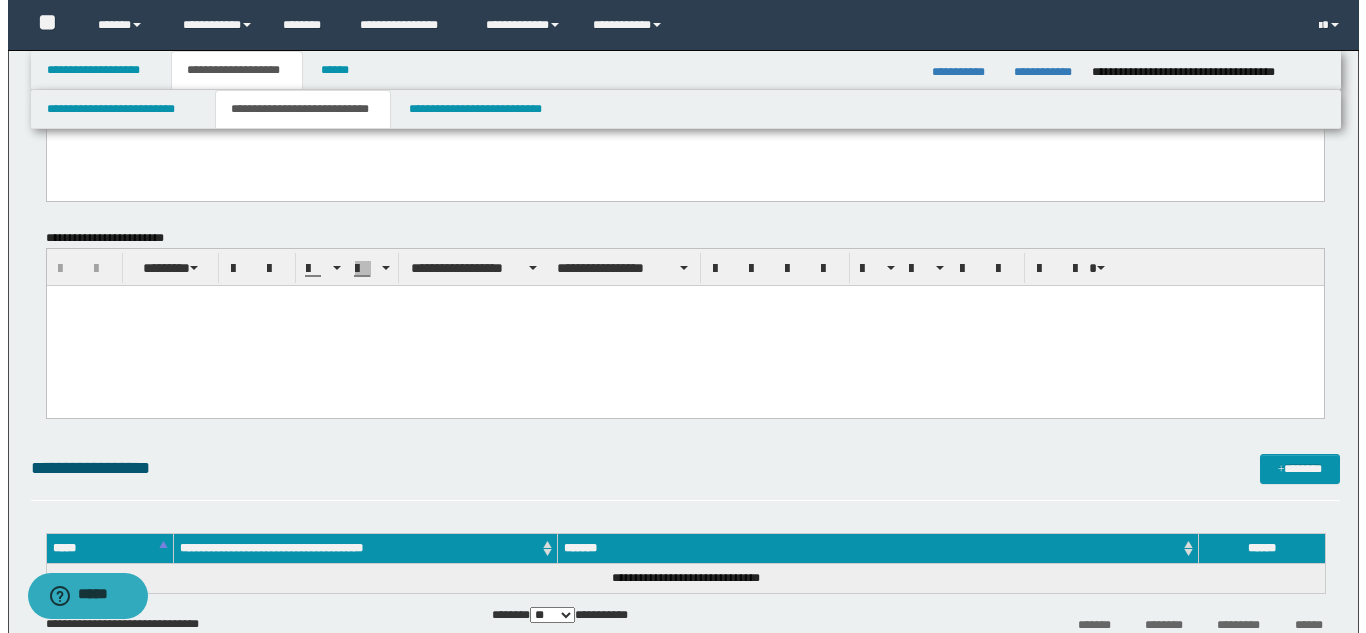 scroll, scrollTop: 1485, scrollLeft: 0, axis: vertical 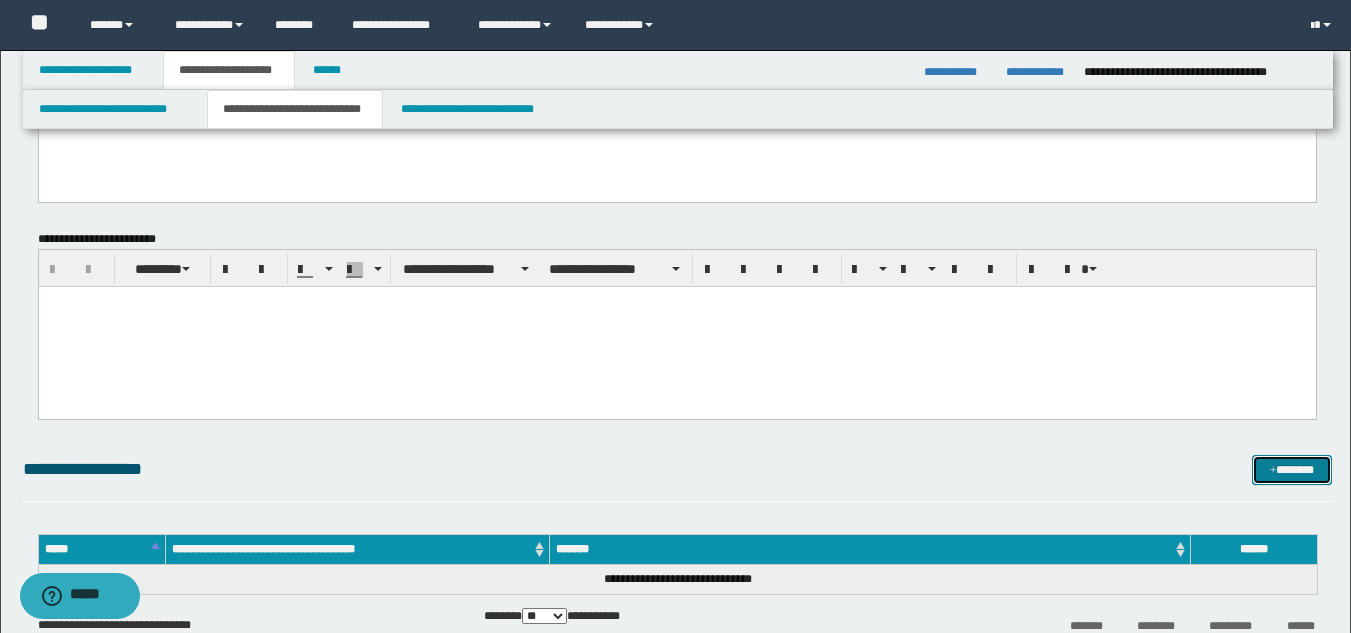 click at bounding box center [1273, 471] 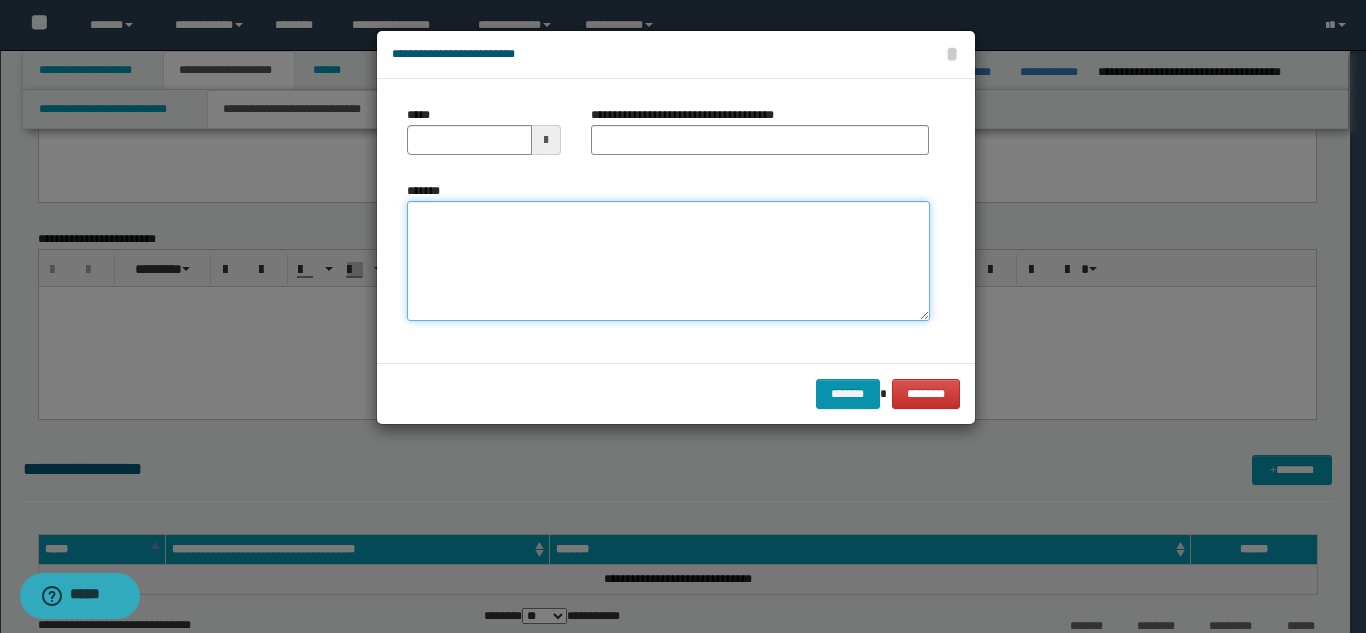 click on "*******" at bounding box center [668, 261] 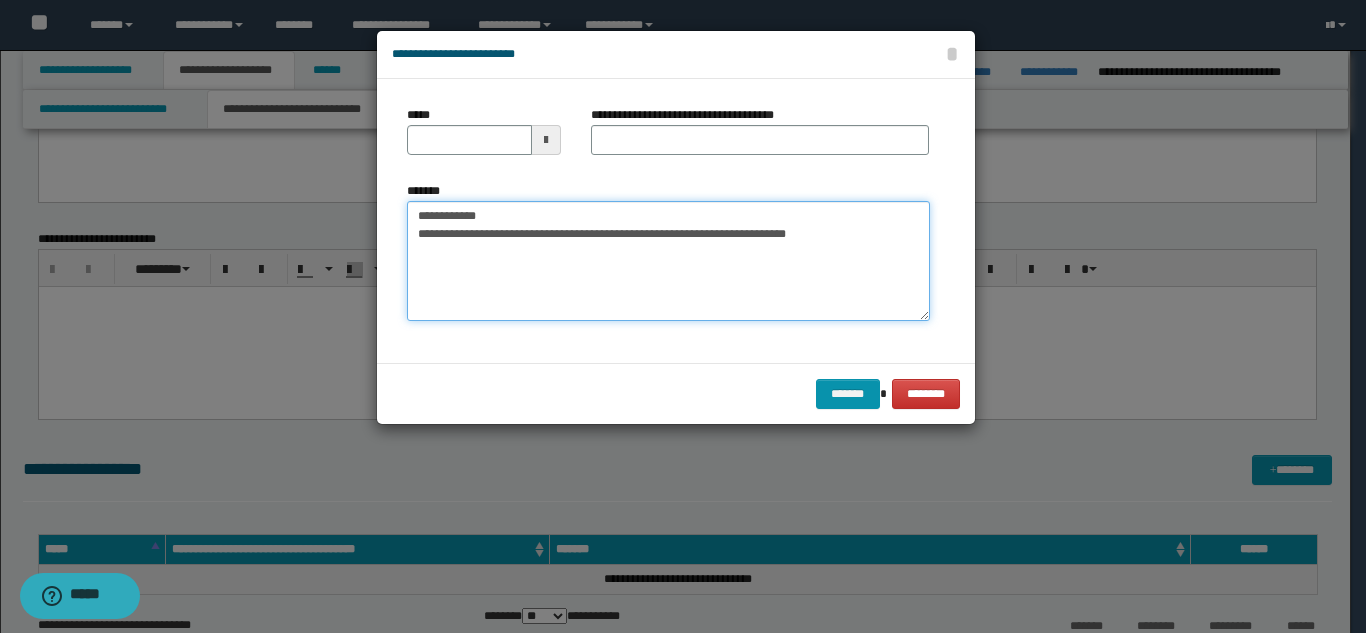 drag, startPoint x: 666, startPoint y: 215, endPoint x: 487, endPoint y: 203, distance: 179.40178 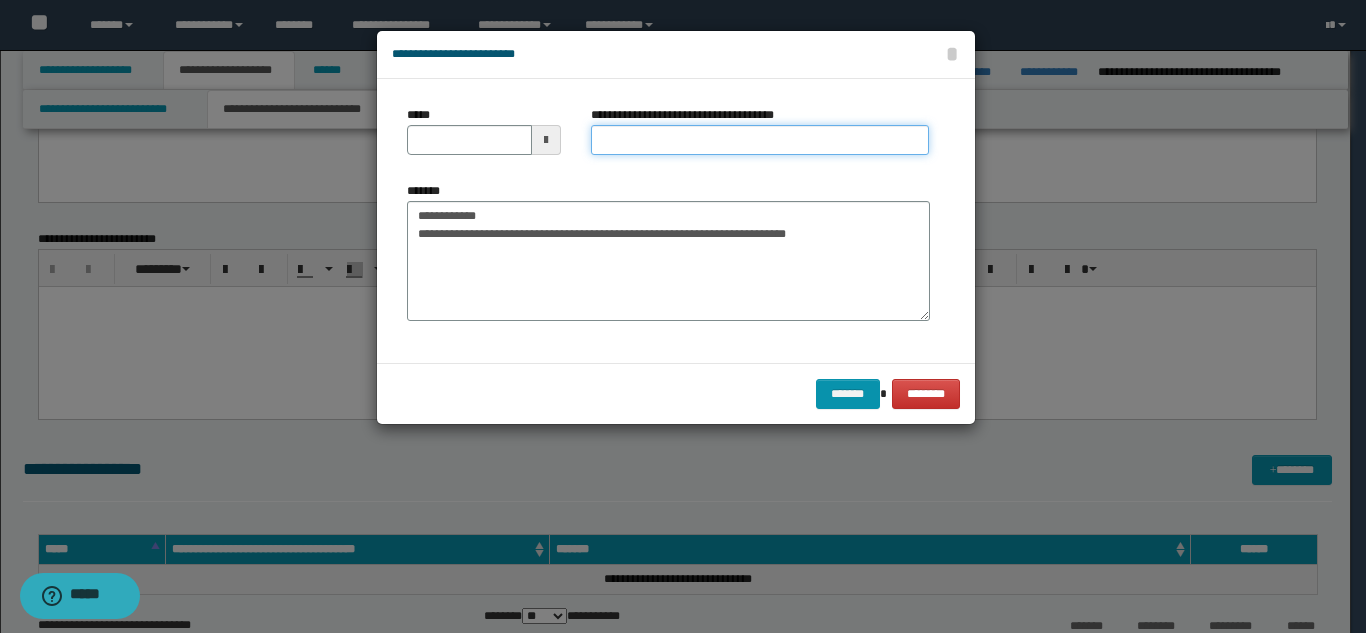 click on "**********" at bounding box center [760, 140] 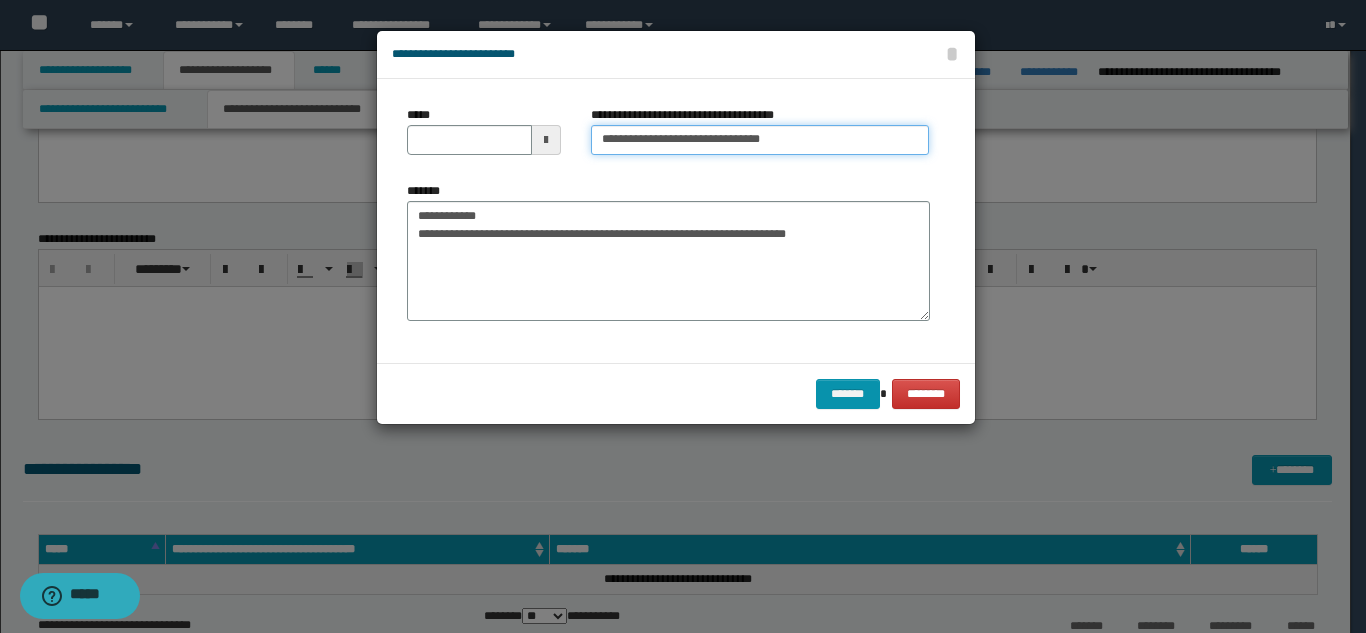type on "**********" 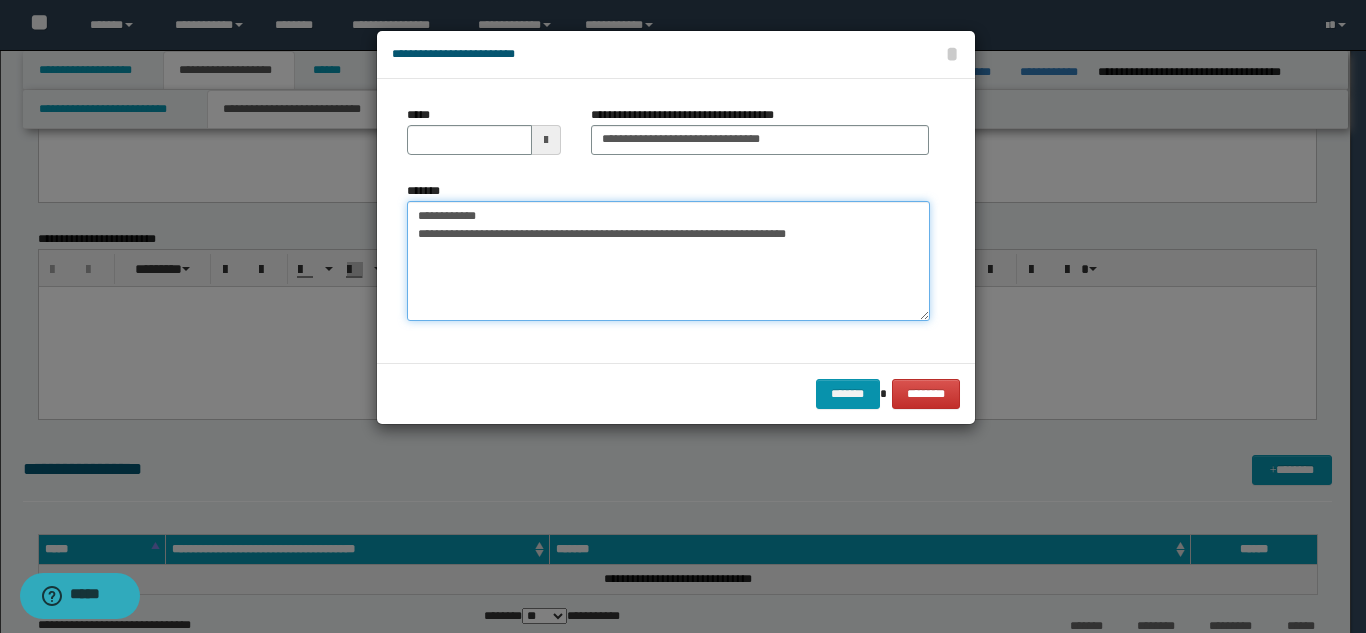 drag, startPoint x: 488, startPoint y: 214, endPoint x: 404, endPoint y: 211, distance: 84.05355 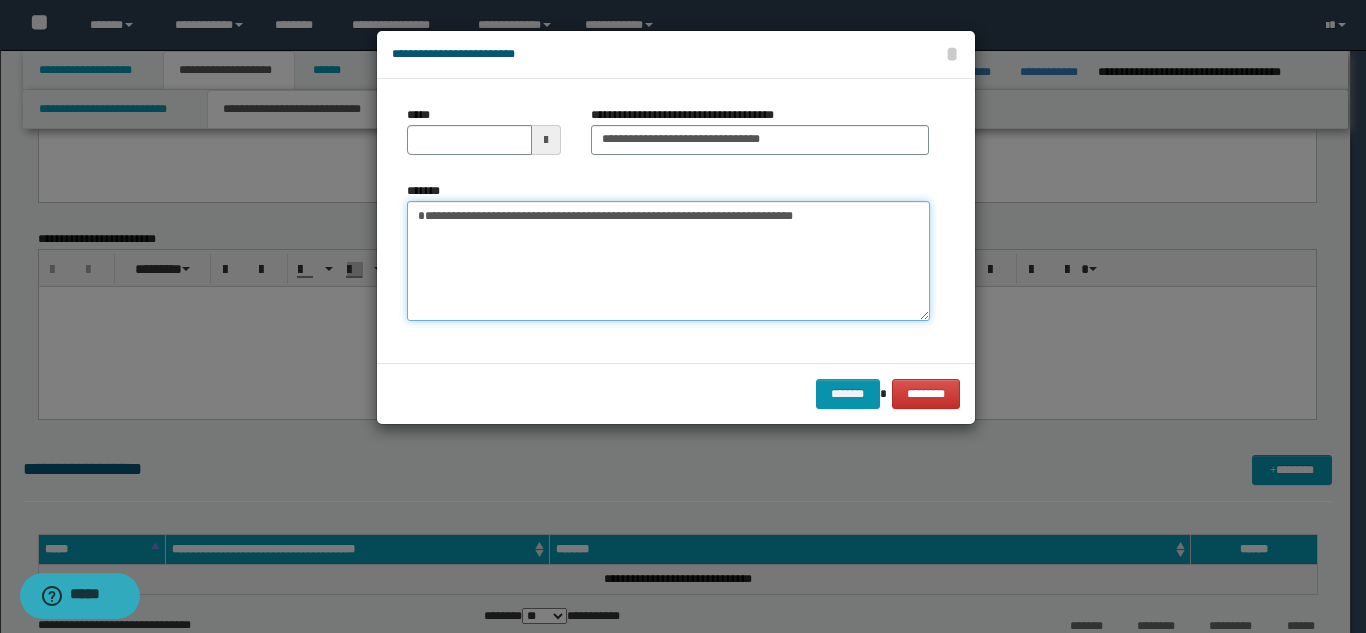 type 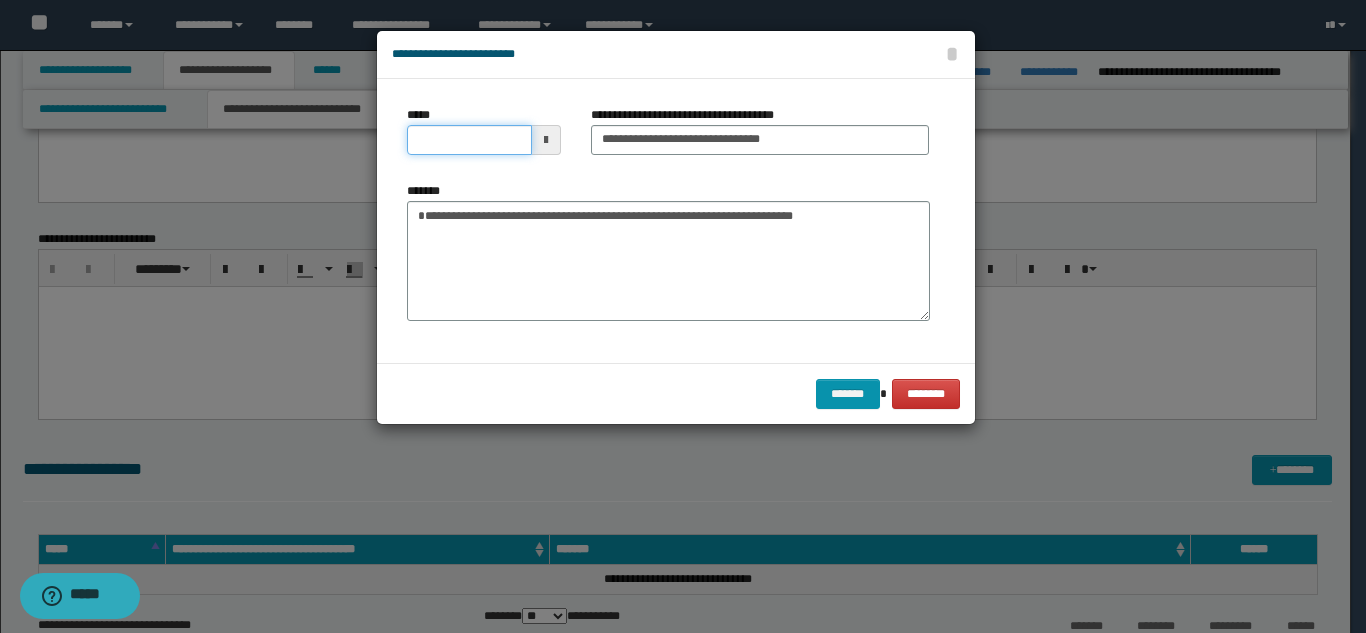click on "*****" at bounding box center [469, 140] 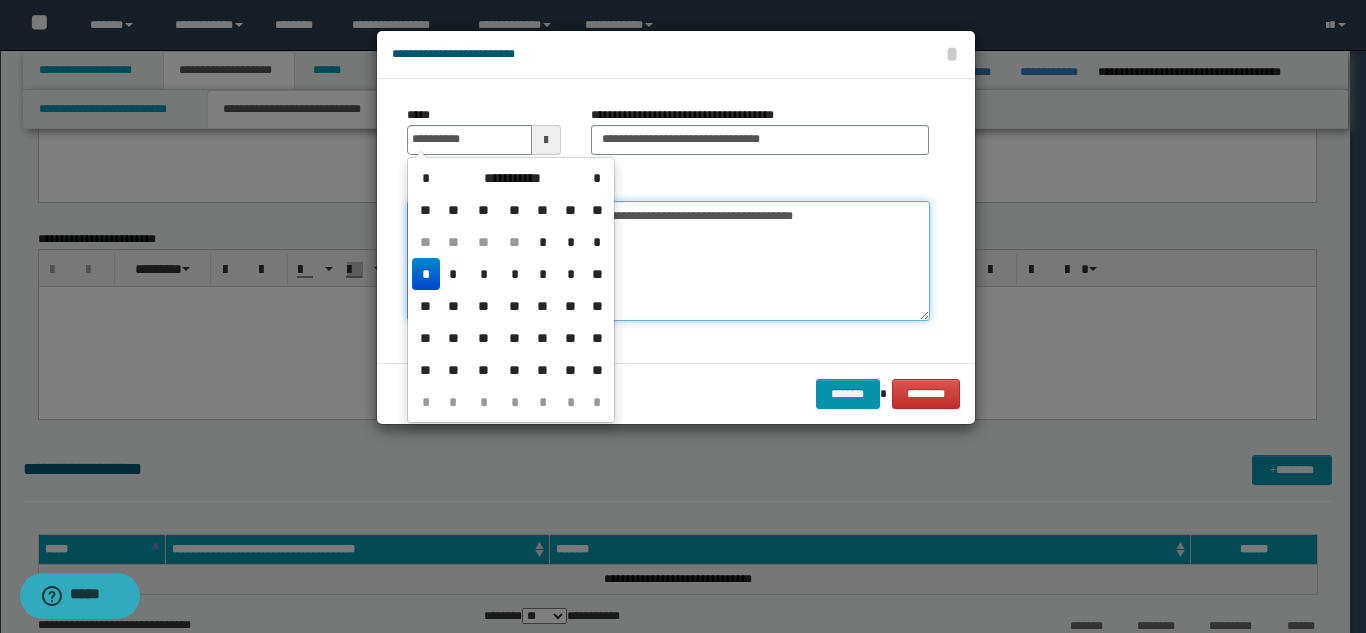 type on "**********" 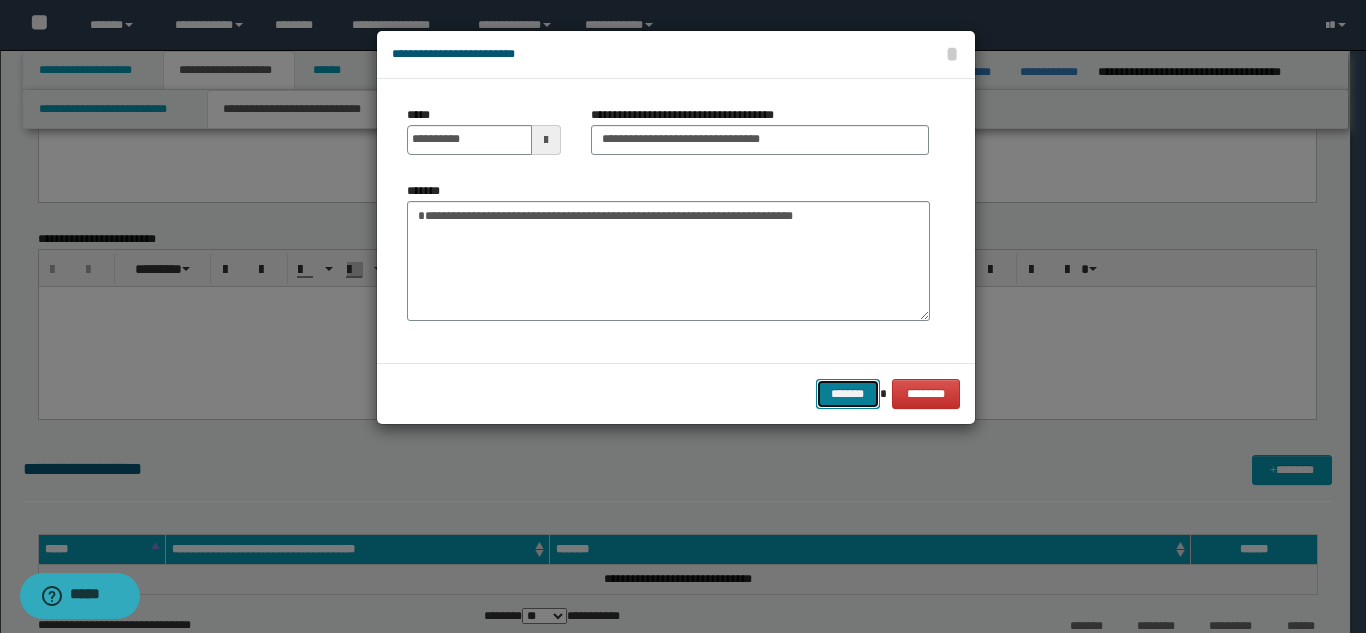 click on "*******" at bounding box center [848, 394] 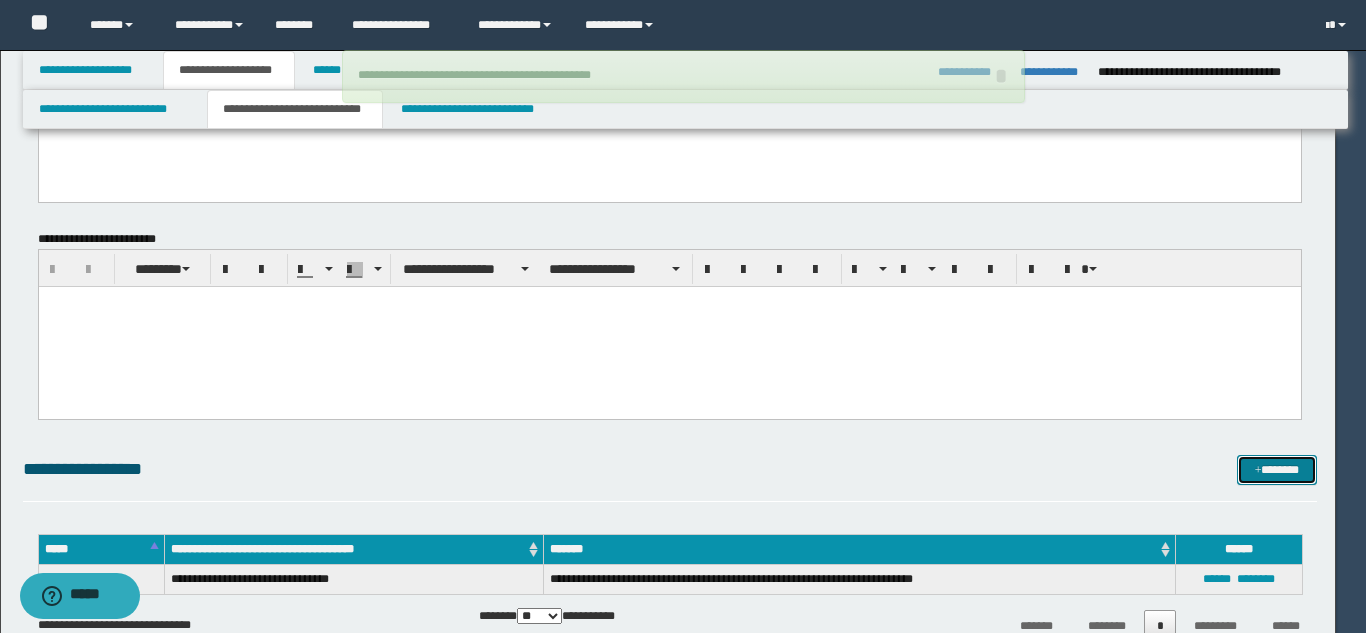 type 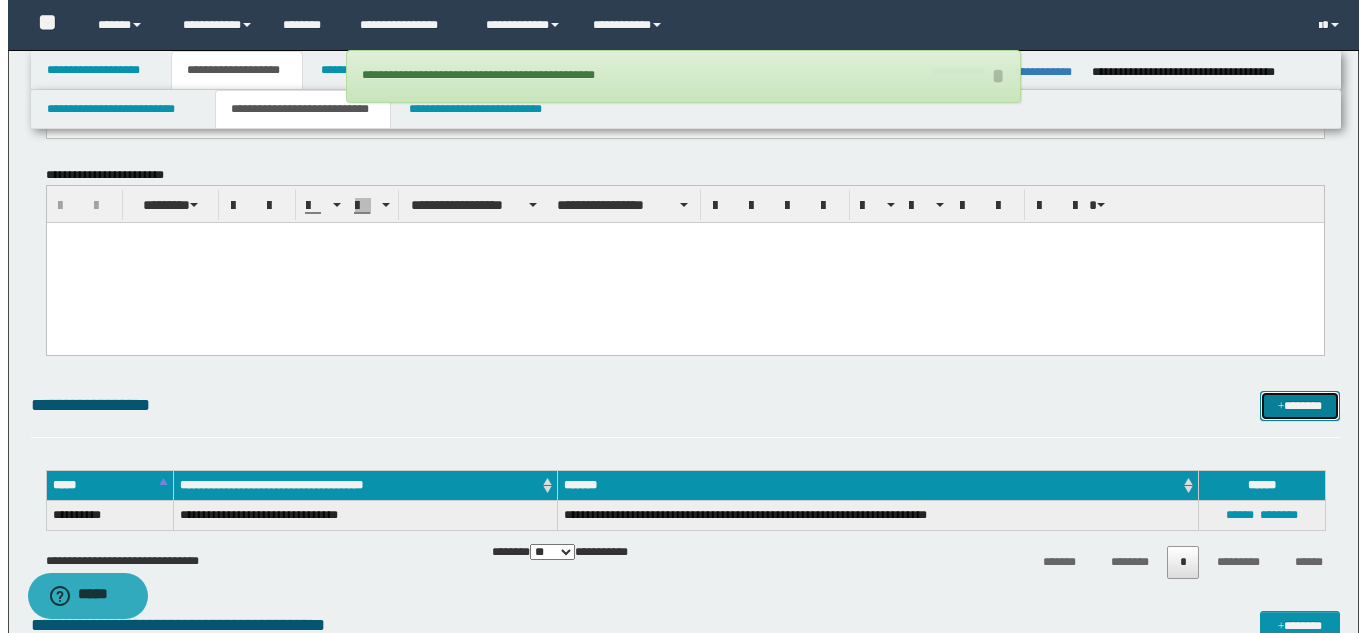 scroll, scrollTop: 1585, scrollLeft: 0, axis: vertical 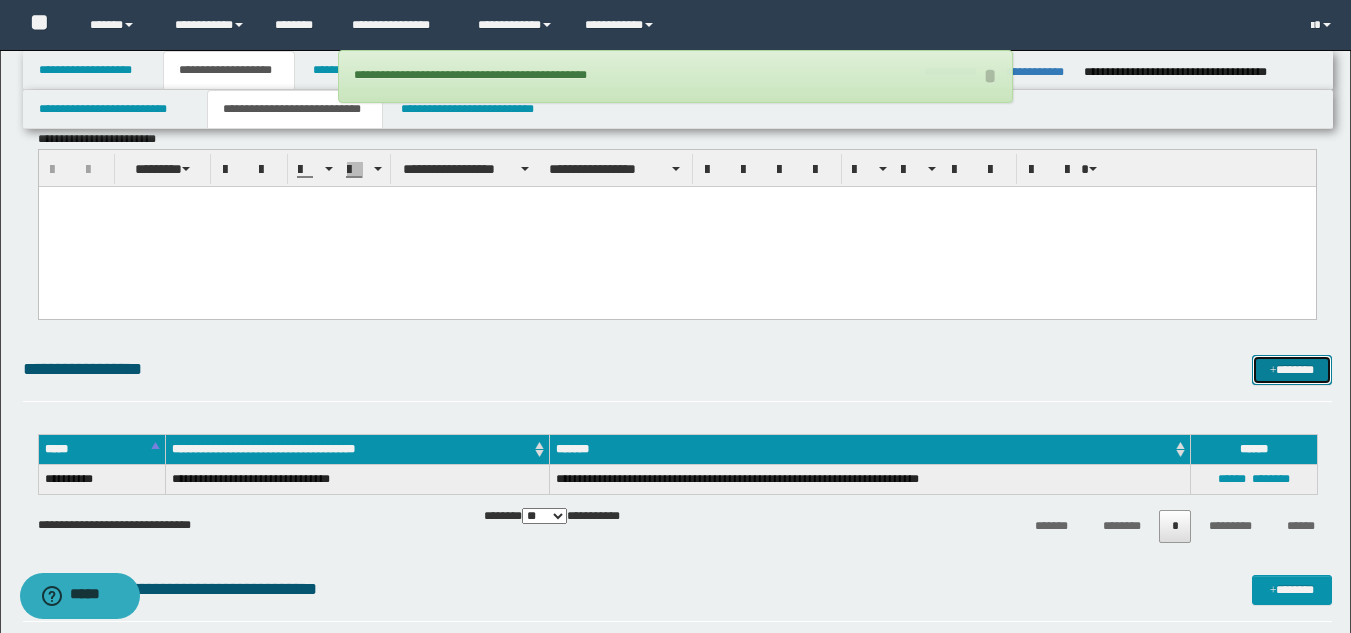 click on "*******" at bounding box center [1292, 370] 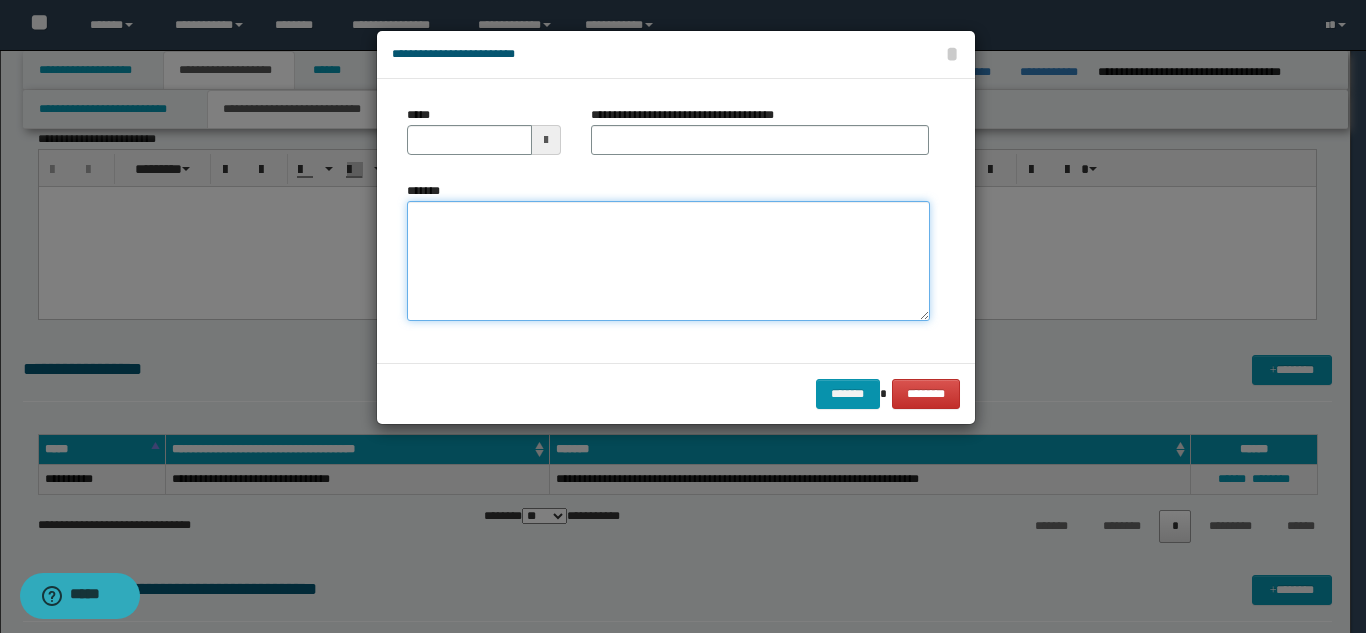 click on "*******" at bounding box center (668, 261) 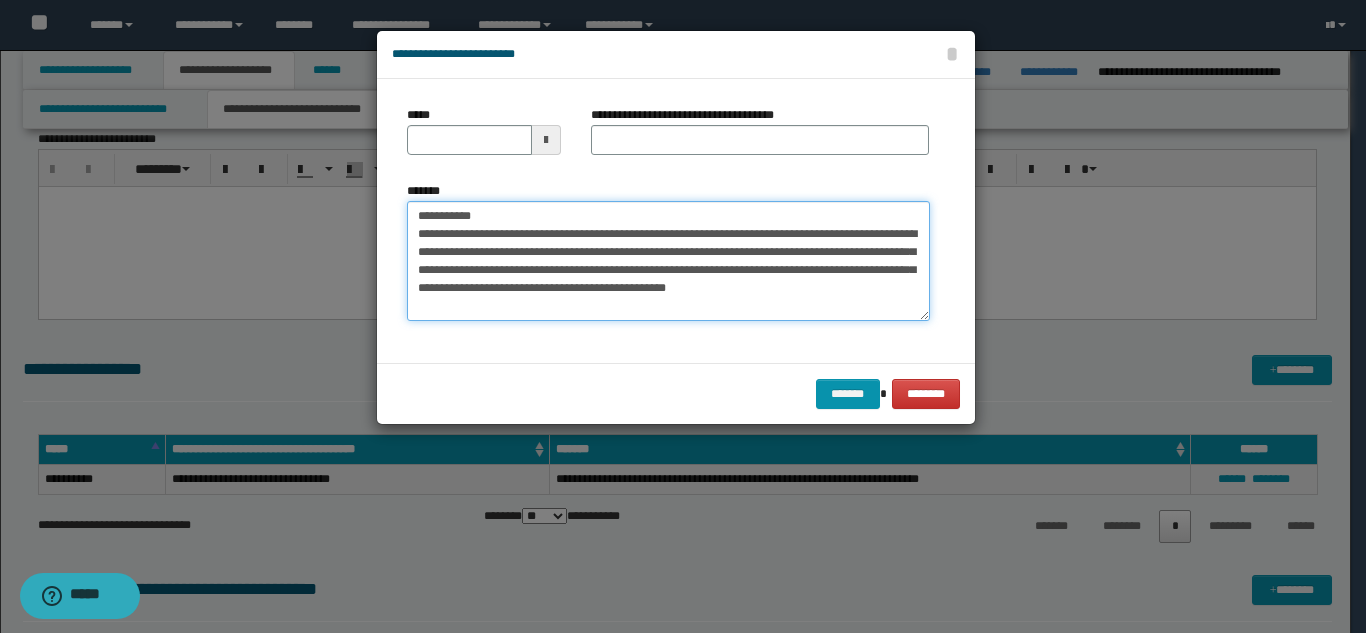 drag, startPoint x: 657, startPoint y: 215, endPoint x: 483, endPoint y: 215, distance: 174 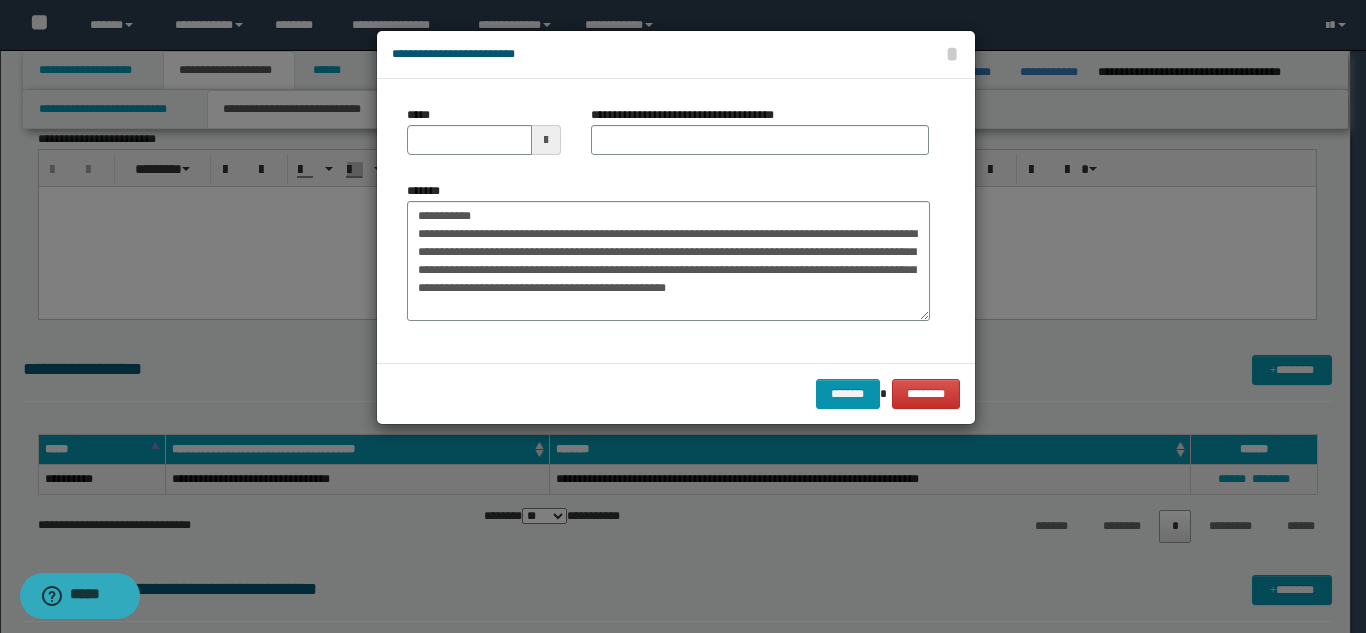 click on "**********" at bounding box center [760, 138] 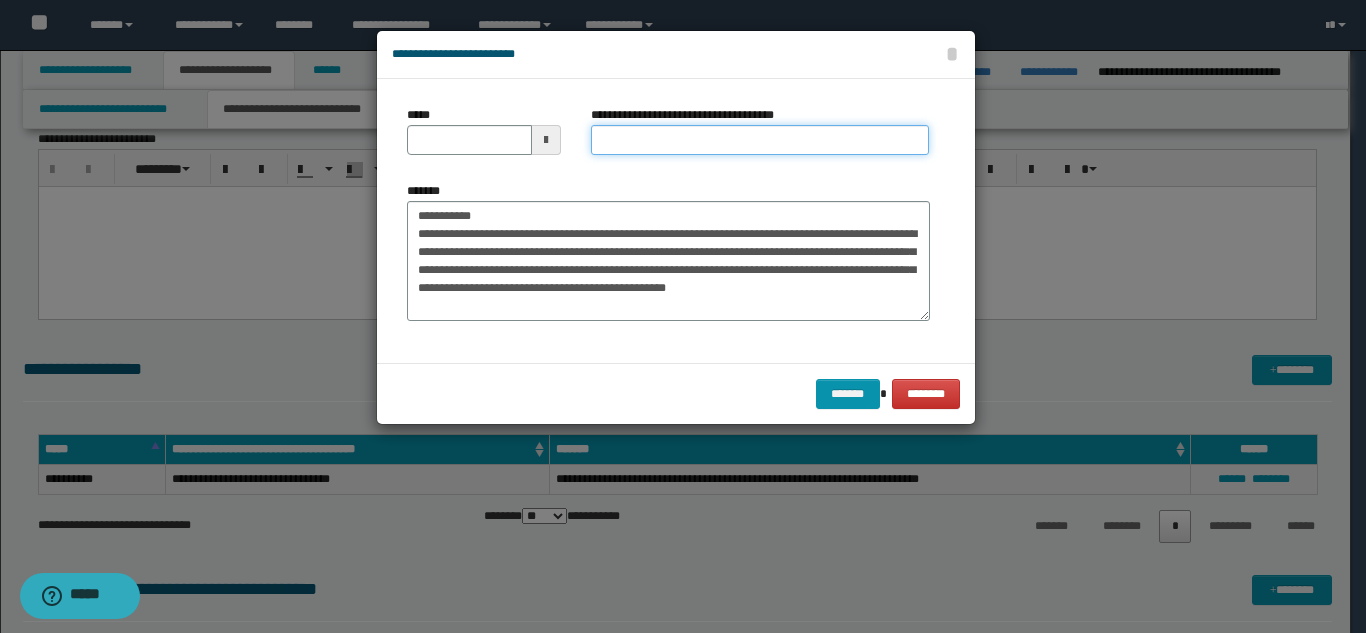 drag, startPoint x: 609, startPoint y: 143, endPoint x: 587, endPoint y: 154, distance: 24.596748 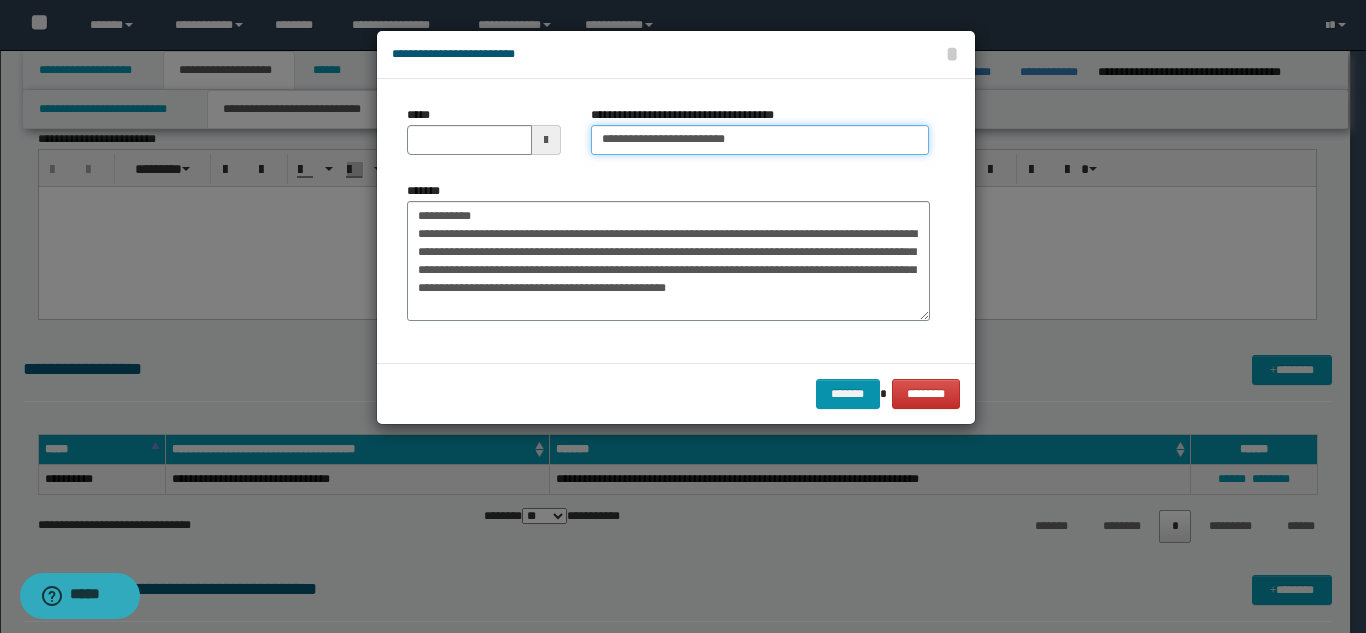 type on "**********" 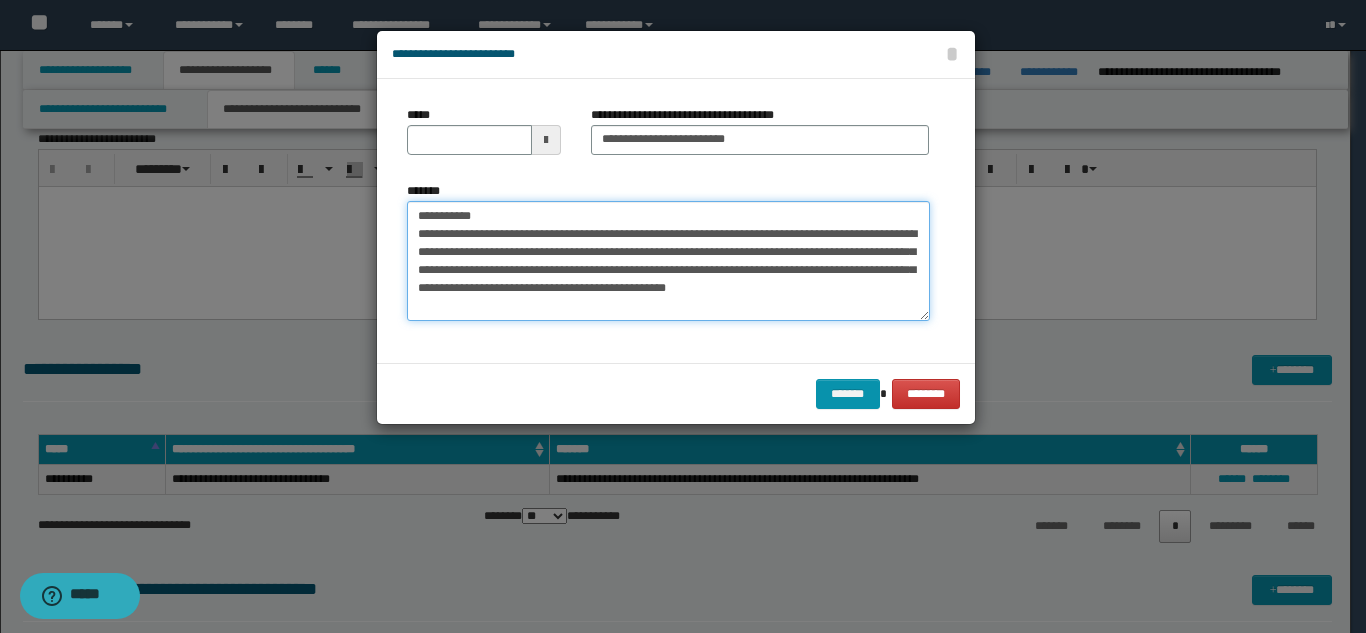 click on "**********" at bounding box center (668, 261) 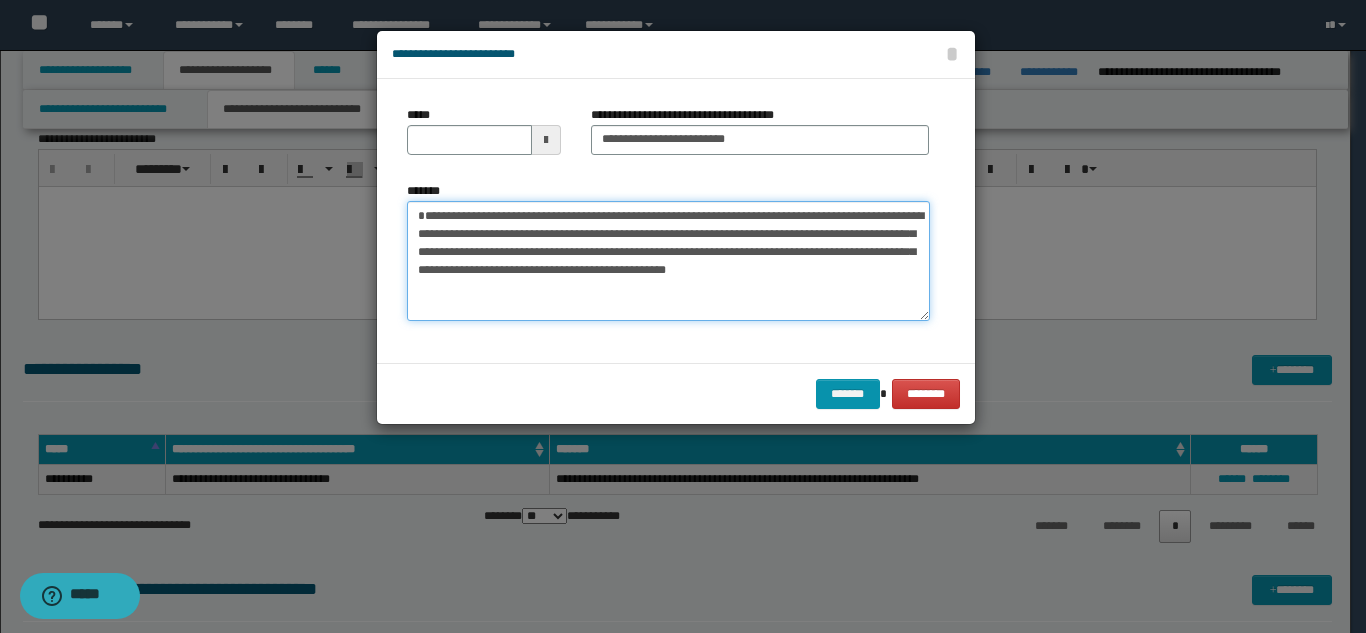 type on "**********" 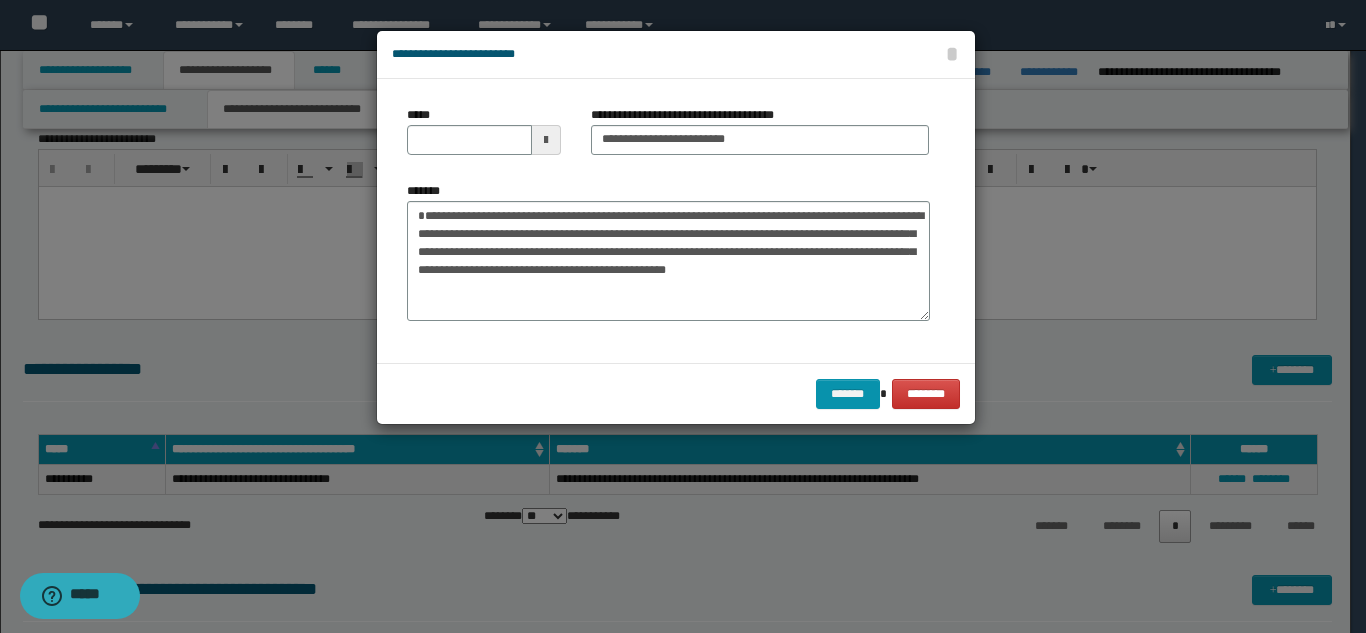 click on "*****" at bounding box center (484, 138) 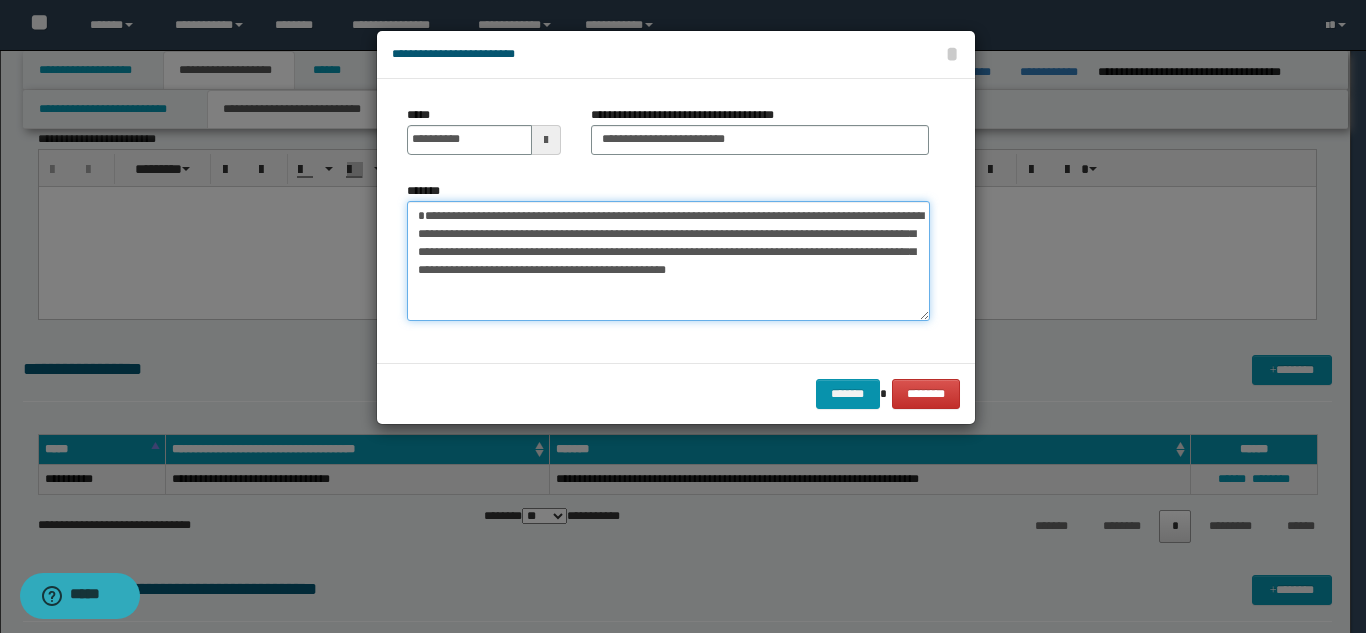 click on "**********" at bounding box center (668, 261) 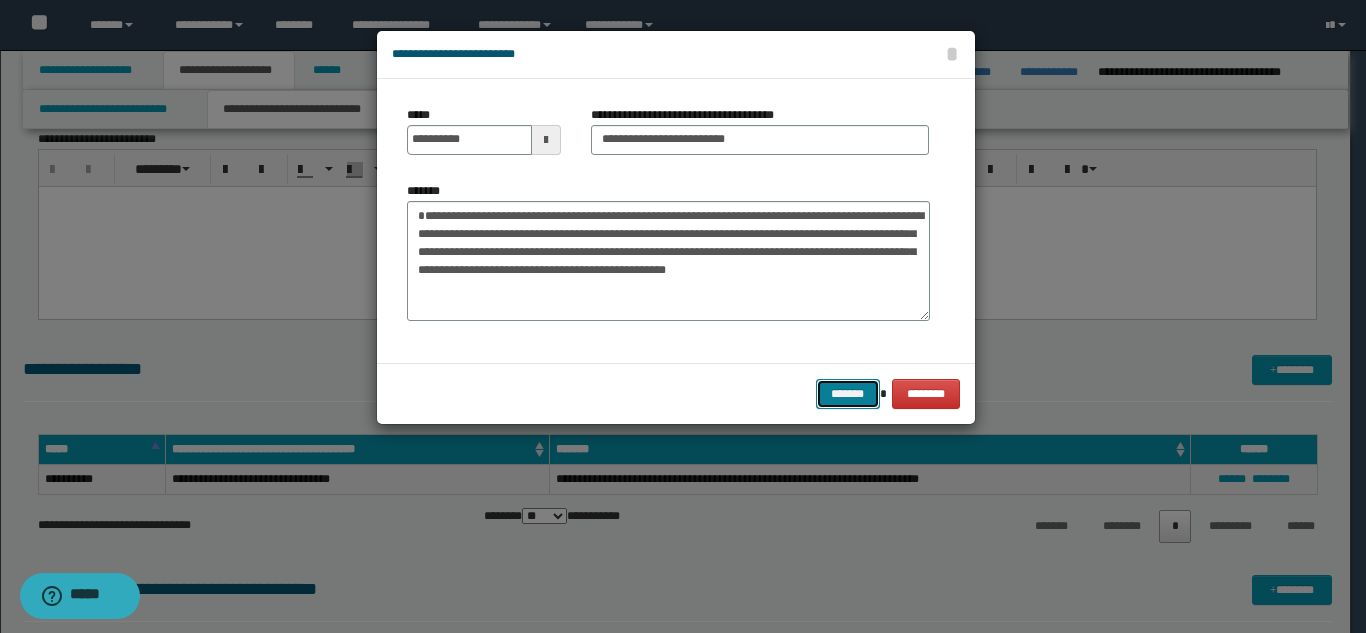 click on "*******" at bounding box center (848, 394) 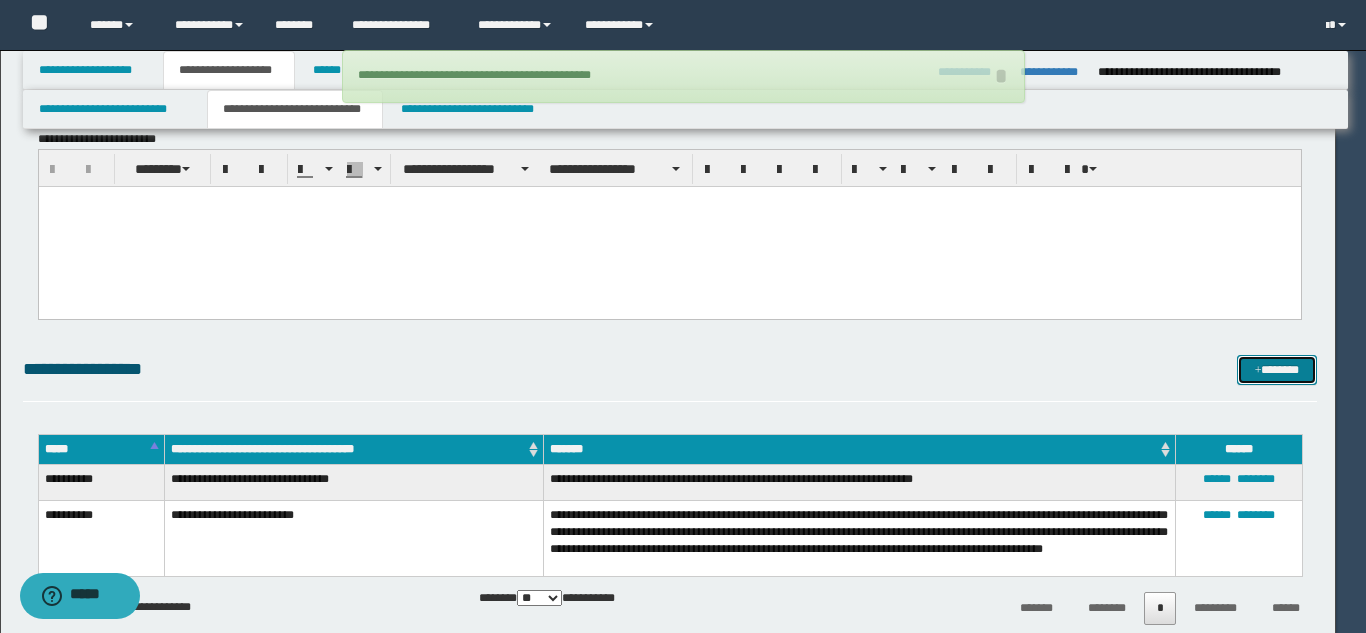 type 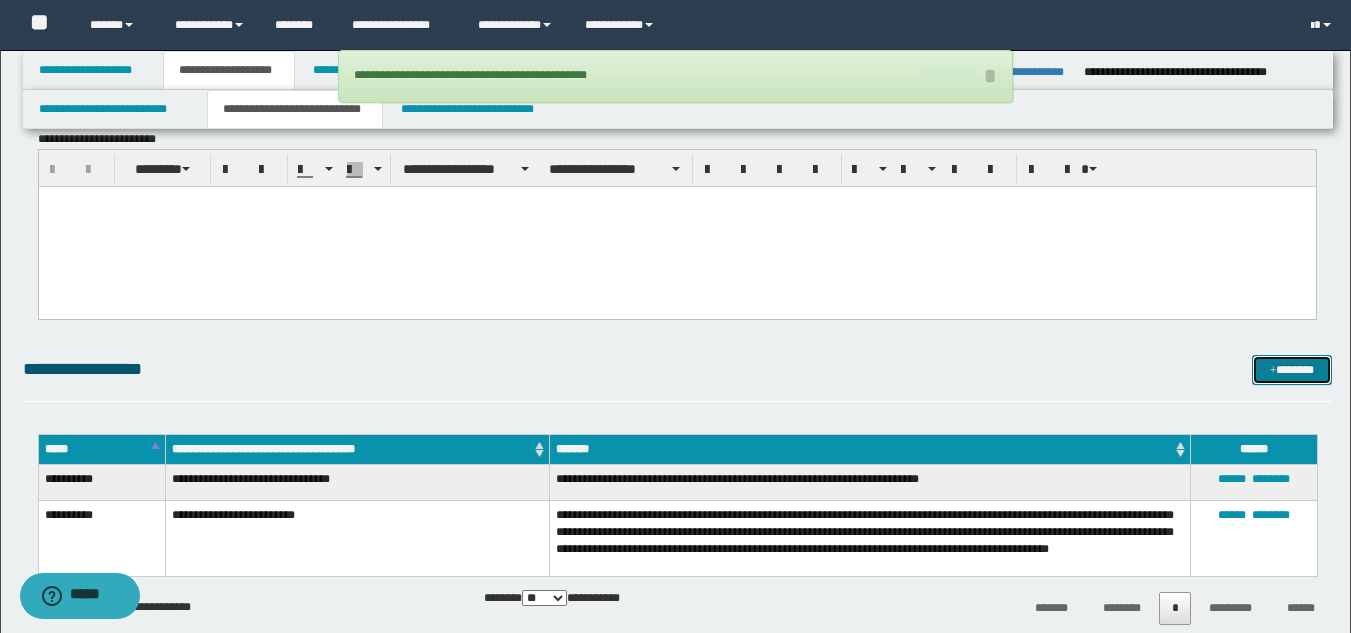 click on "*******" at bounding box center [1292, 370] 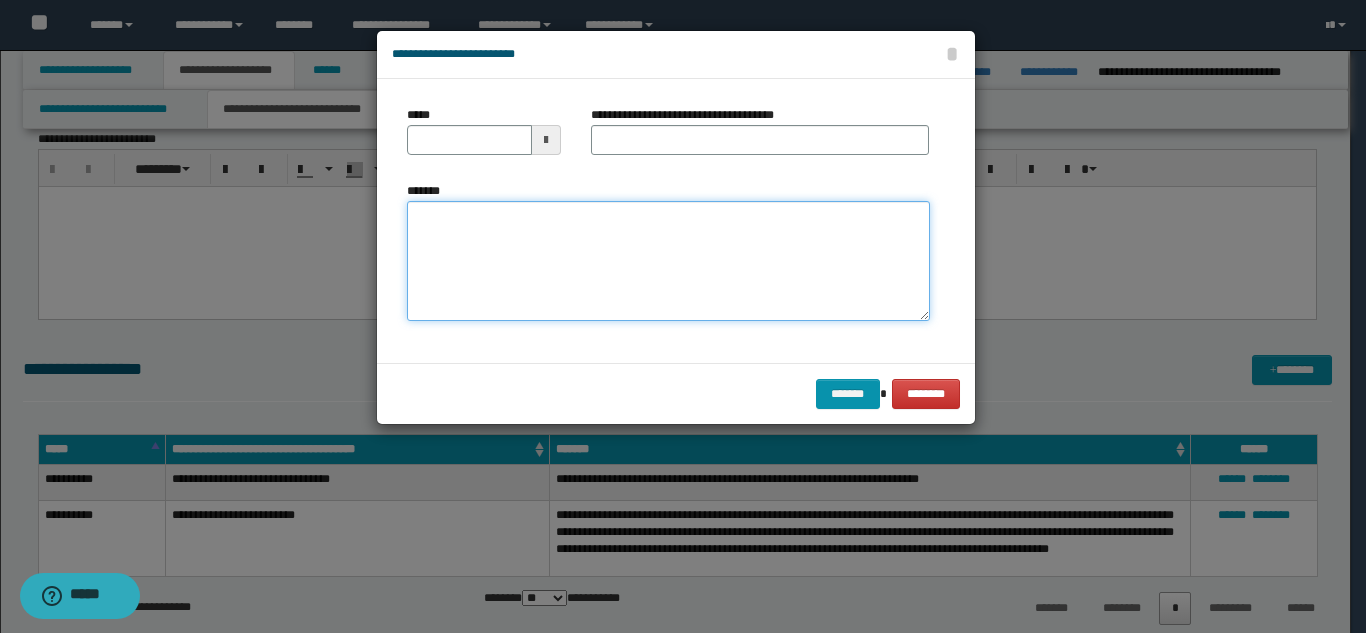 click on "*******" at bounding box center (668, 261) 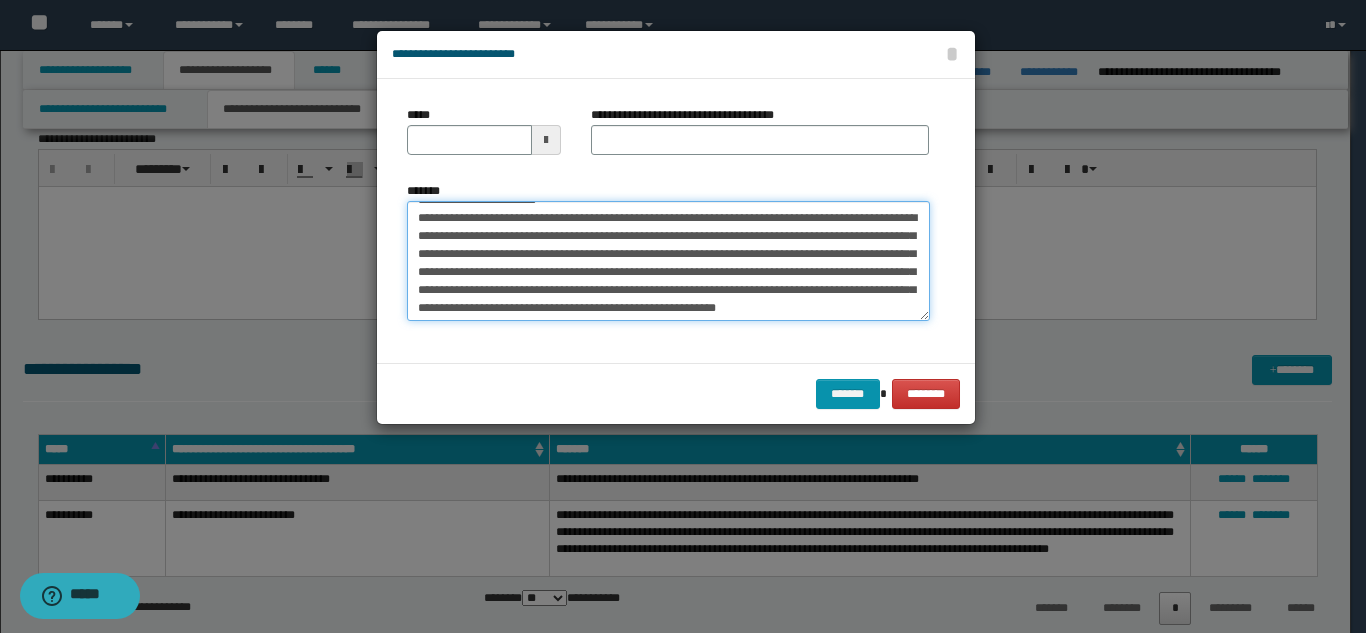 scroll, scrollTop: 0, scrollLeft: 0, axis: both 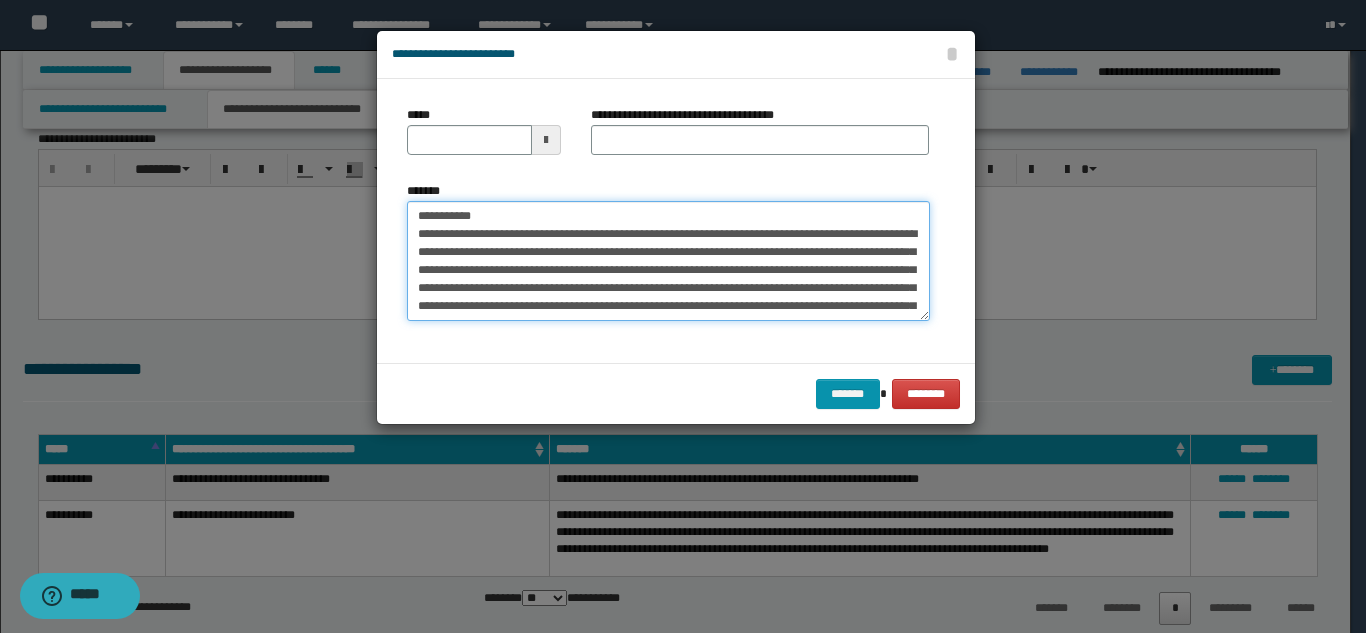drag, startPoint x: 572, startPoint y: 218, endPoint x: 484, endPoint y: 208, distance: 88.56636 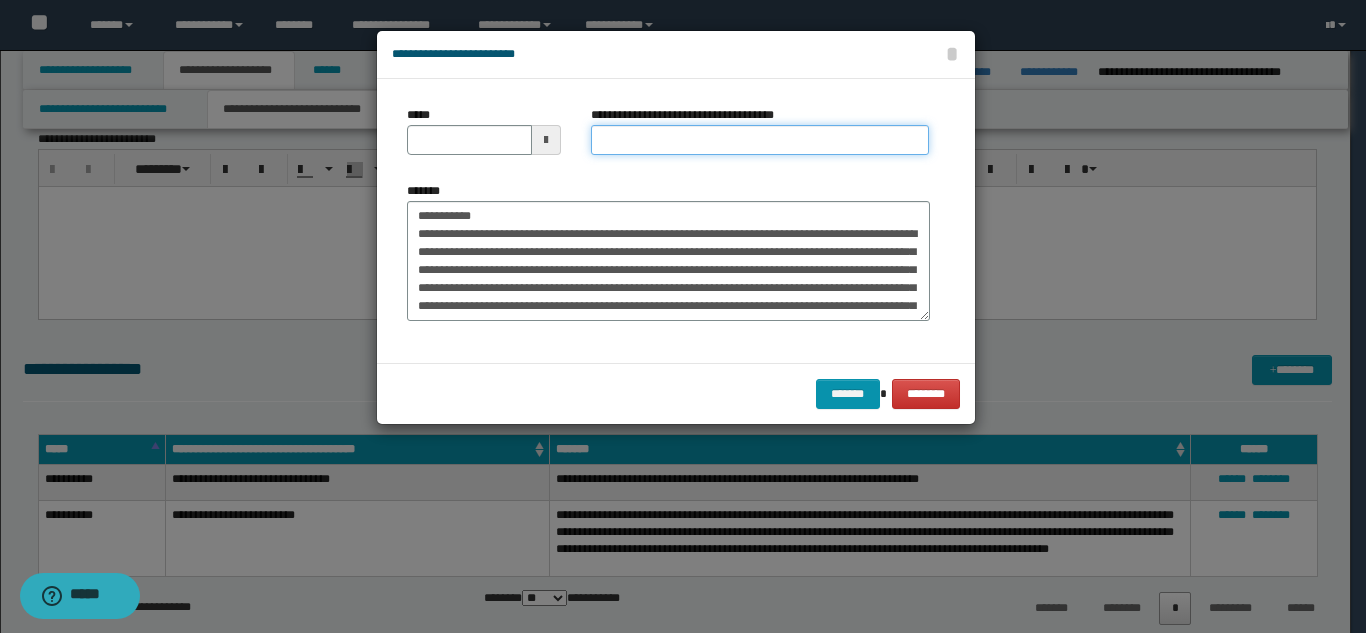 click on "**********" at bounding box center [760, 140] 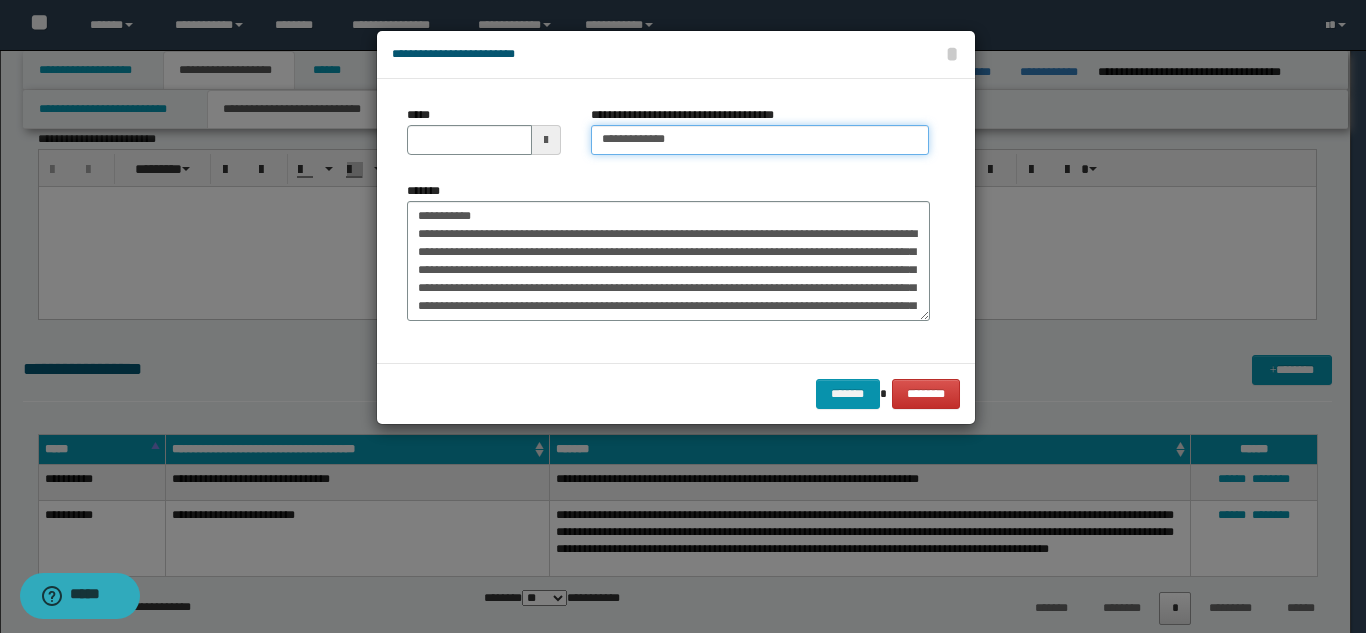 type on "**********" 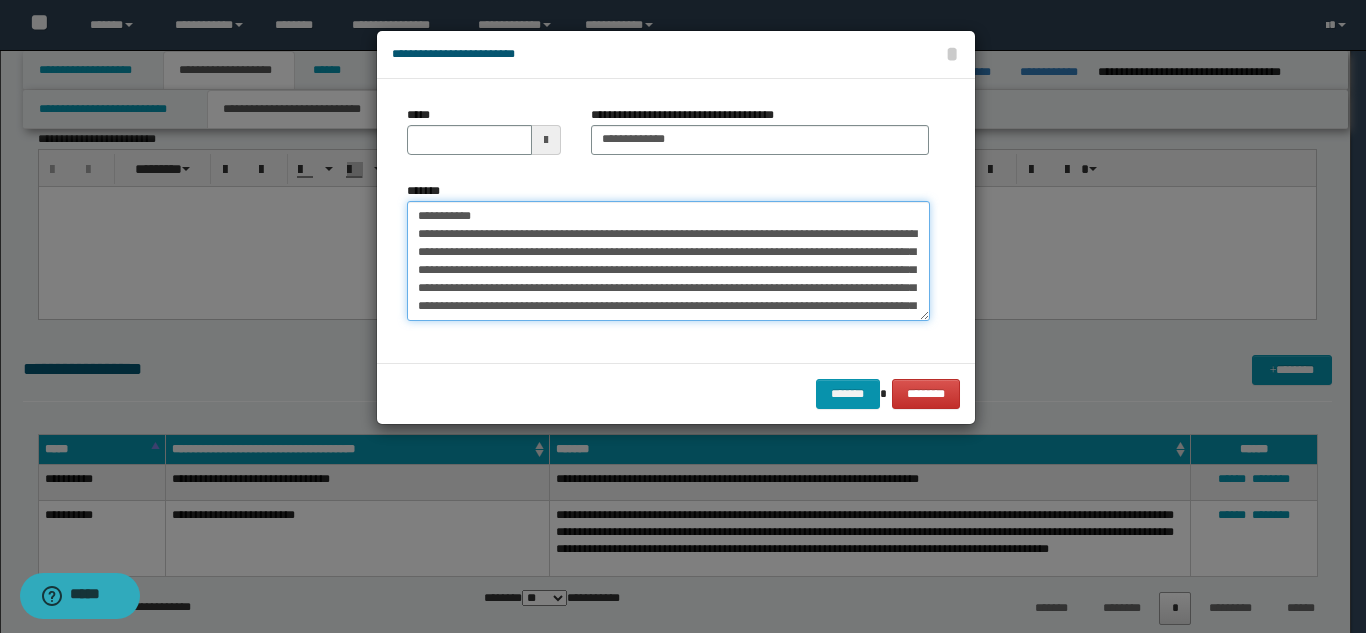 drag, startPoint x: 492, startPoint y: 207, endPoint x: 412, endPoint y: 205, distance: 80.024994 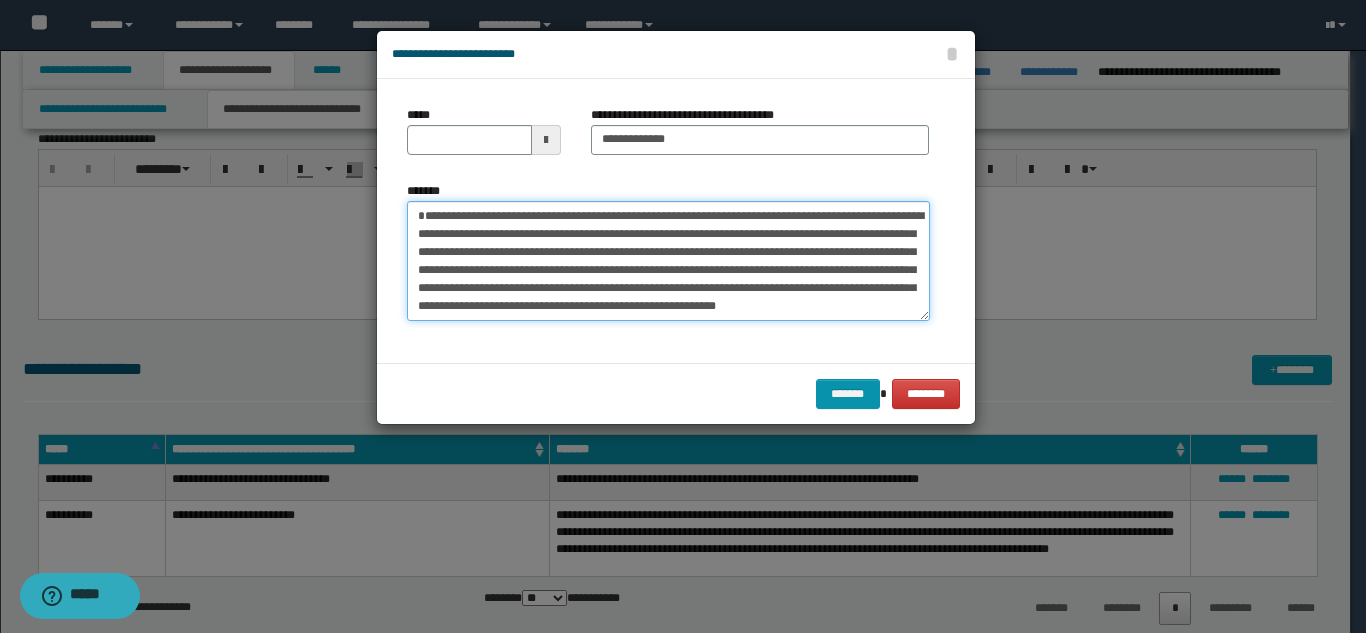 type 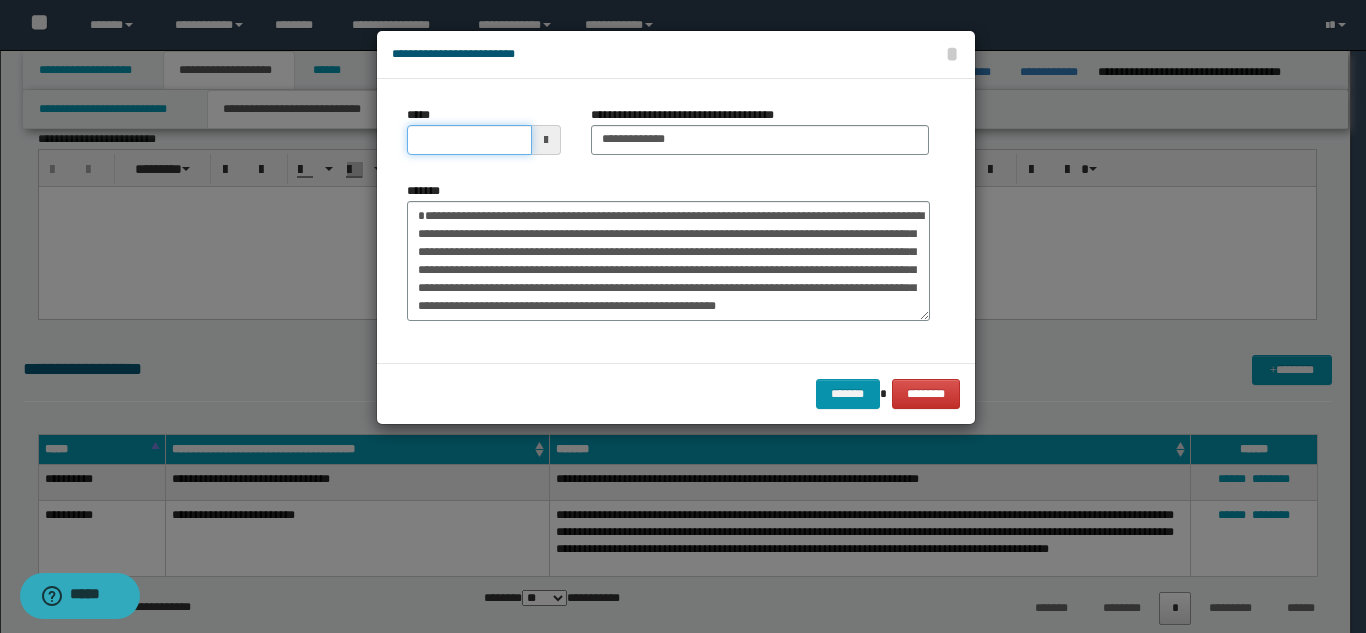 click on "*****" at bounding box center (469, 140) 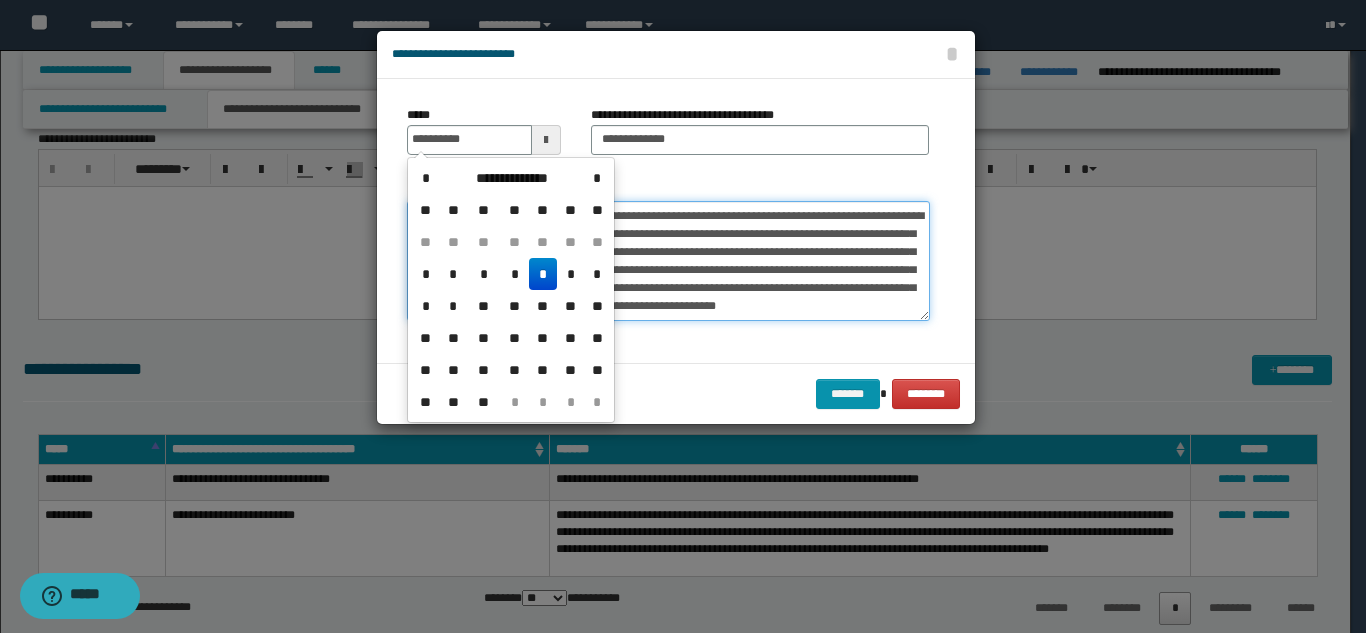 type on "**********" 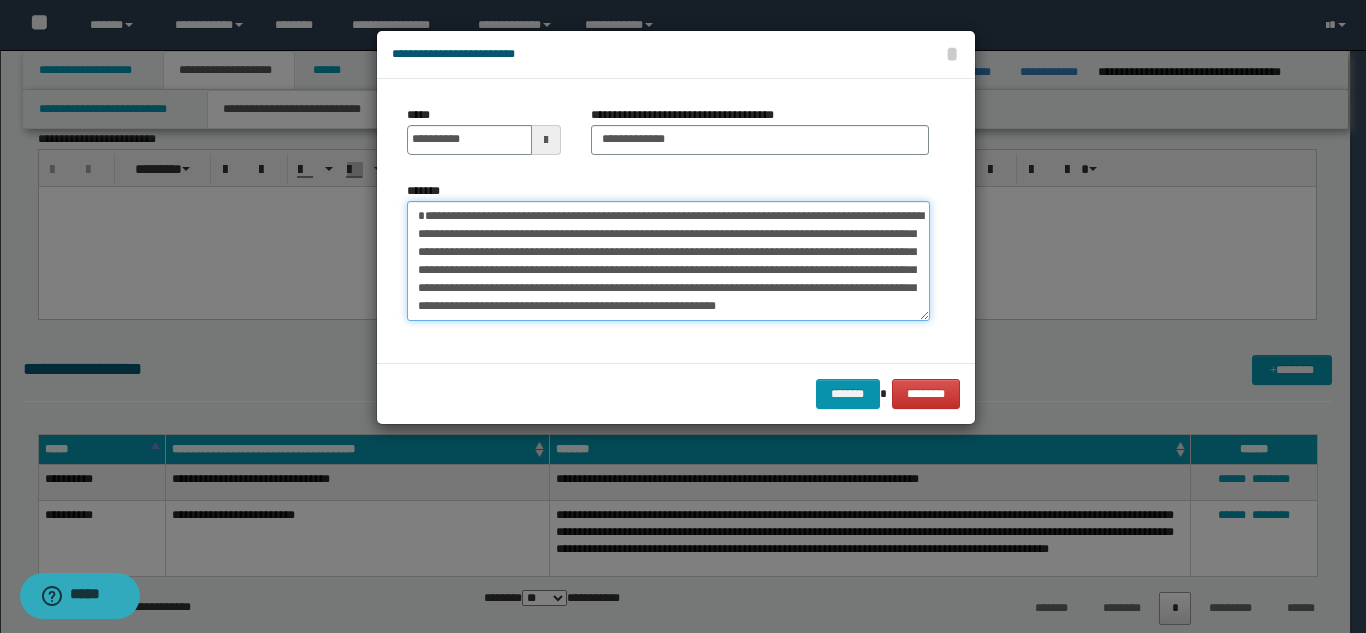 scroll, scrollTop: 54, scrollLeft: 0, axis: vertical 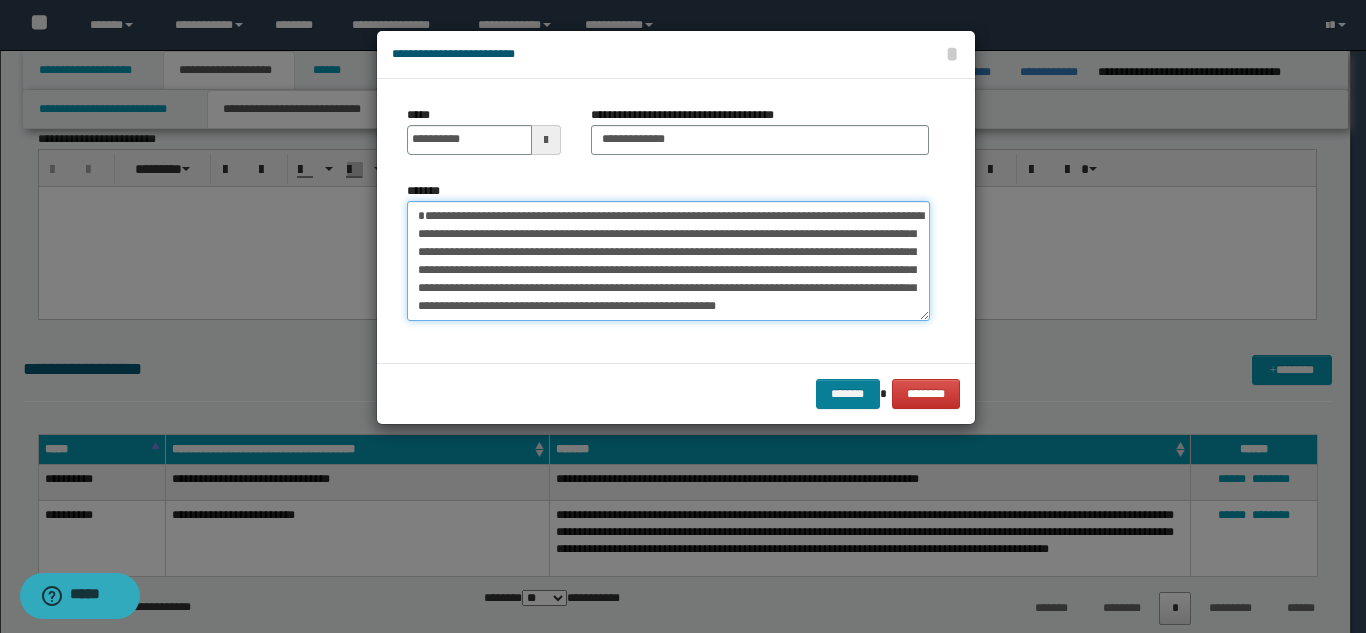 type on "**********" 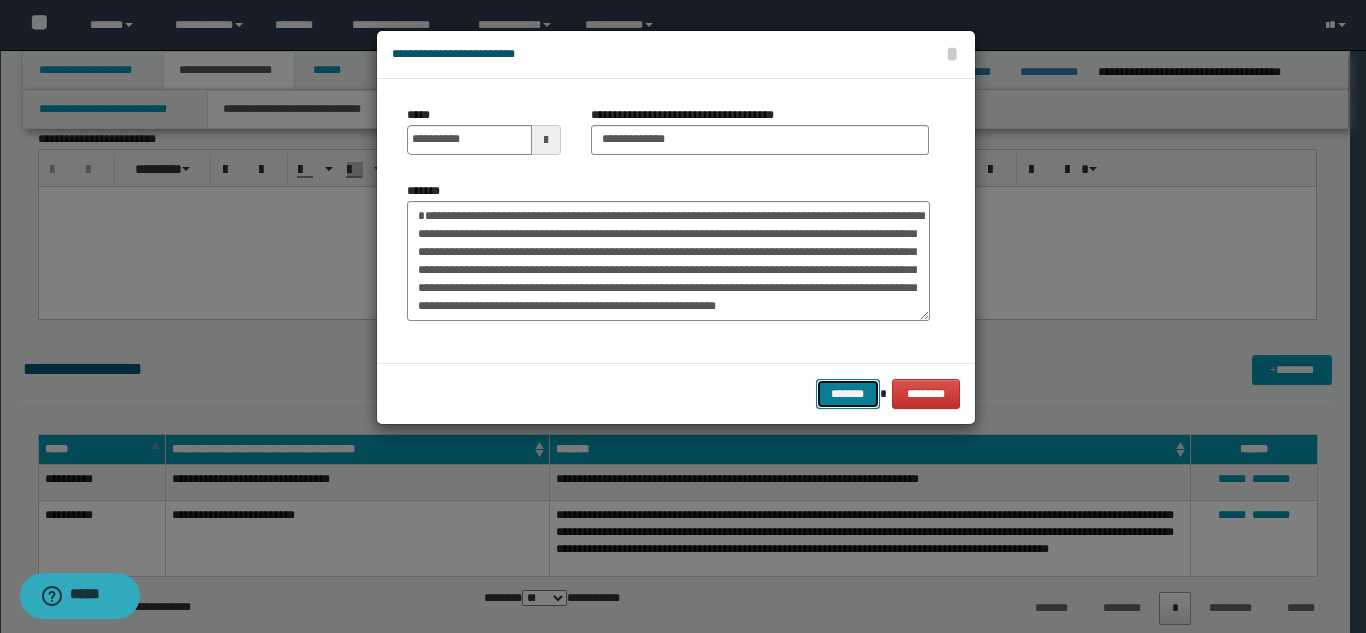 click on "*******" at bounding box center [848, 394] 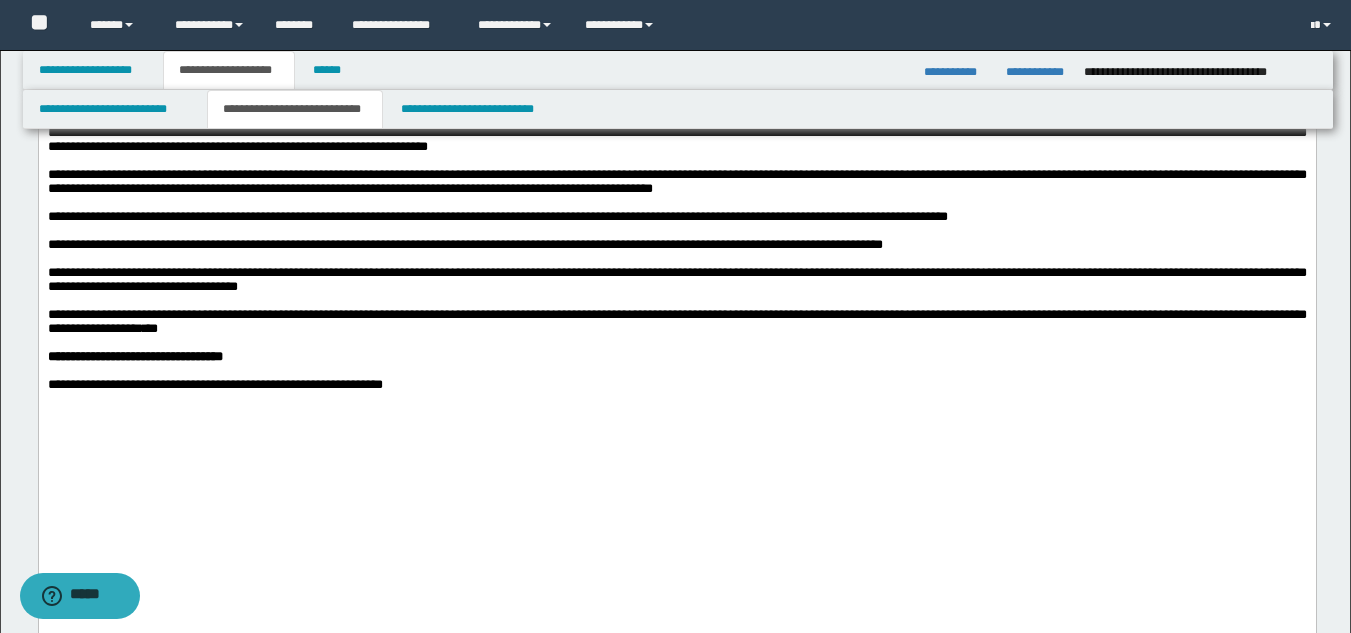 scroll, scrollTop: 685, scrollLeft: 0, axis: vertical 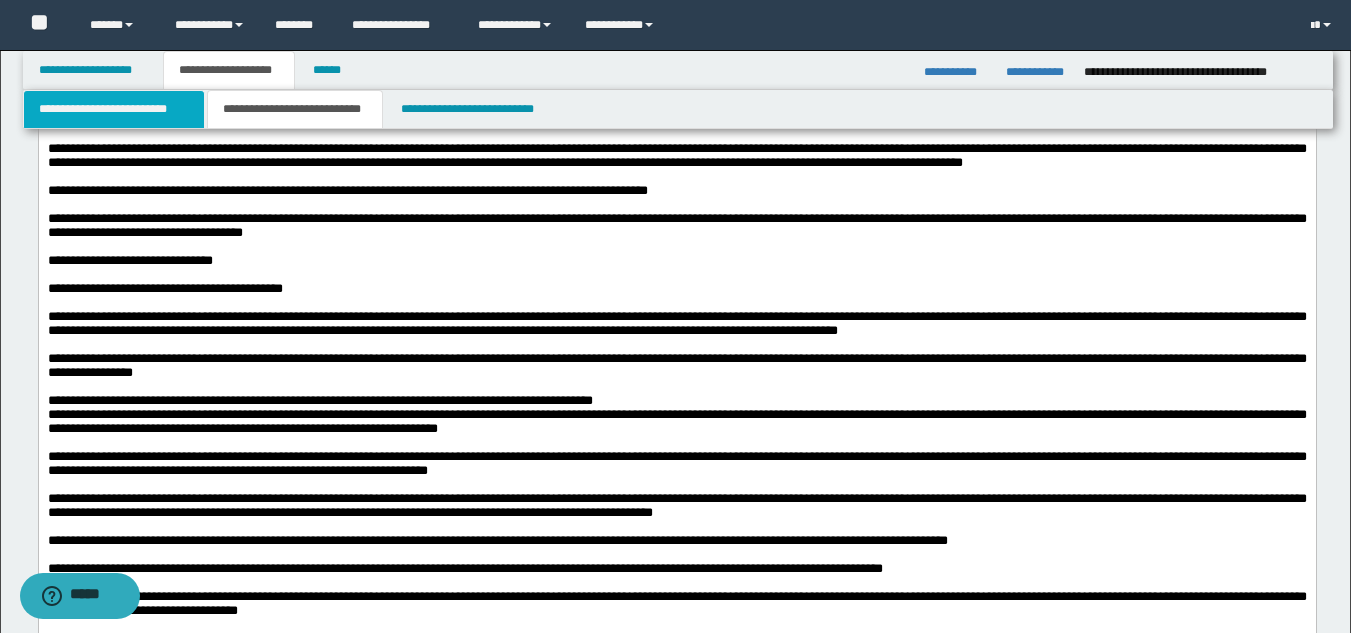 click on "**********" at bounding box center [114, 109] 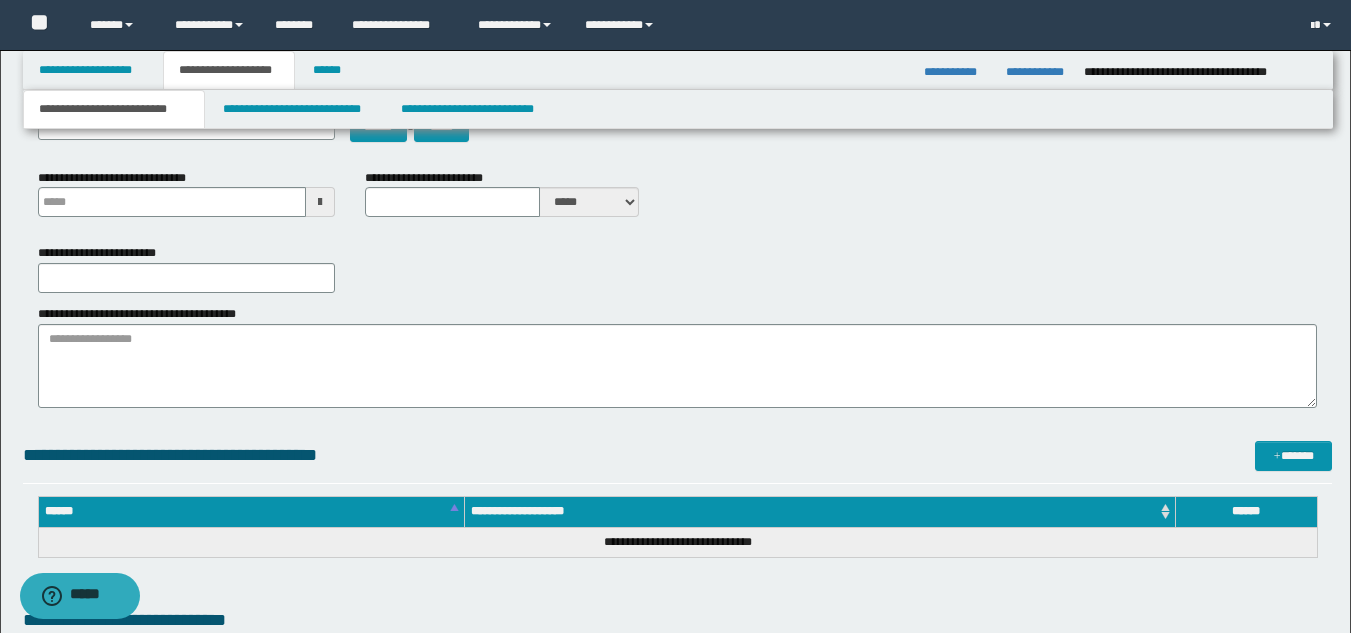 scroll, scrollTop: 0, scrollLeft: 0, axis: both 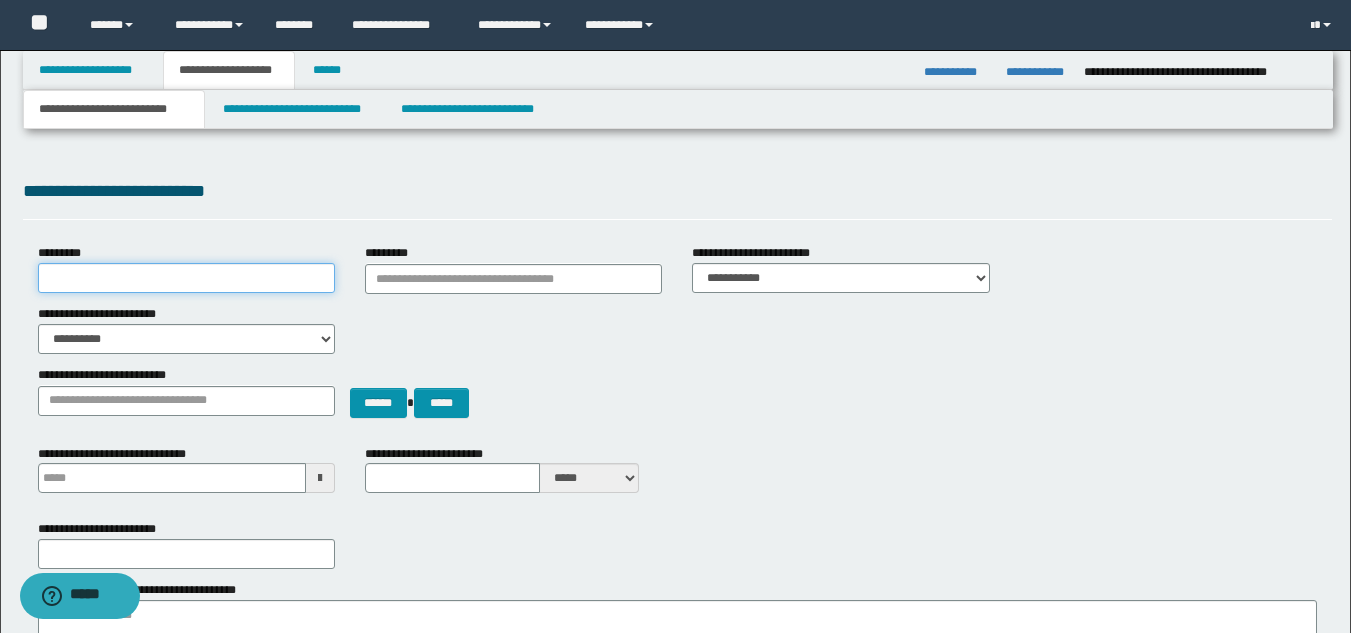 click on "*********" at bounding box center [186, 278] 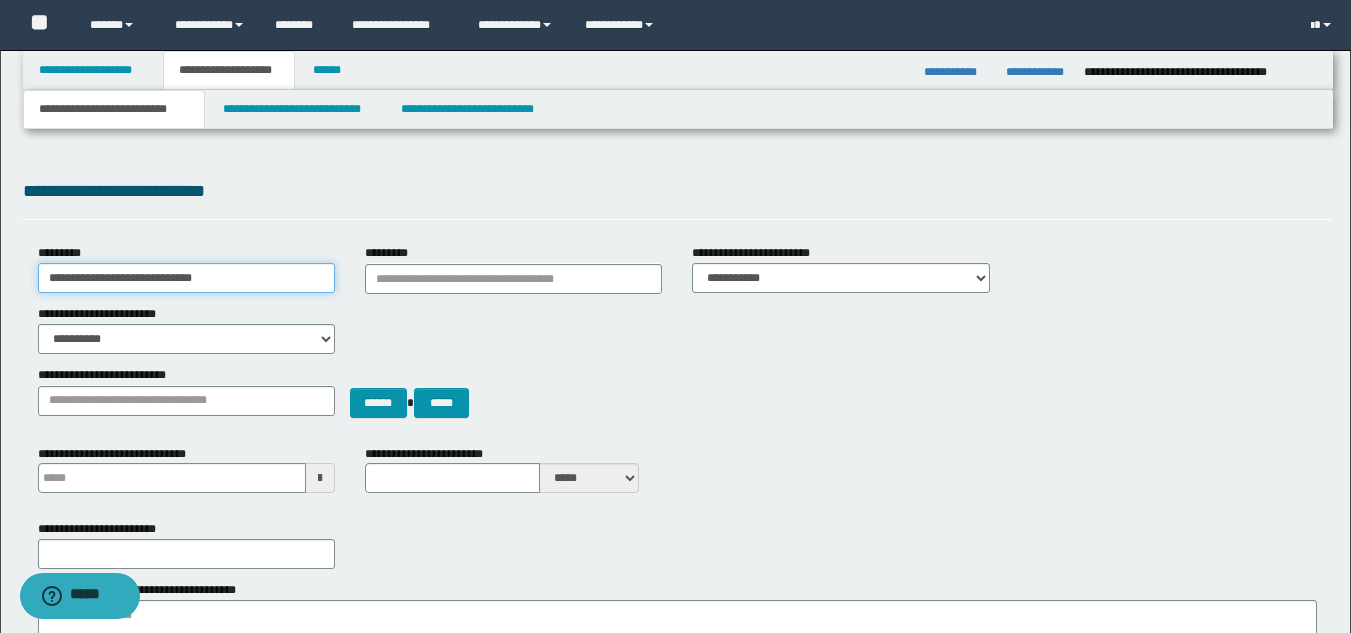 type on "**********" 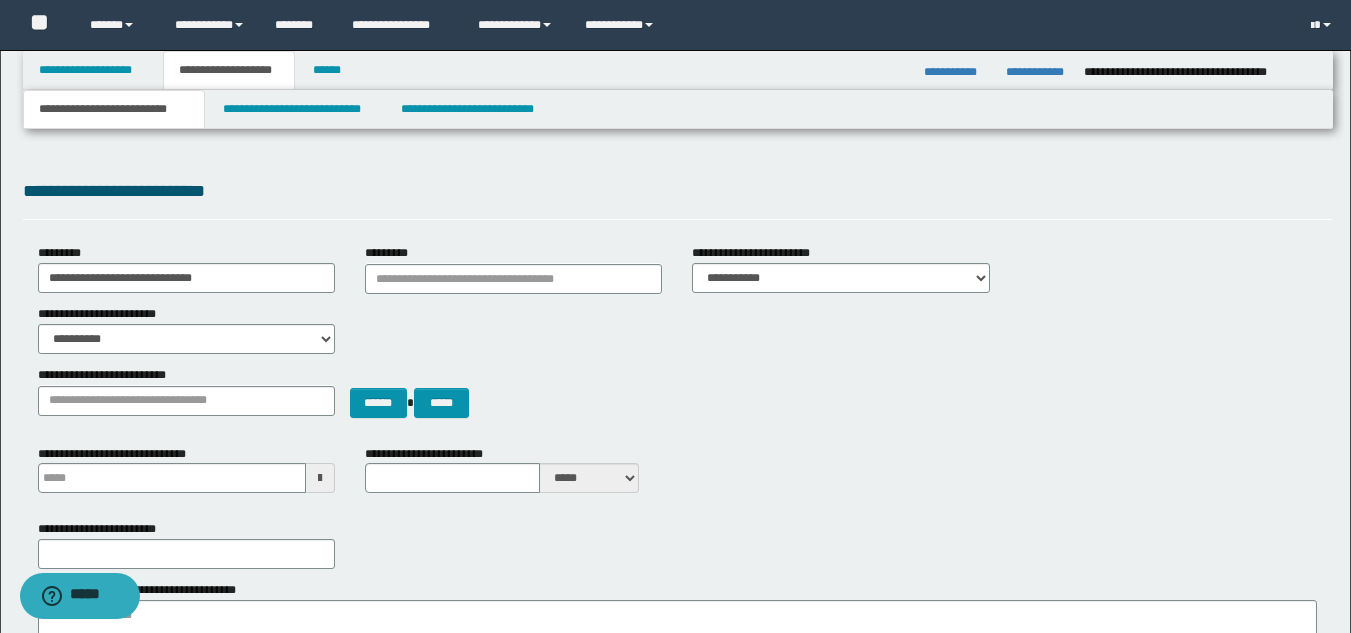 click on "**********" at bounding box center [677, 949] 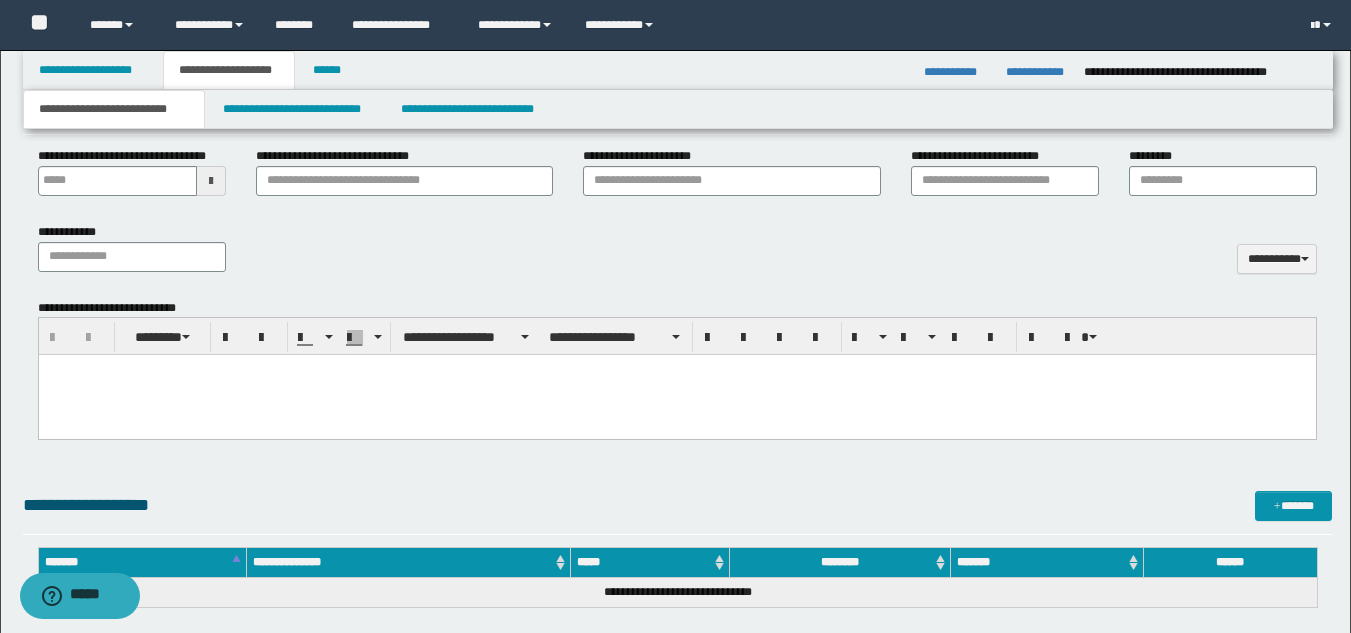 scroll, scrollTop: 900, scrollLeft: 0, axis: vertical 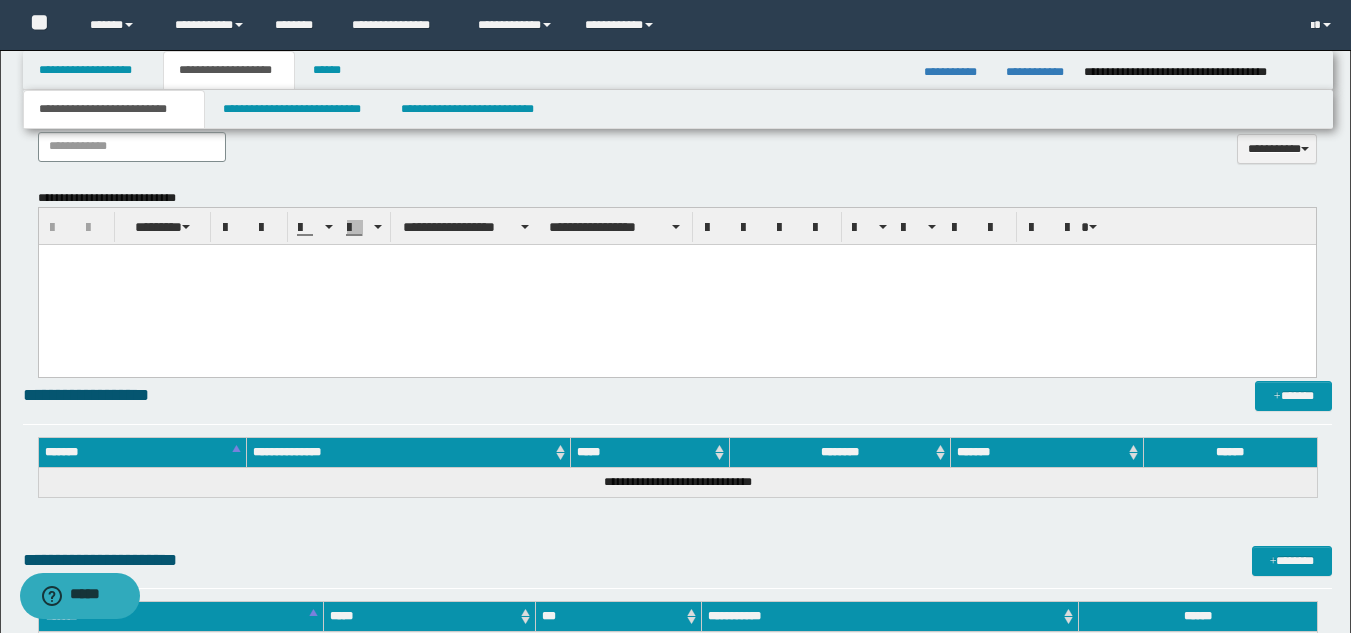 click at bounding box center (676, 285) 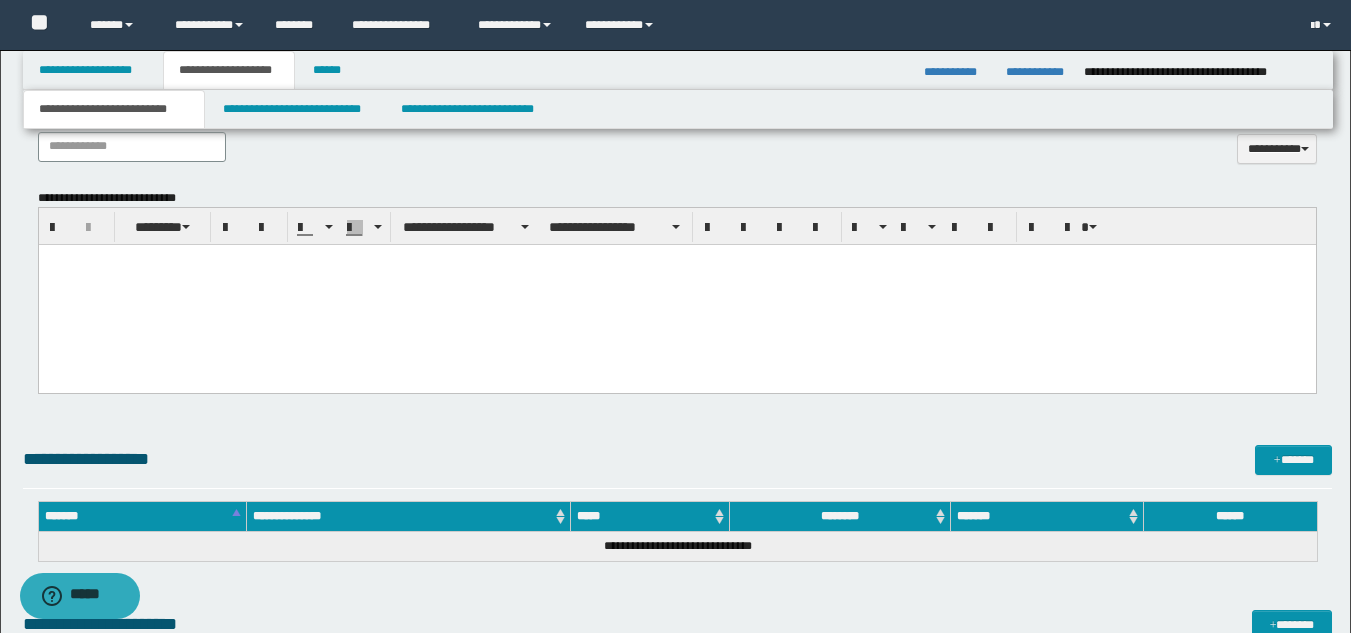 paste 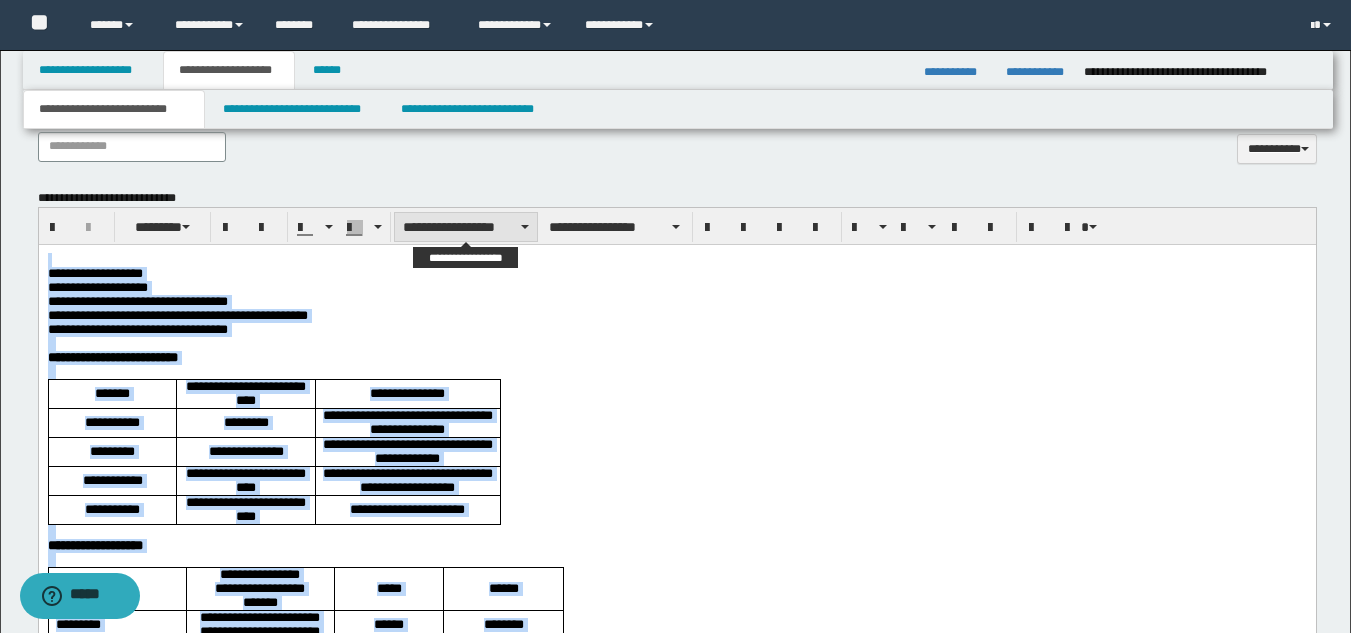 click on "**********" at bounding box center [466, 227] 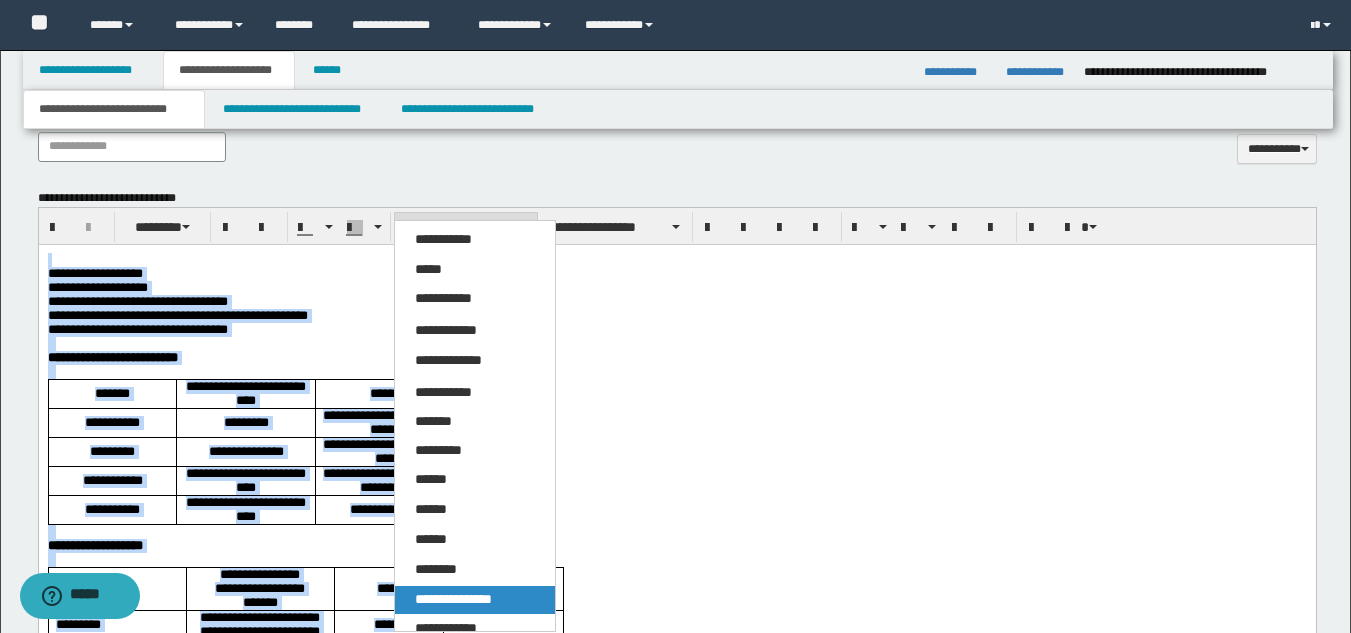 click on "**********" at bounding box center (453, 599) 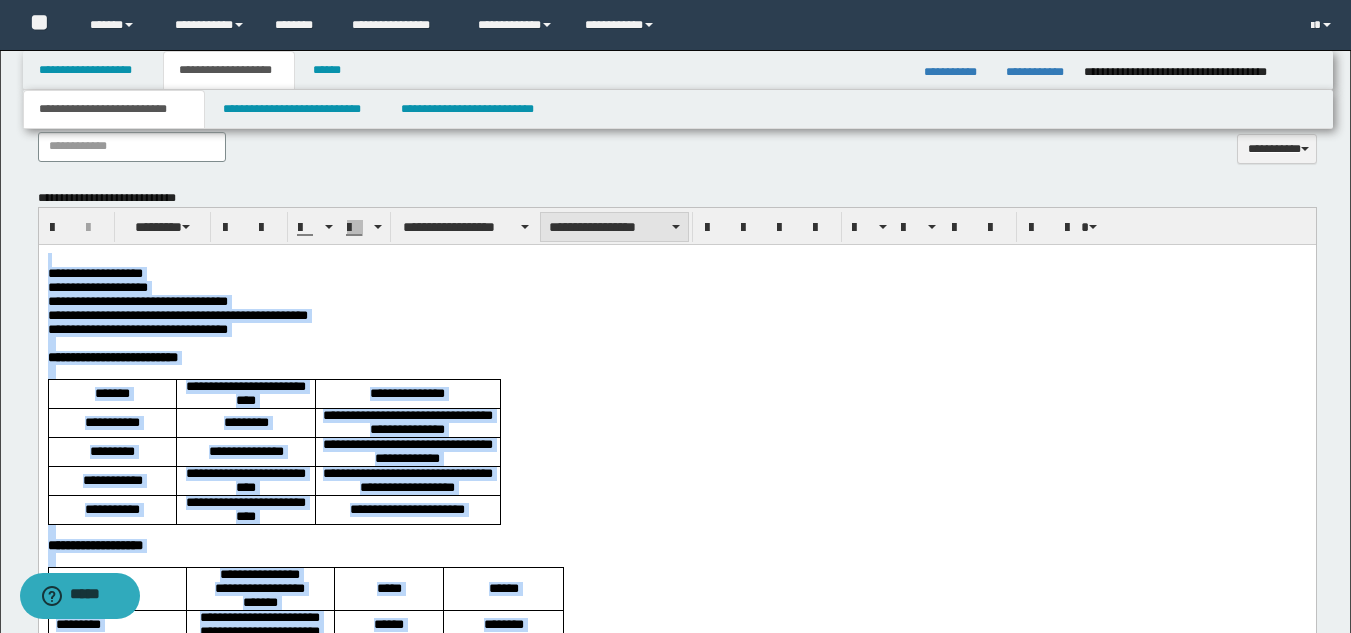 click on "**********" at bounding box center [614, 227] 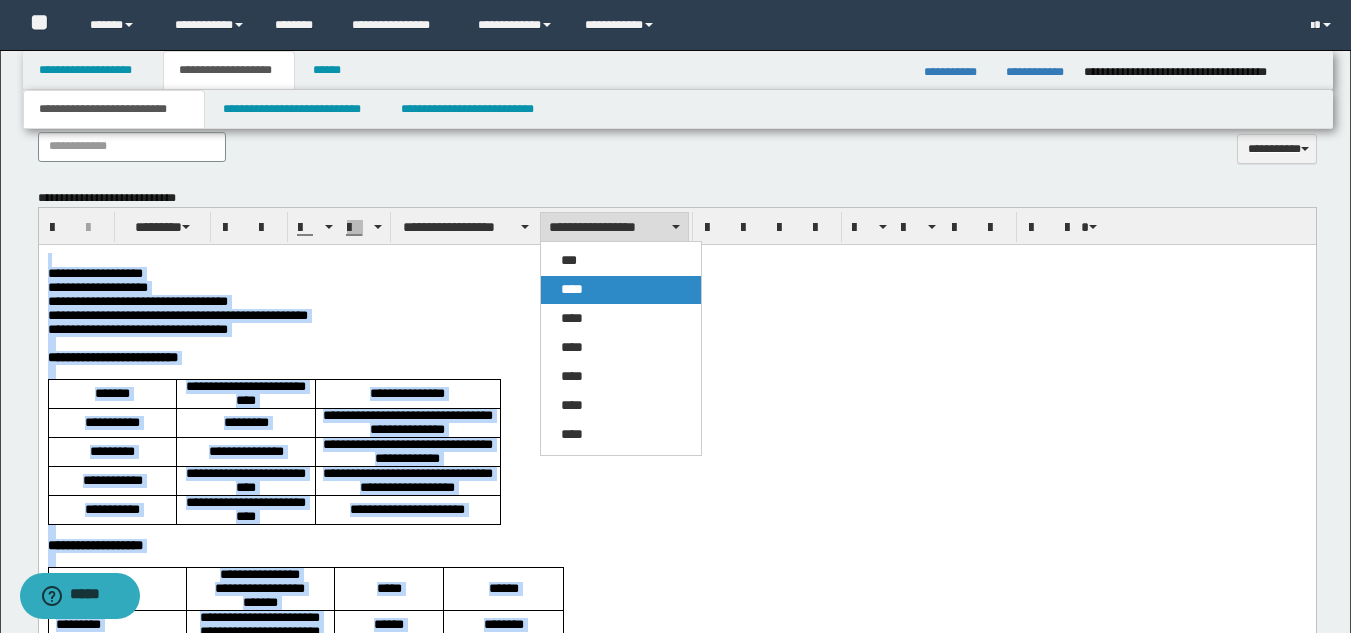 click on "****" at bounding box center (621, 290) 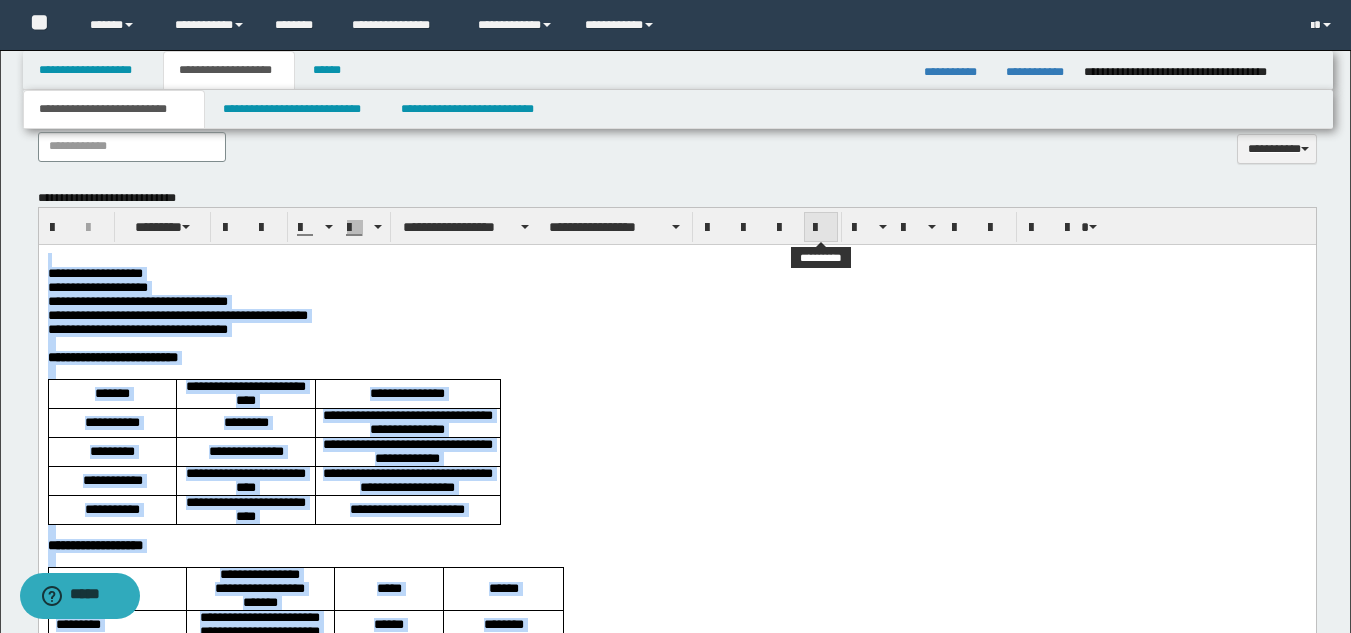 click at bounding box center (821, 228) 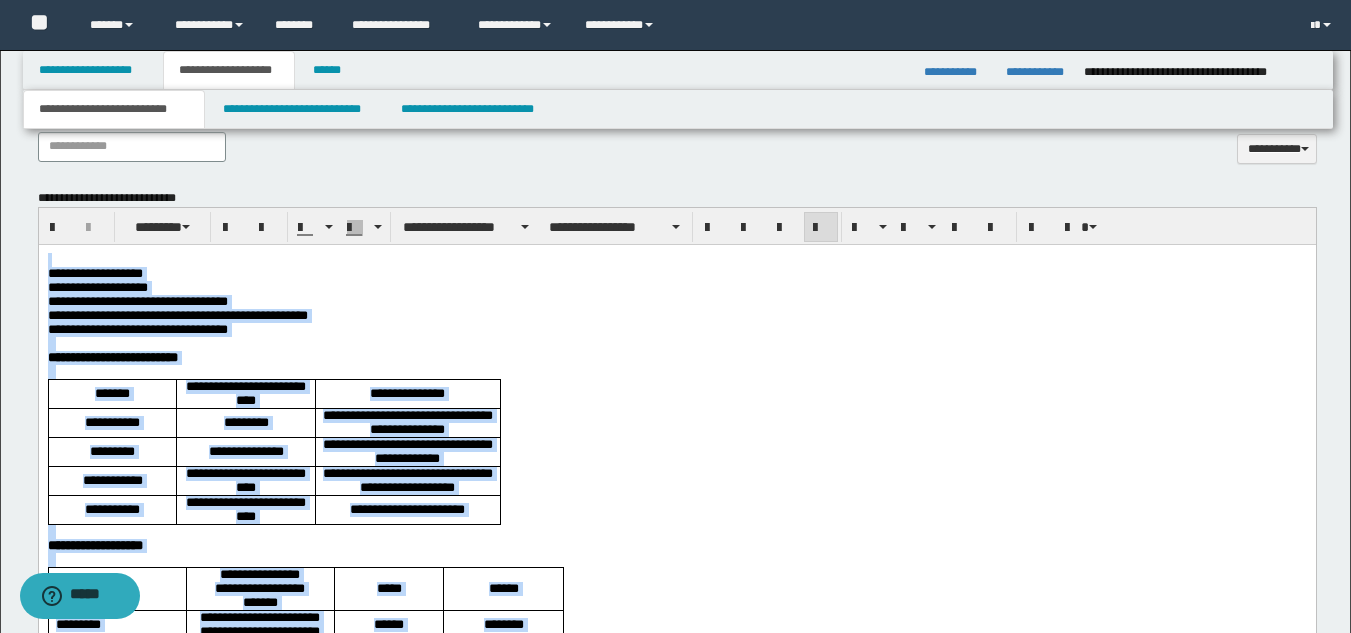 click at bounding box center (676, 344) 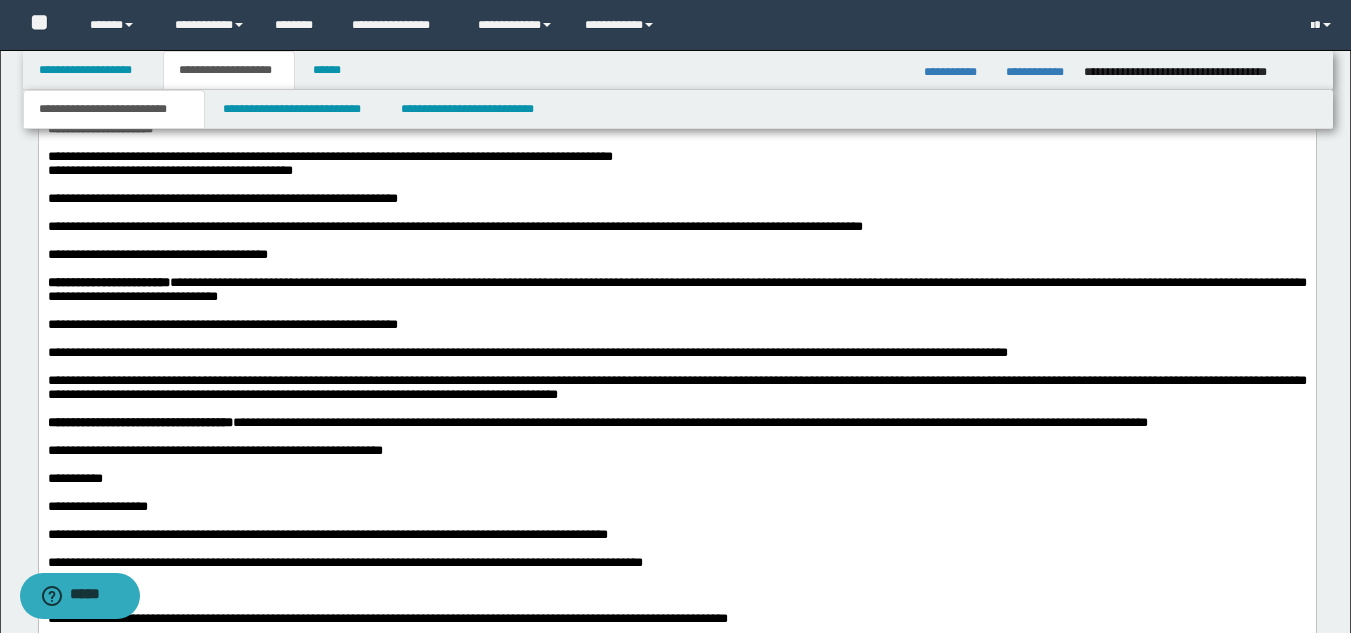 scroll, scrollTop: 1900, scrollLeft: 0, axis: vertical 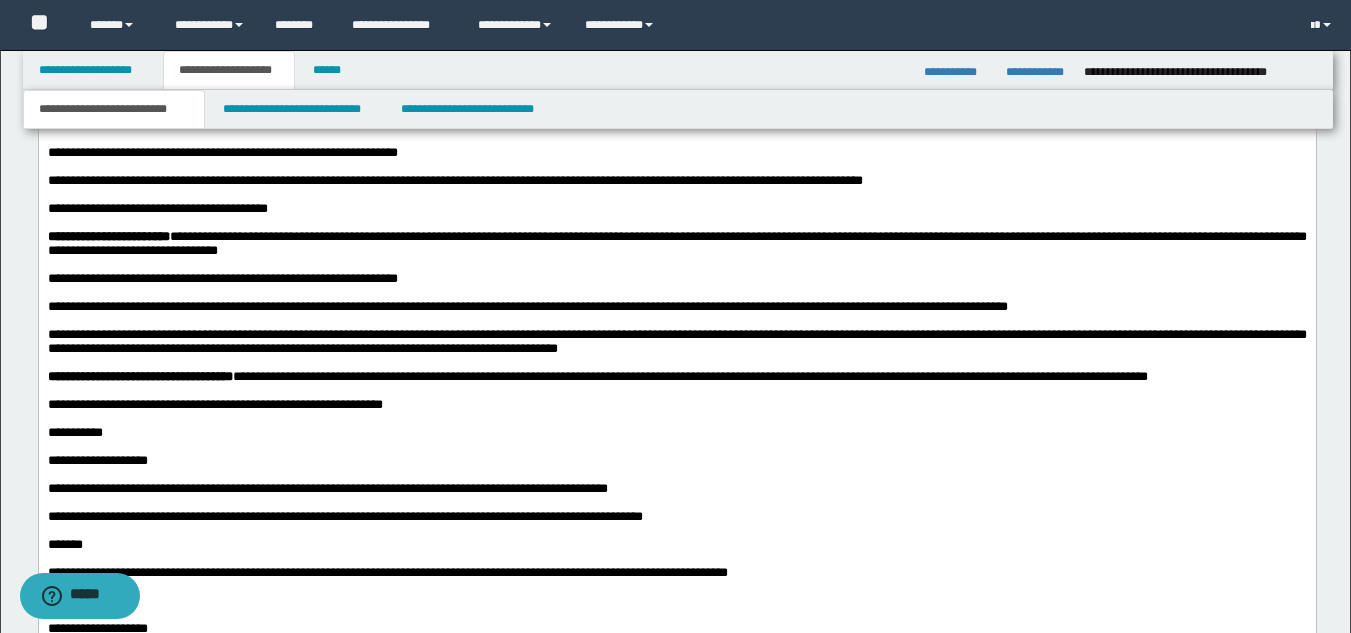 click on "**********" at bounding box center (676, 112) 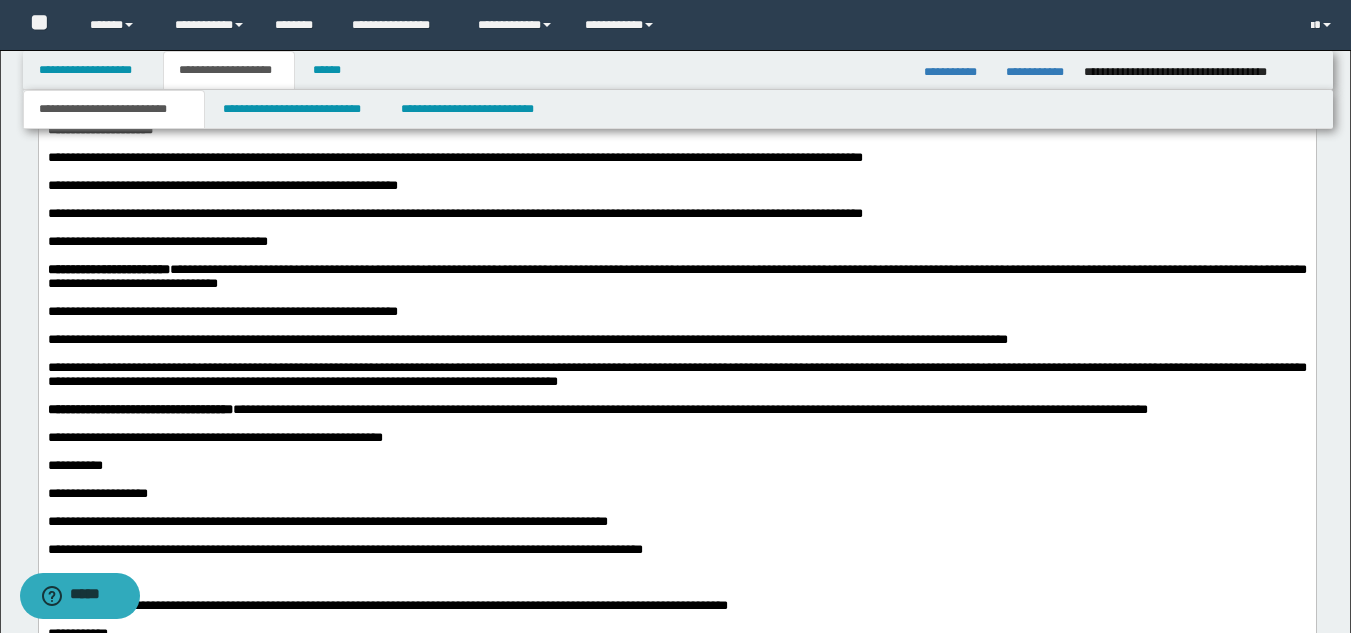 scroll, scrollTop: 1900, scrollLeft: 0, axis: vertical 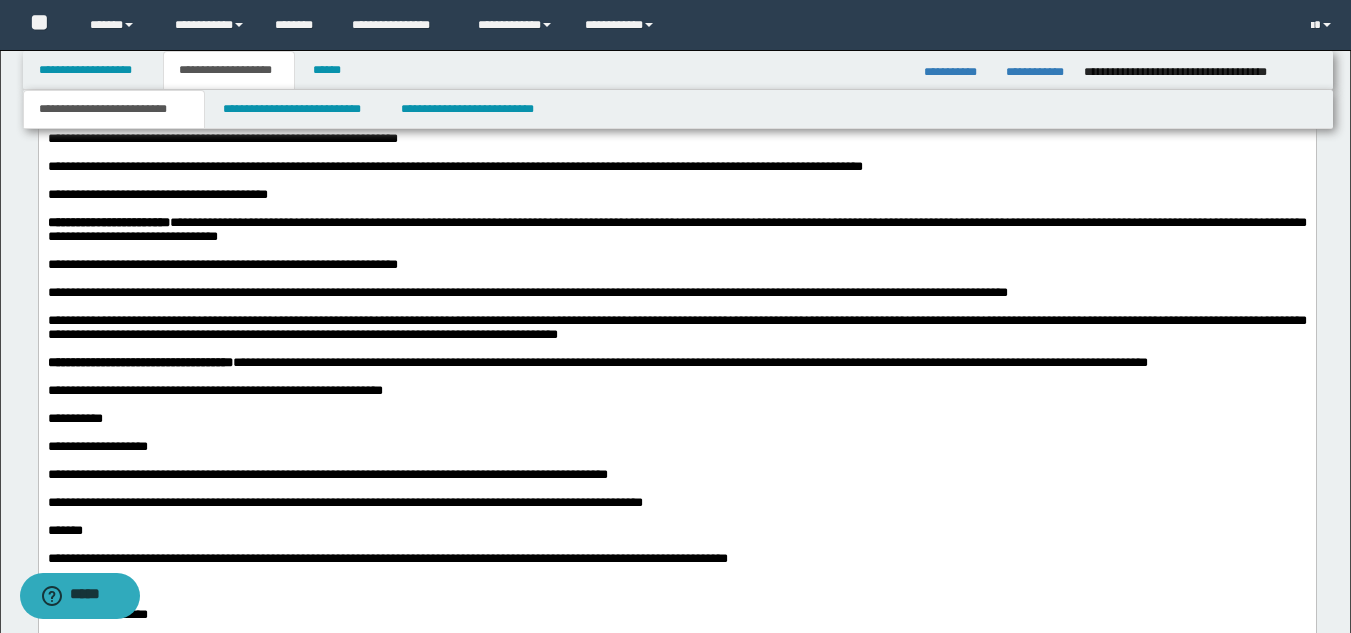 drag, startPoint x: 45, startPoint y: 248, endPoint x: 228, endPoint y: 246, distance: 183.01093 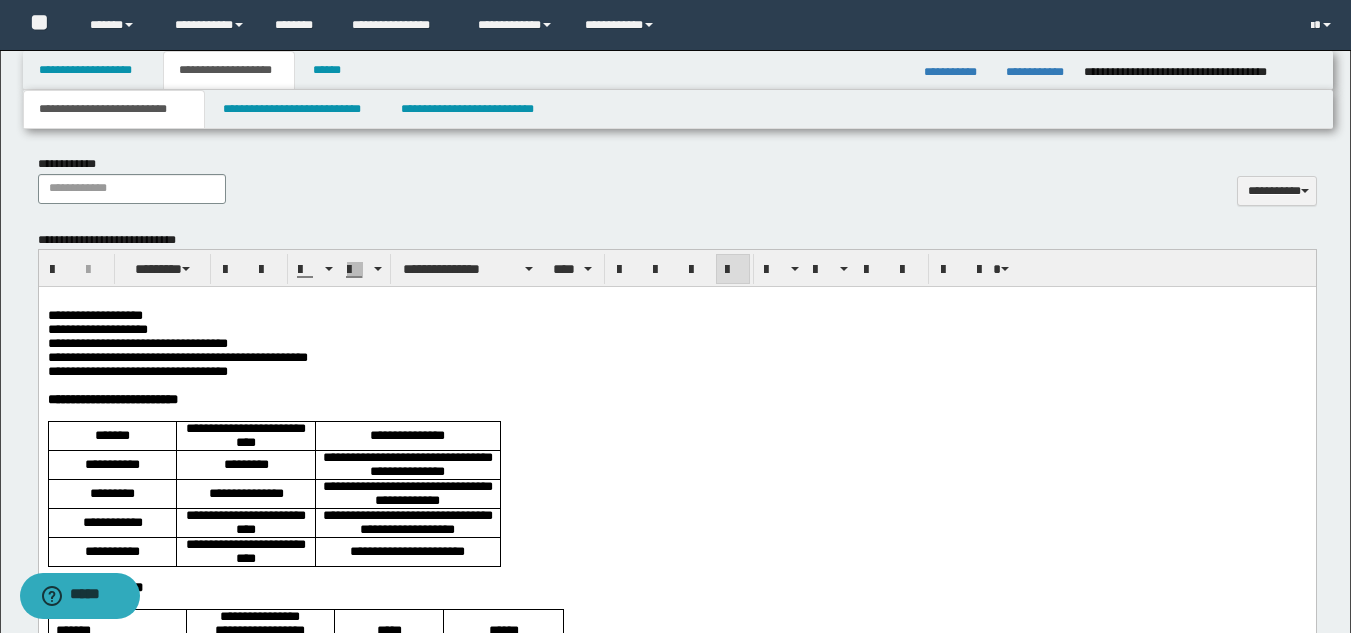scroll, scrollTop: 800, scrollLeft: 0, axis: vertical 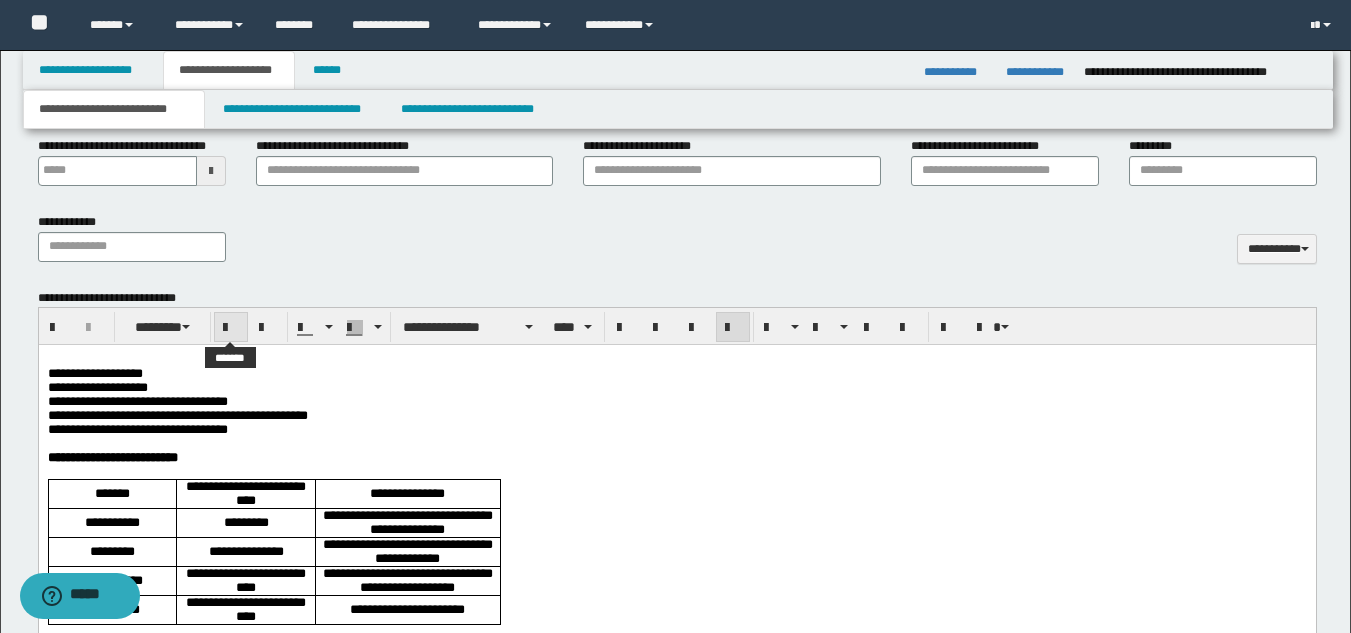 click at bounding box center (231, 327) 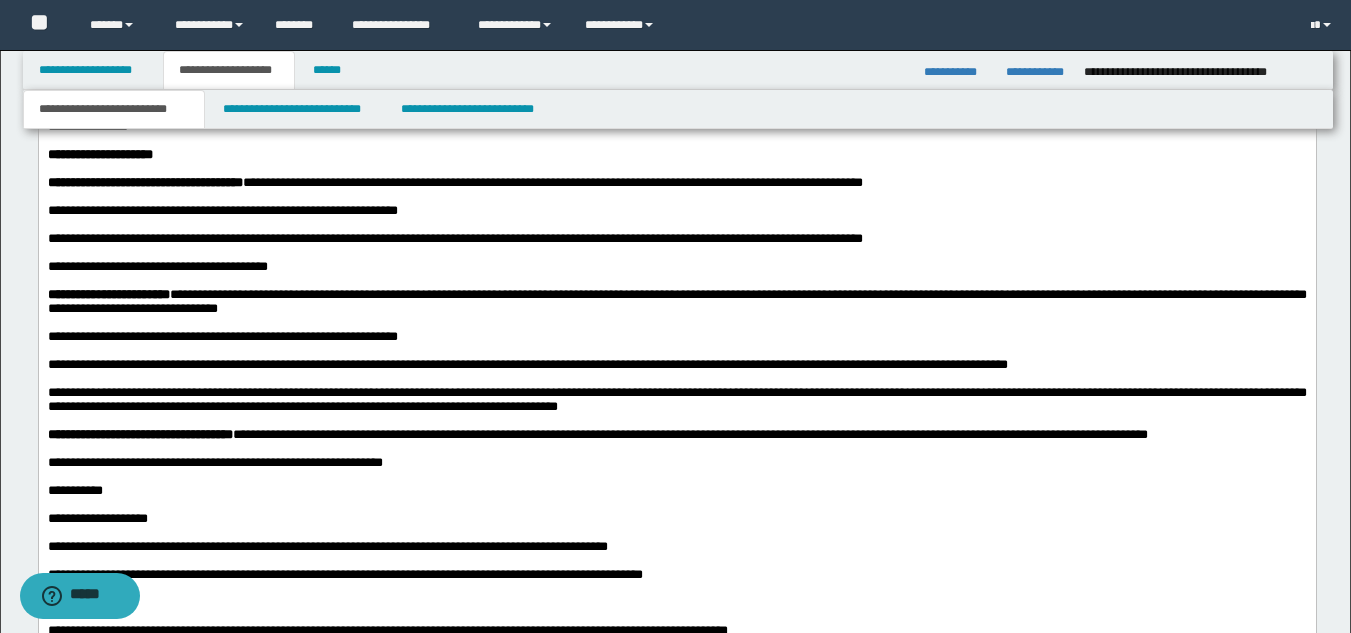 scroll, scrollTop: 1800, scrollLeft: 0, axis: vertical 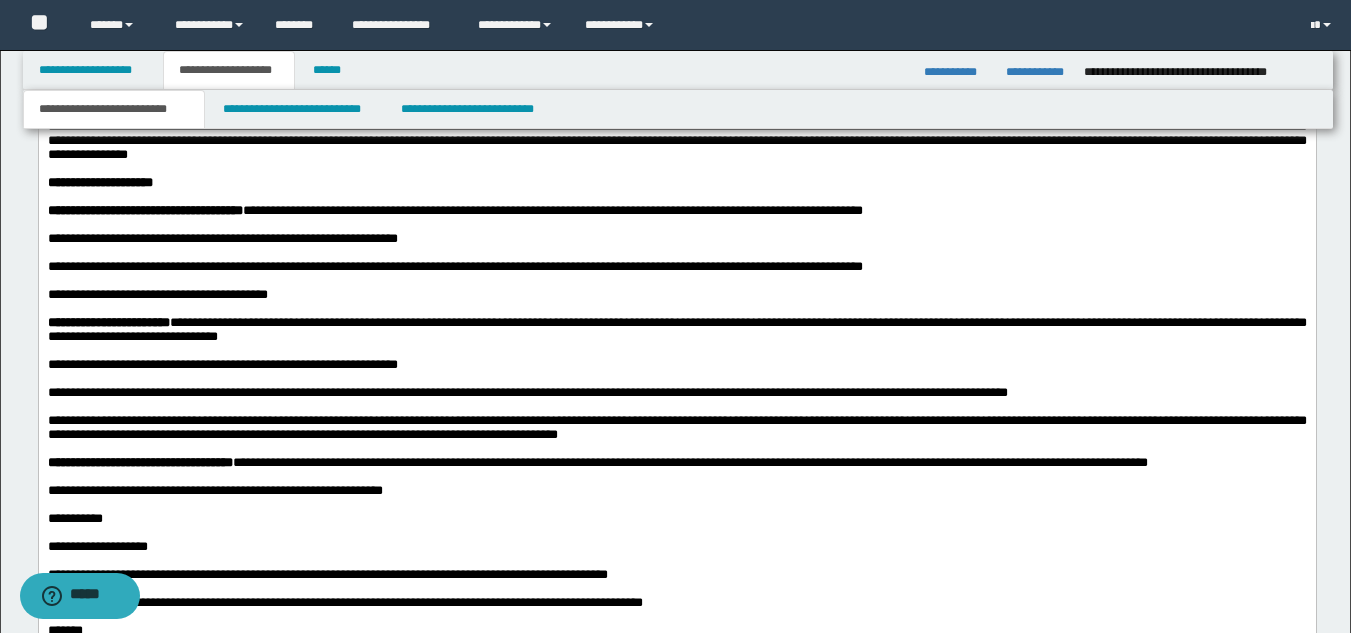 click on "**********" at bounding box center [676, 240] 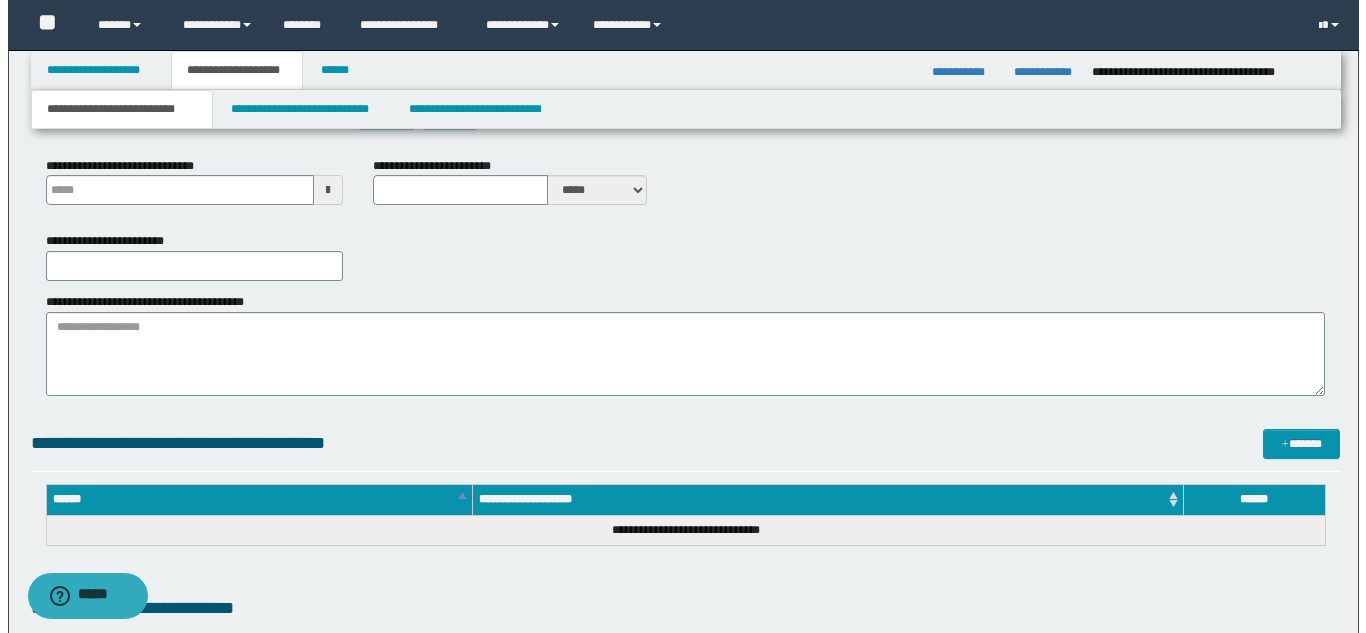 scroll, scrollTop: 0, scrollLeft: 0, axis: both 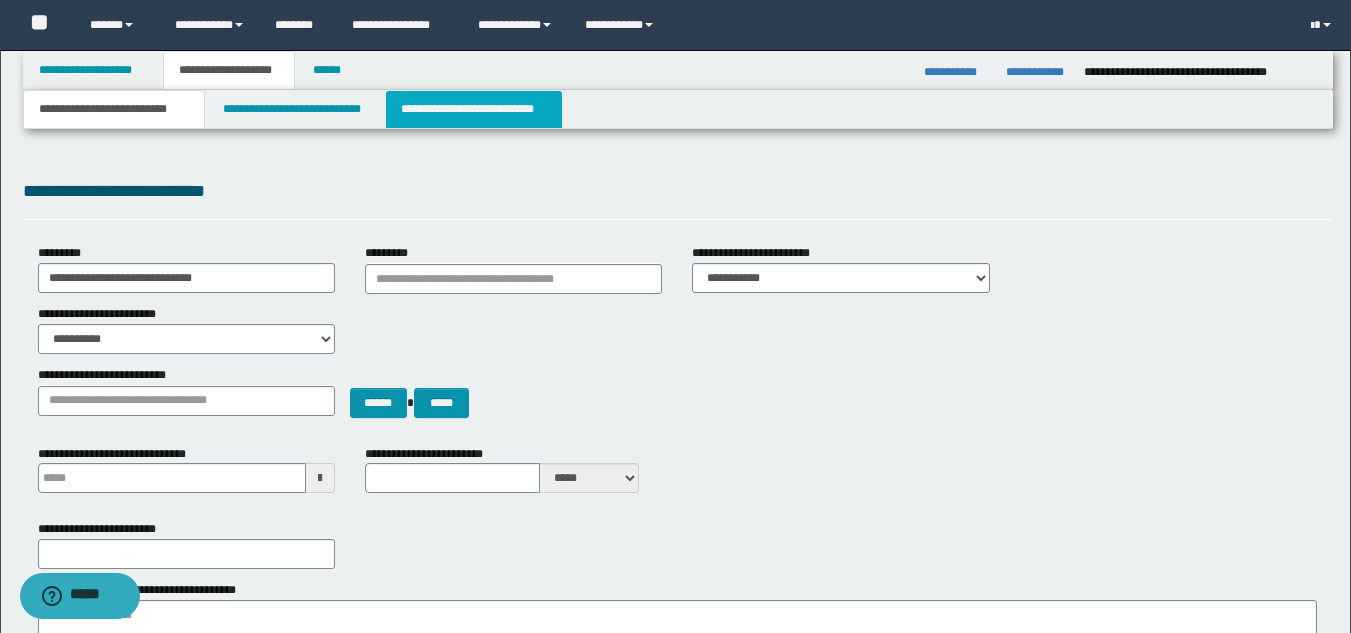 click on "**********" at bounding box center (474, 109) 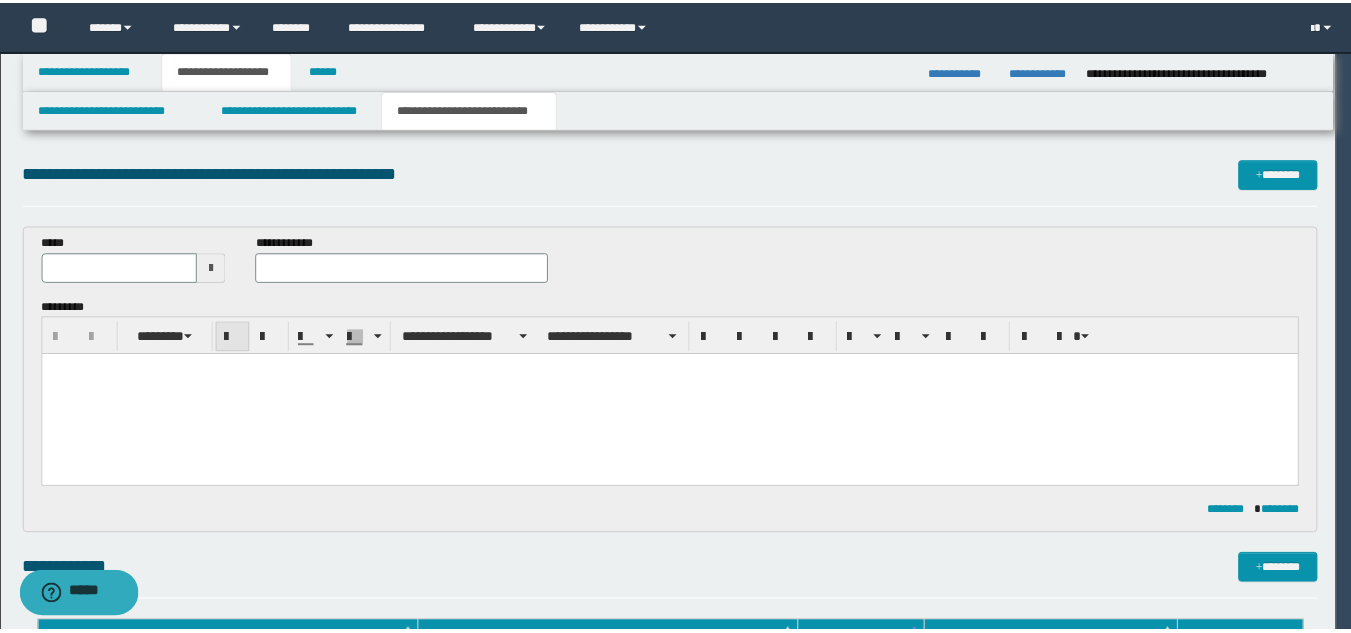 scroll, scrollTop: 0, scrollLeft: 0, axis: both 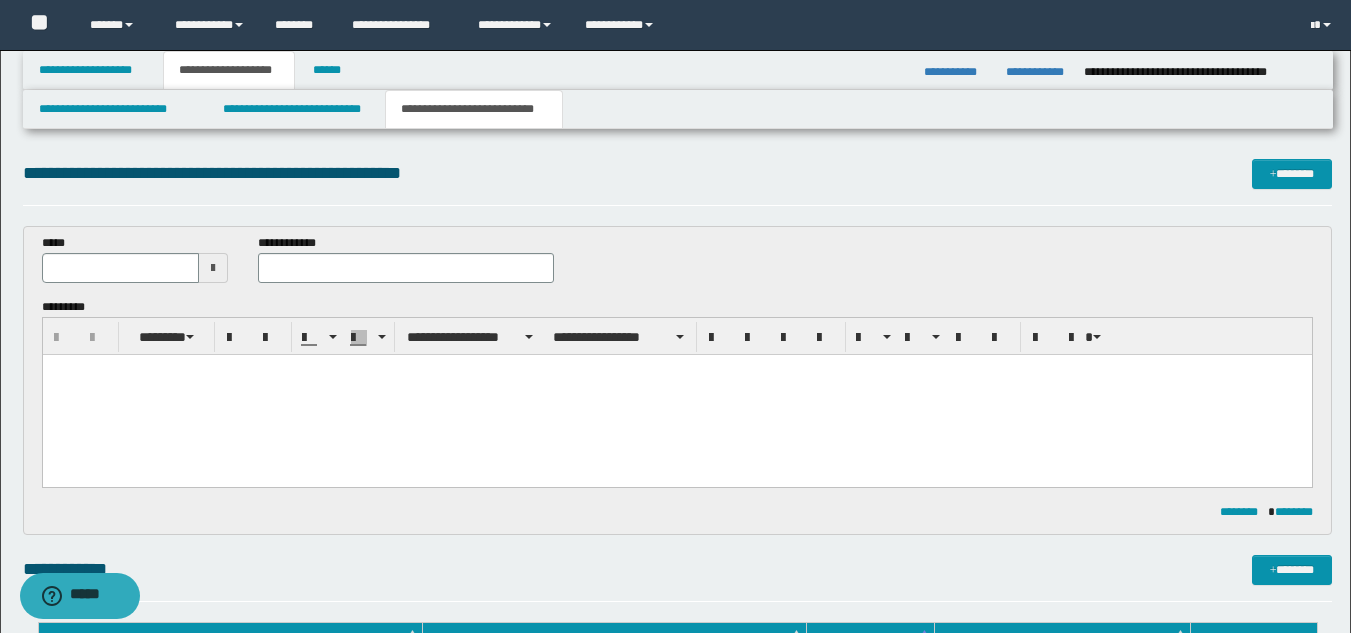 click at bounding box center (213, 268) 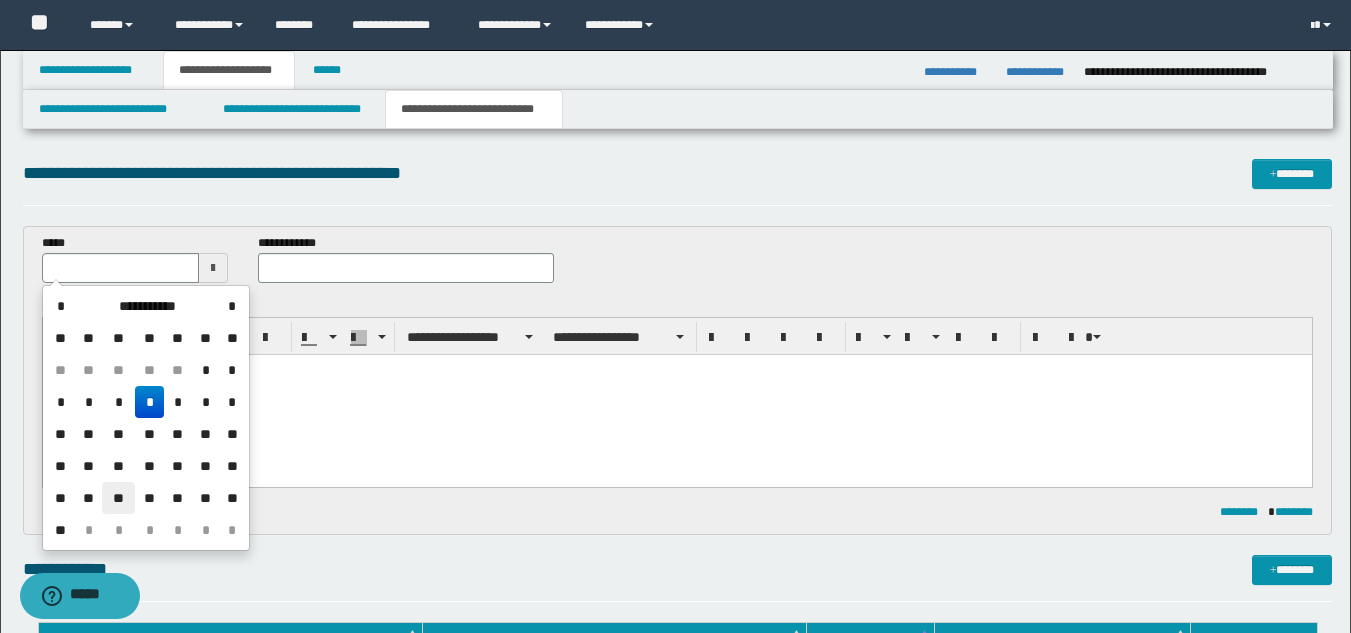 click on "**" at bounding box center [118, 498] 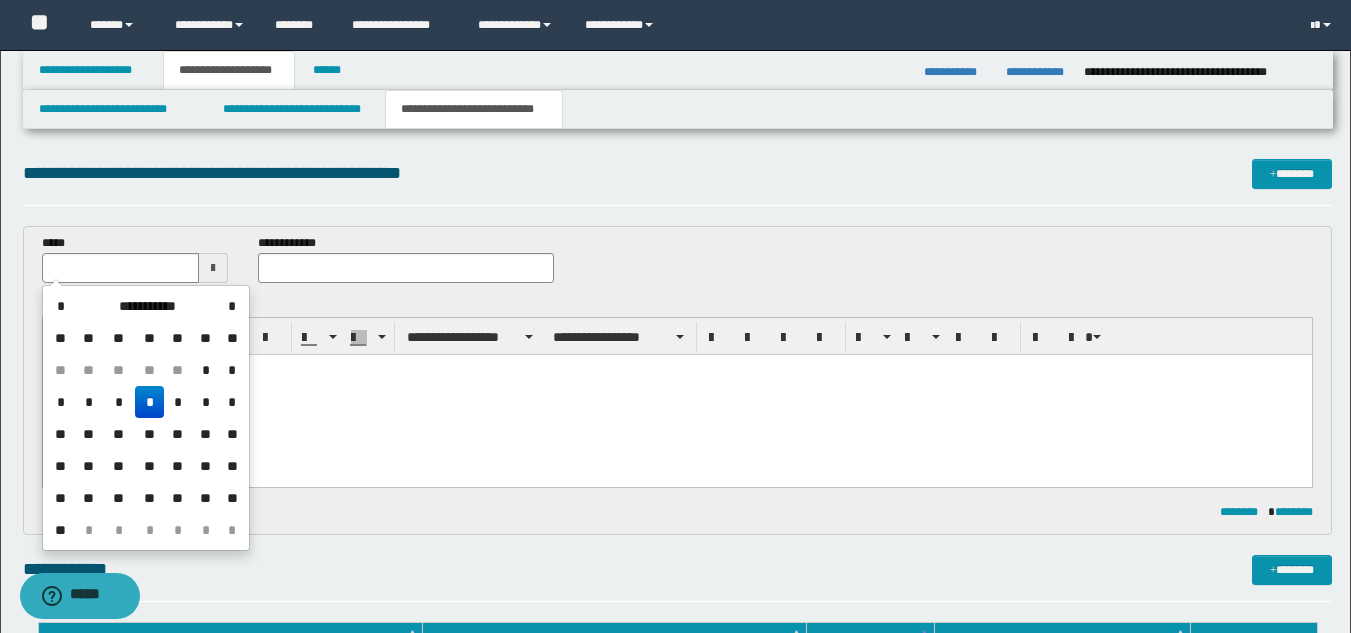 type on "**********" 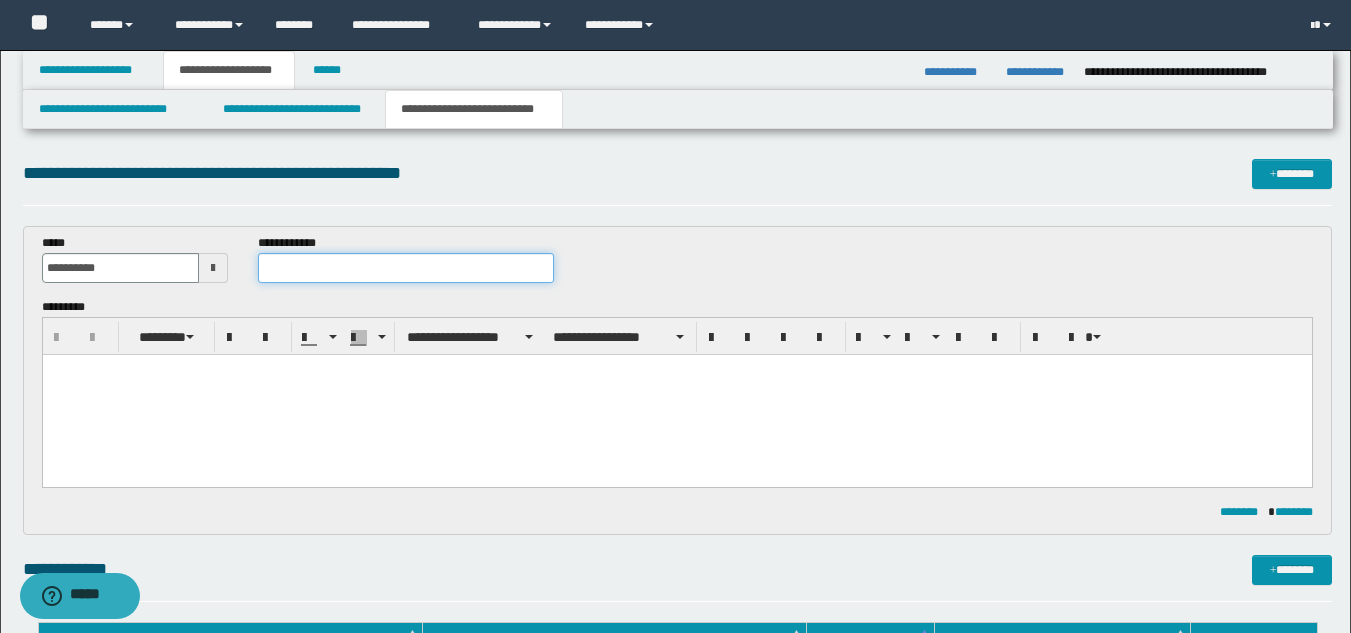 click at bounding box center (405, 268) 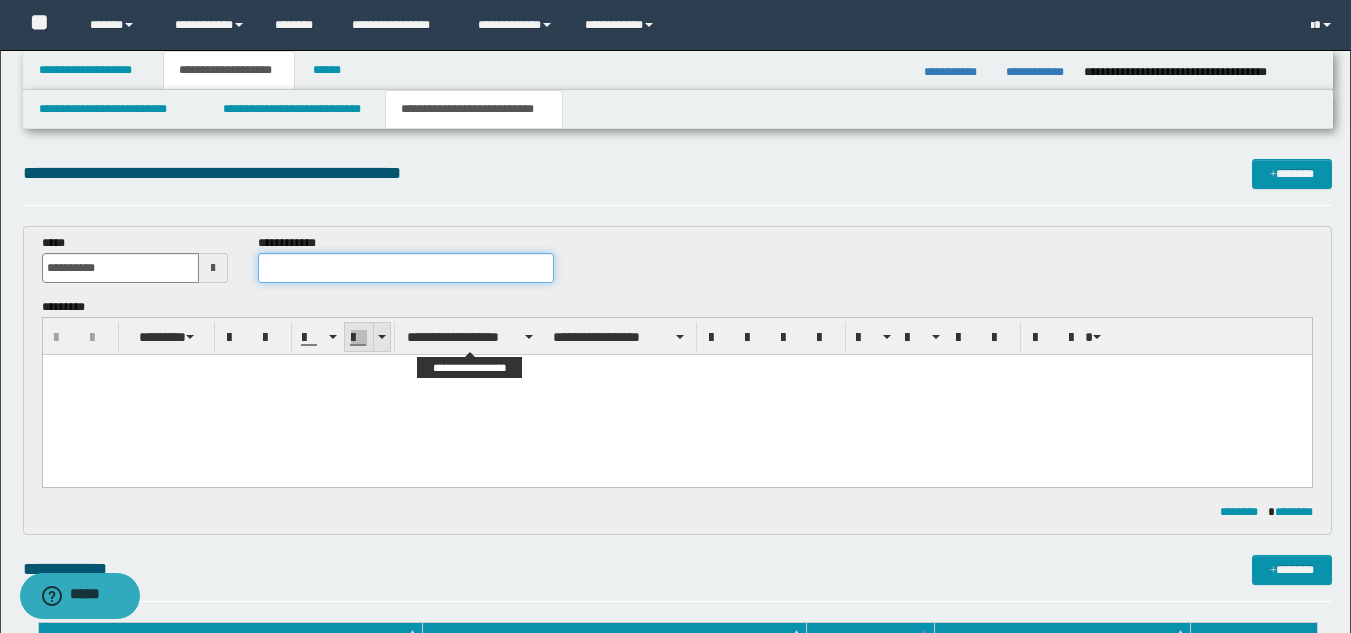 paste on "**********" 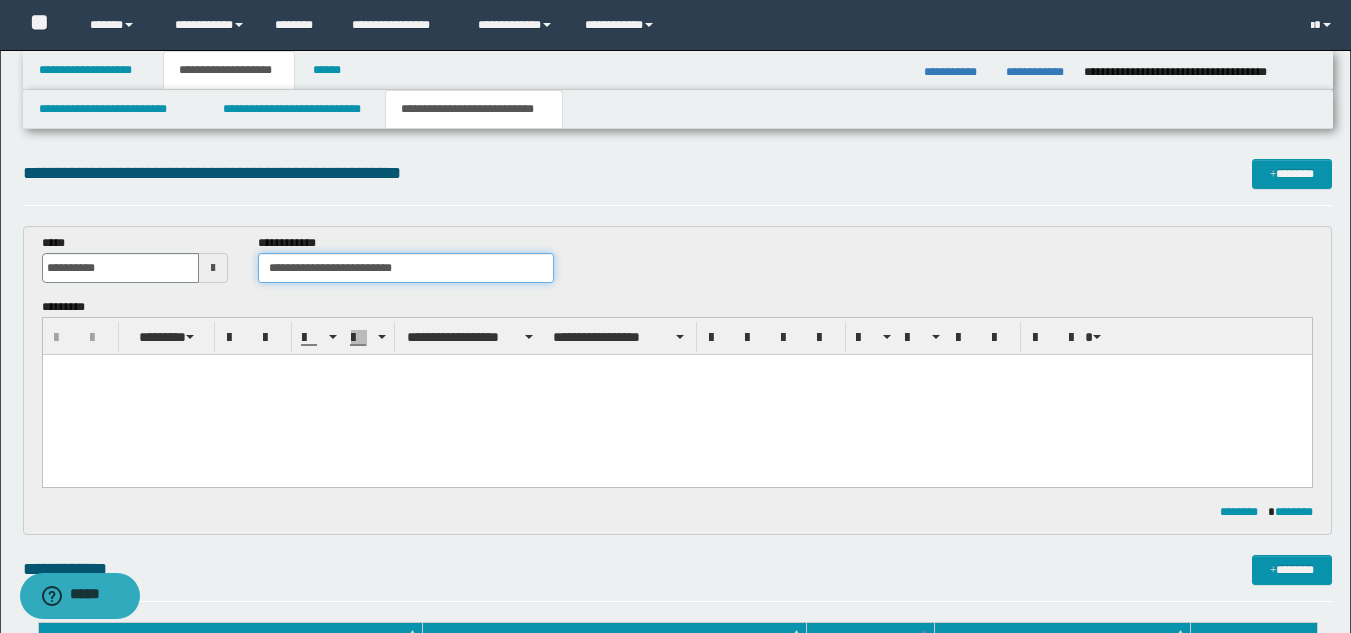type on "**********" 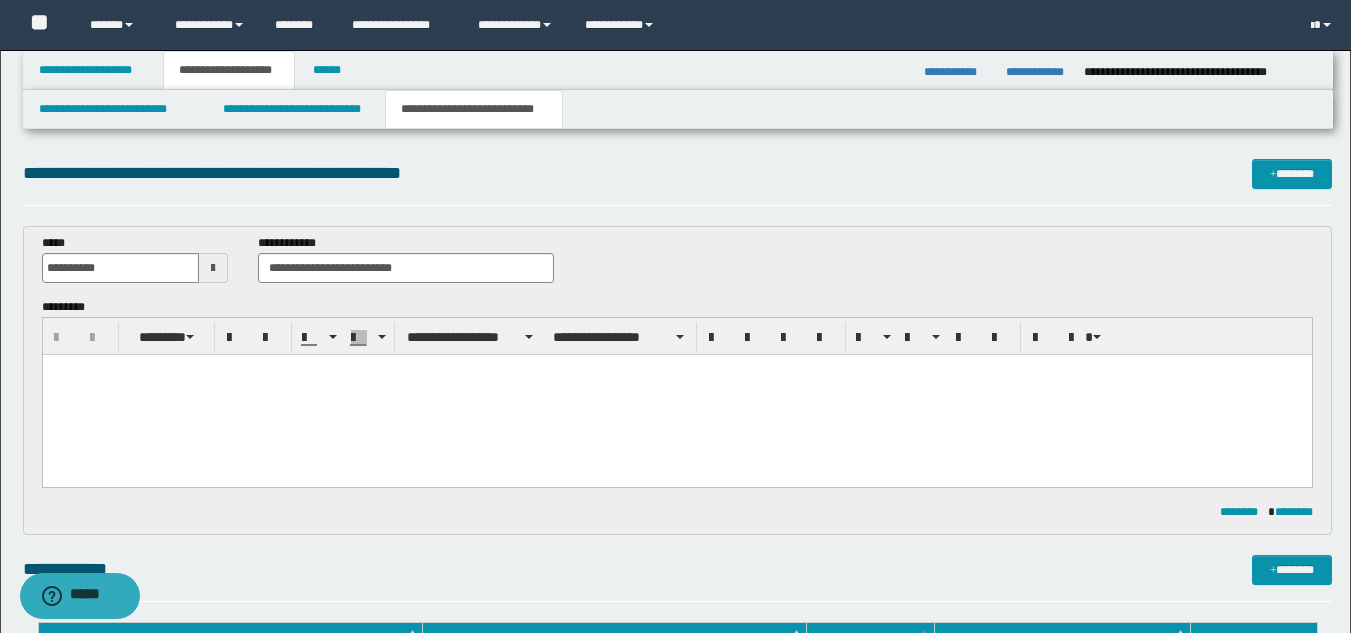 click at bounding box center (676, 395) 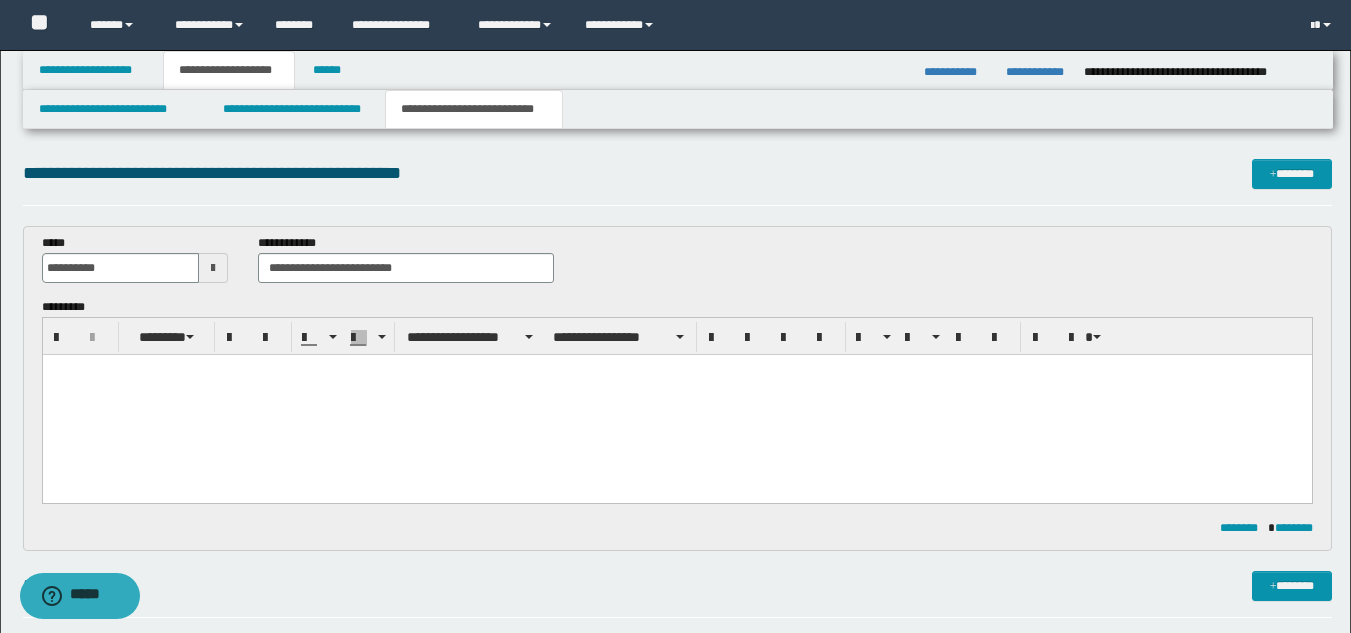 paste 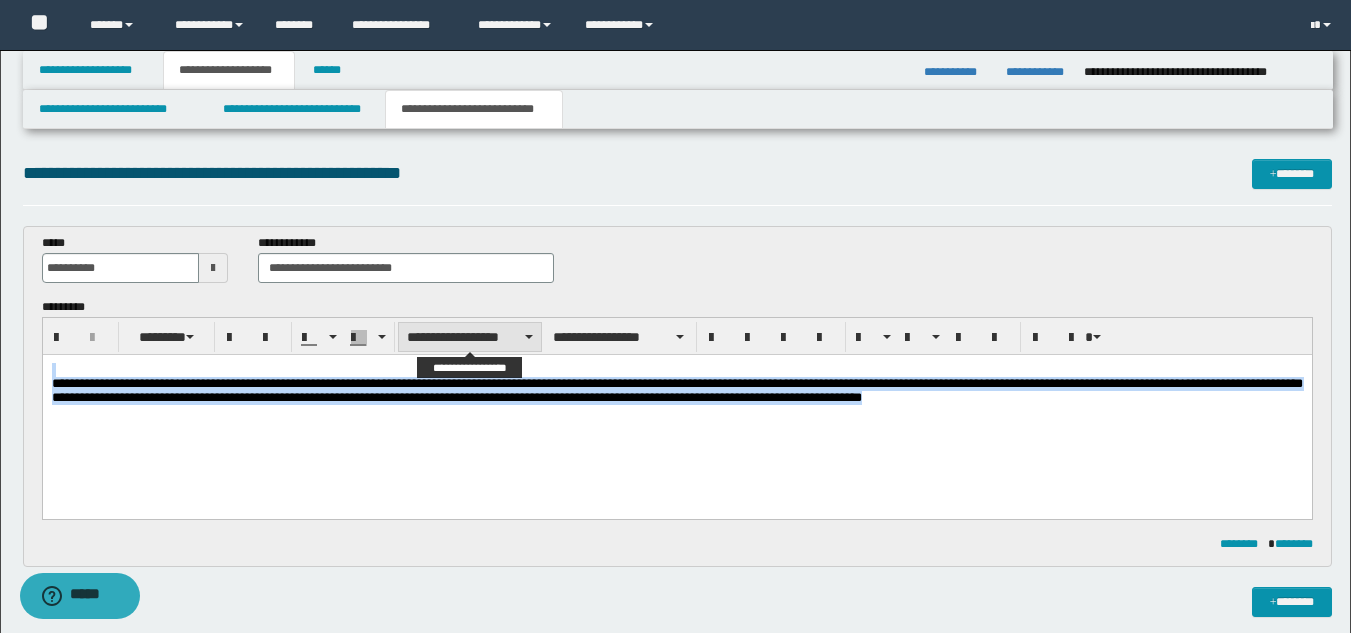 click on "**********" at bounding box center [470, 337] 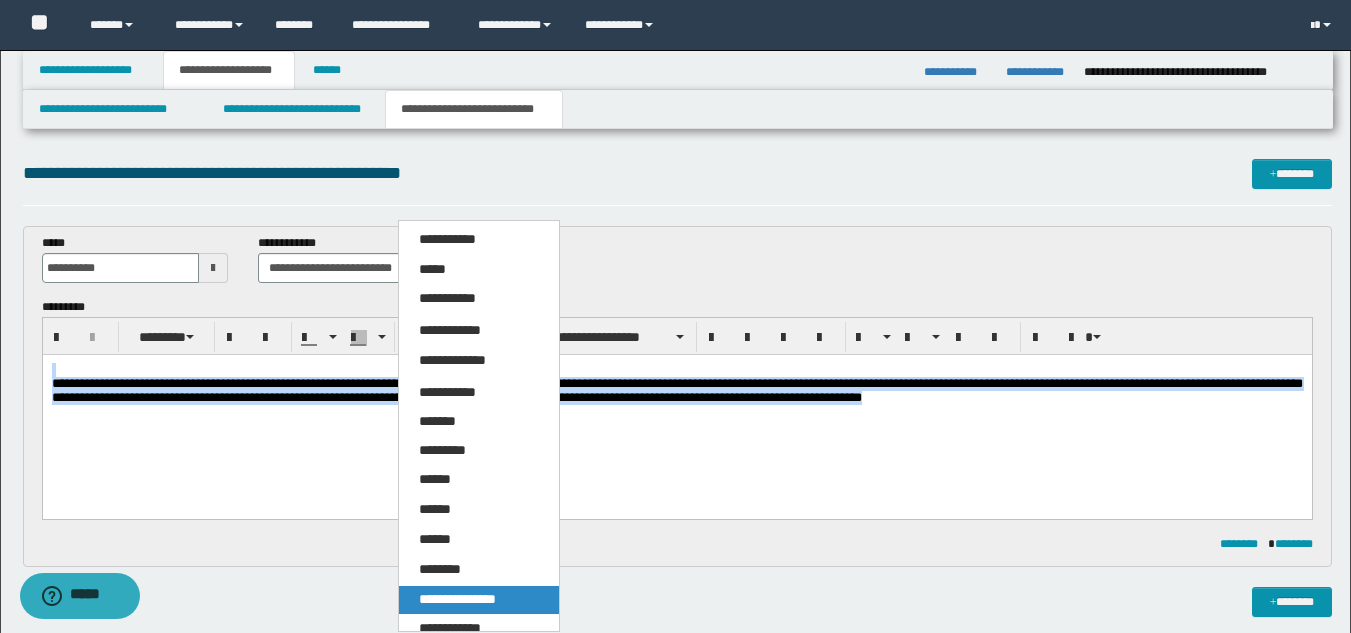 click on "**********" at bounding box center (479, 600) 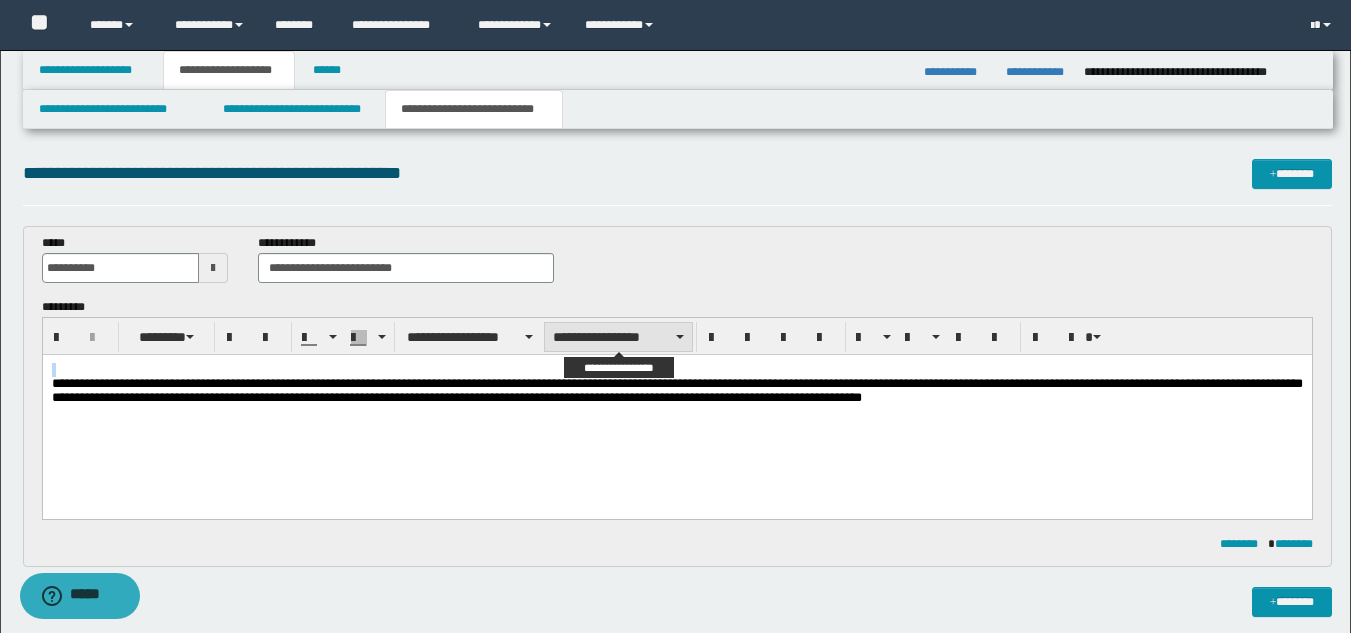 click on "**********" at bounding box center [618, 337] 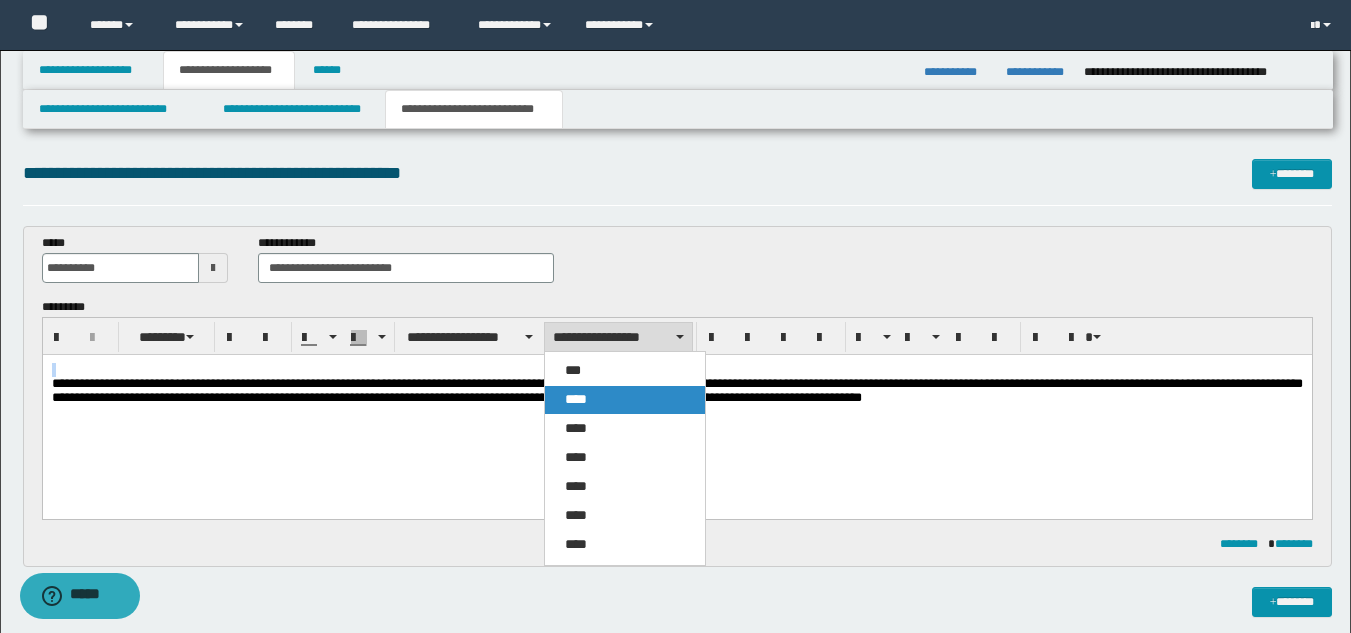 click on "****" at bounding box center [625, 400] 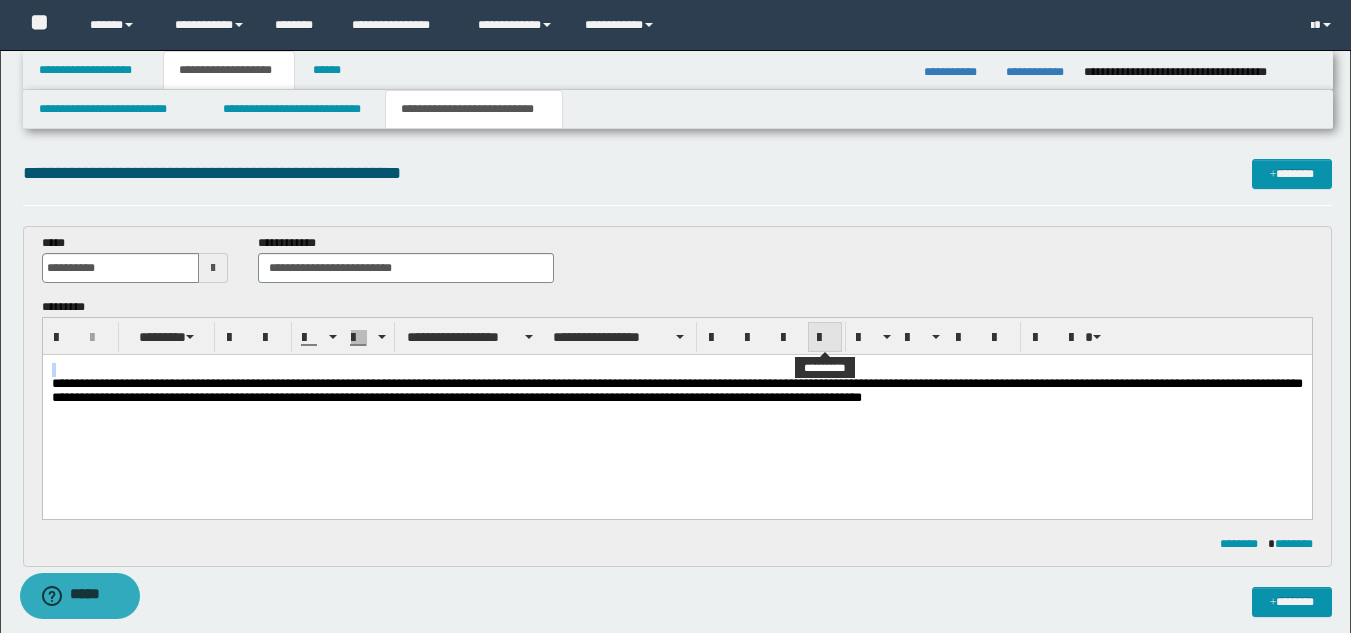 click at bounding box center (825, 338) 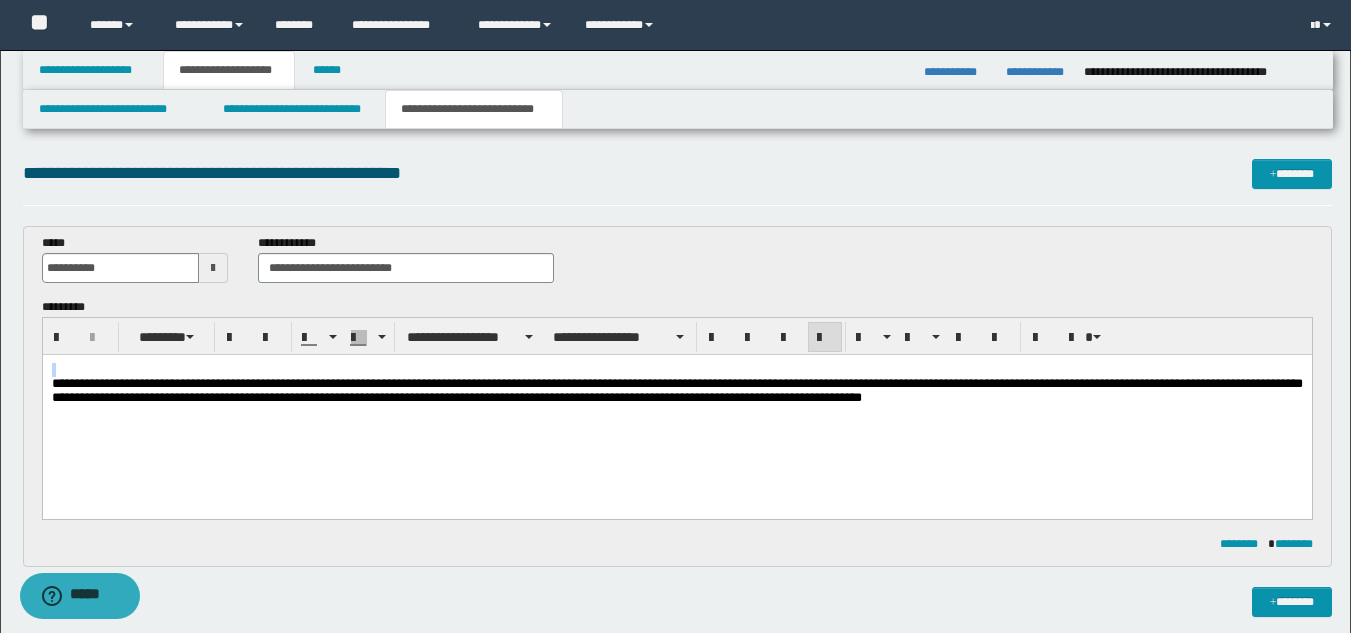 drag, startPoint x: 1003, startPoint y: 418, endPoint x: 1015, endPoint y: 423, distance: 13 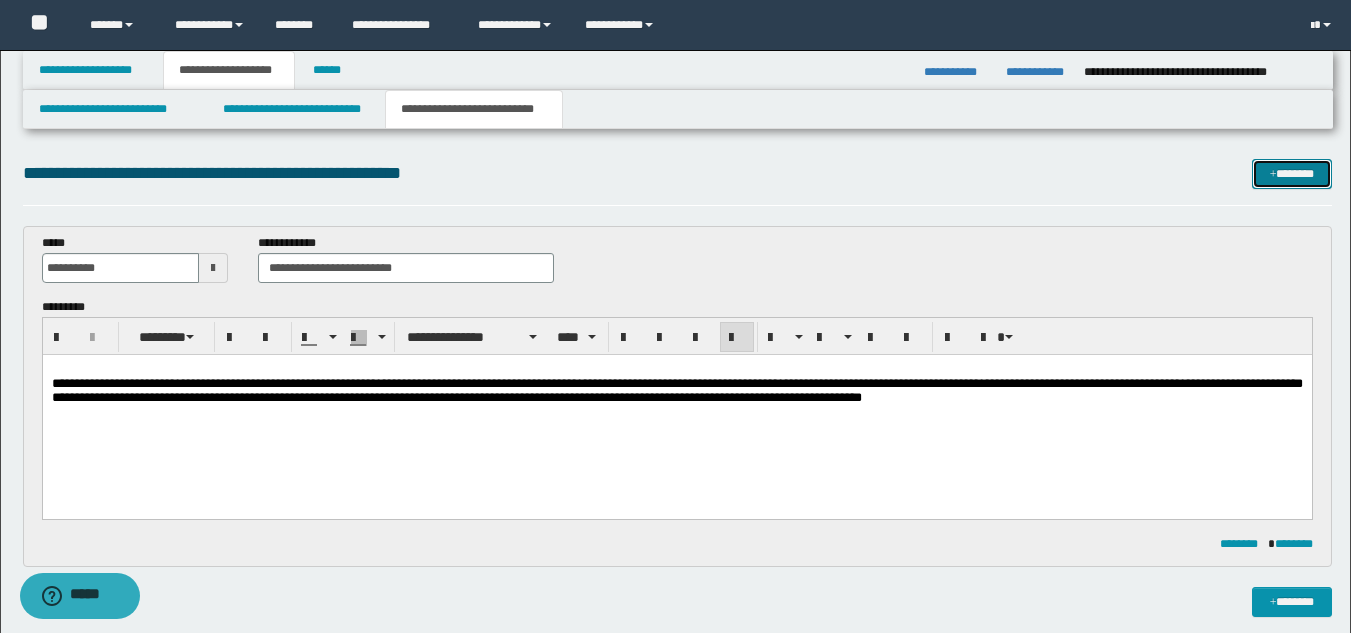click on "*******" at bounding box center [1292, 174] 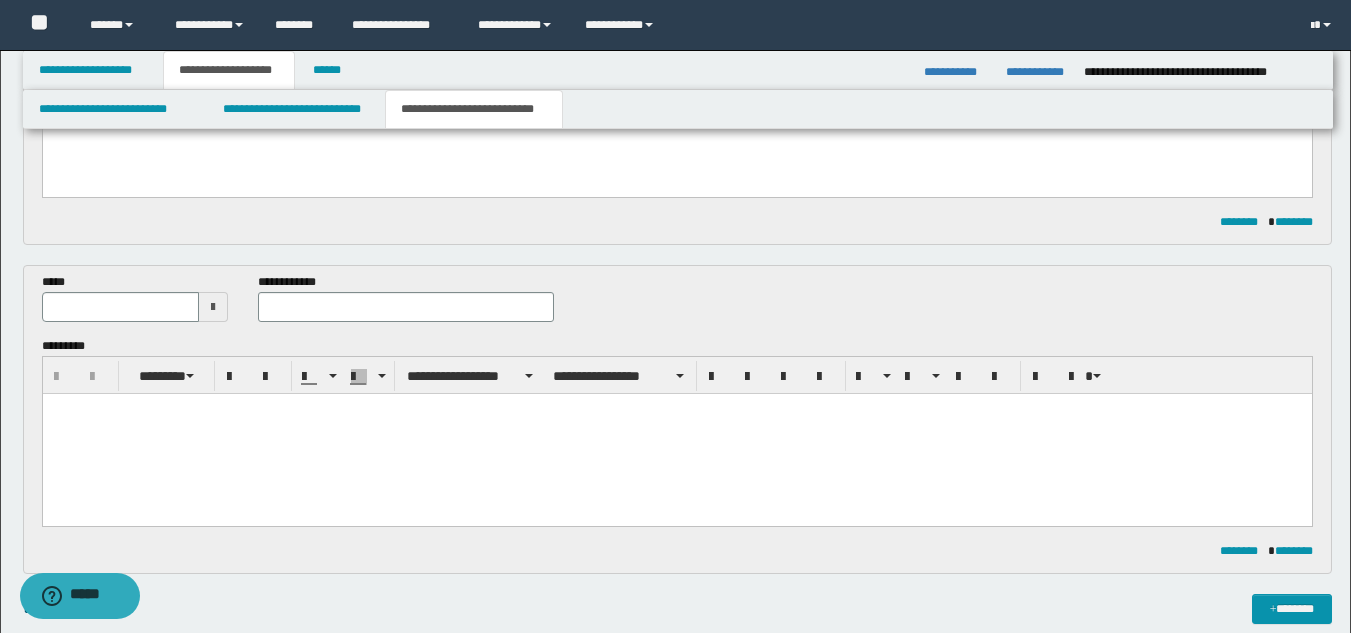 scroll, scrollTop: 314, scrollLeft: 0, axis: vertical 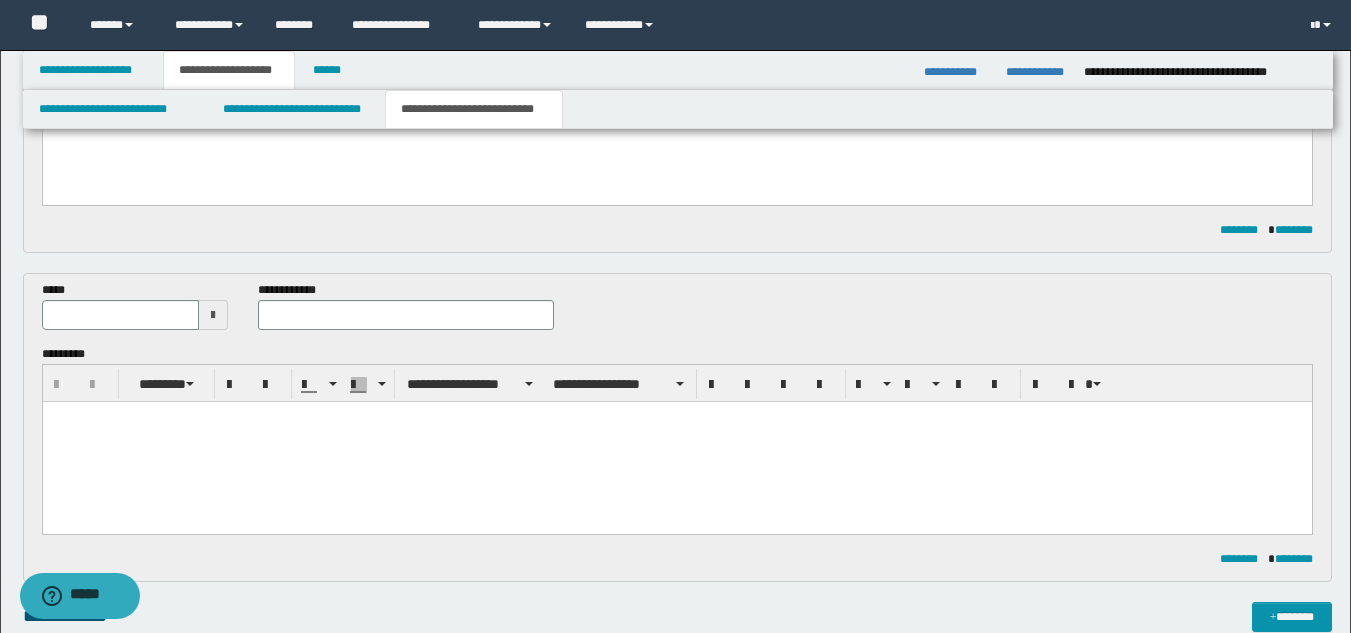 click at bounding box center (213, 315) 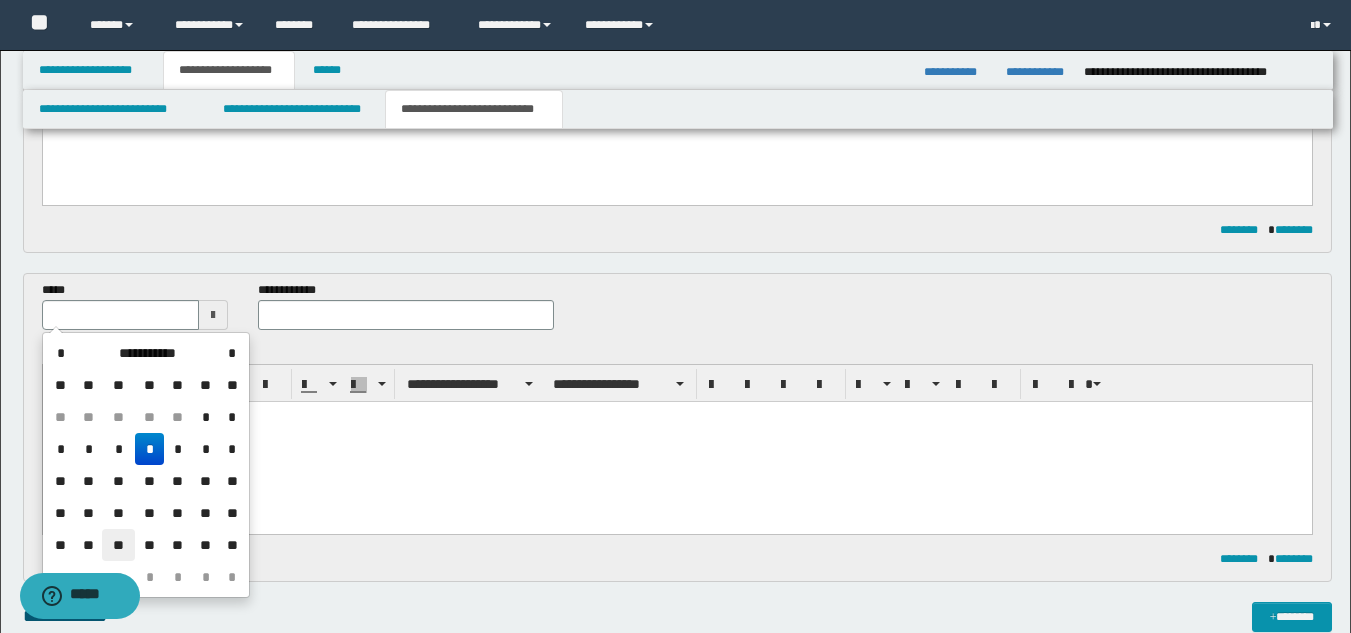 drag, startPoint x: 126, startPoint y: 544, endPoint x: 92, endPoint y: 119, distance: 426.35782 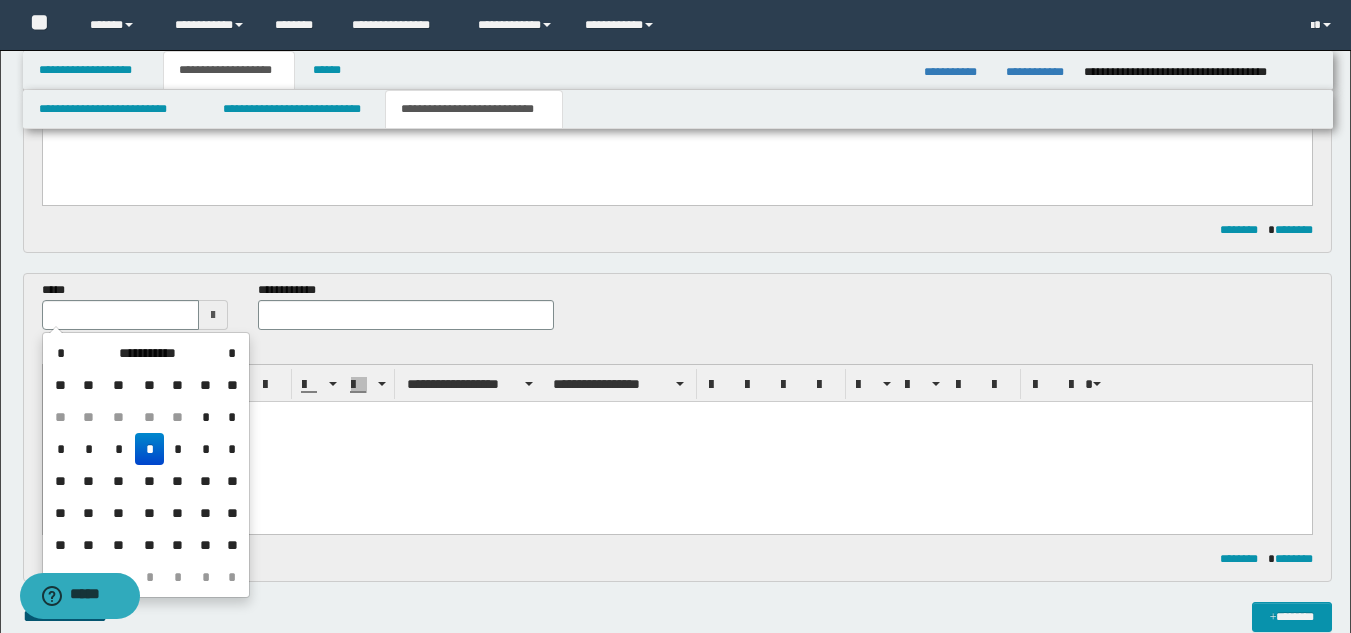 type on "**********" 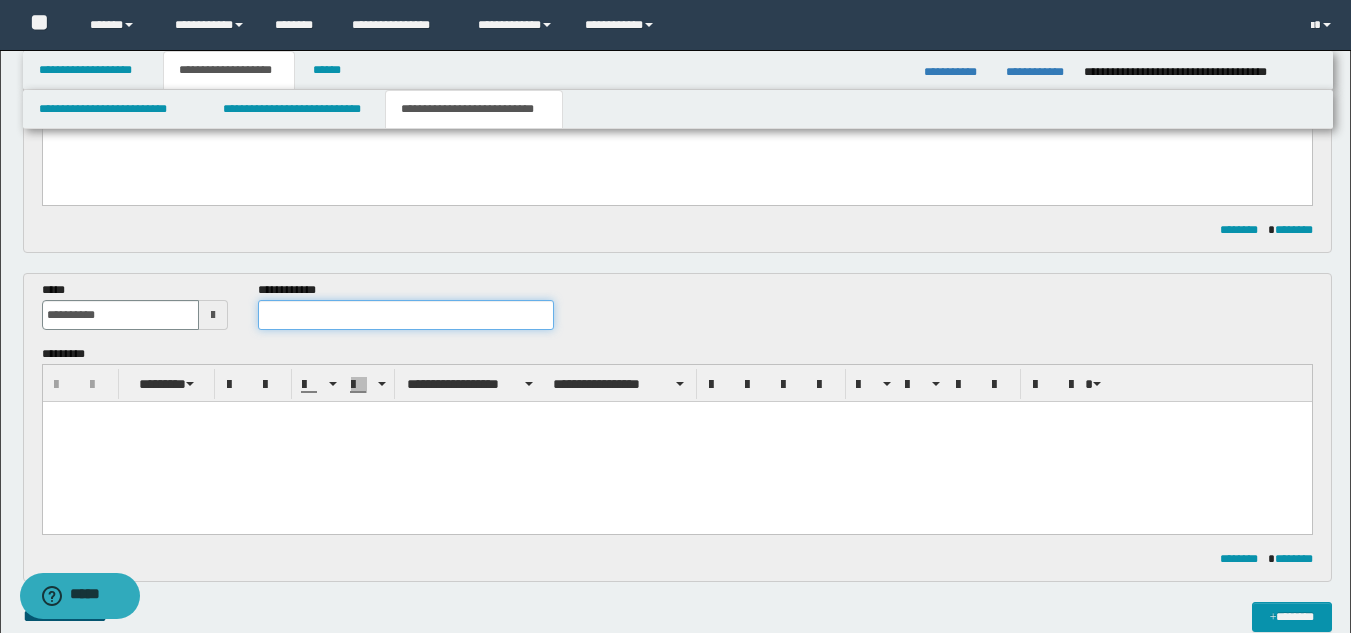 click at bounding box center (405, 315) 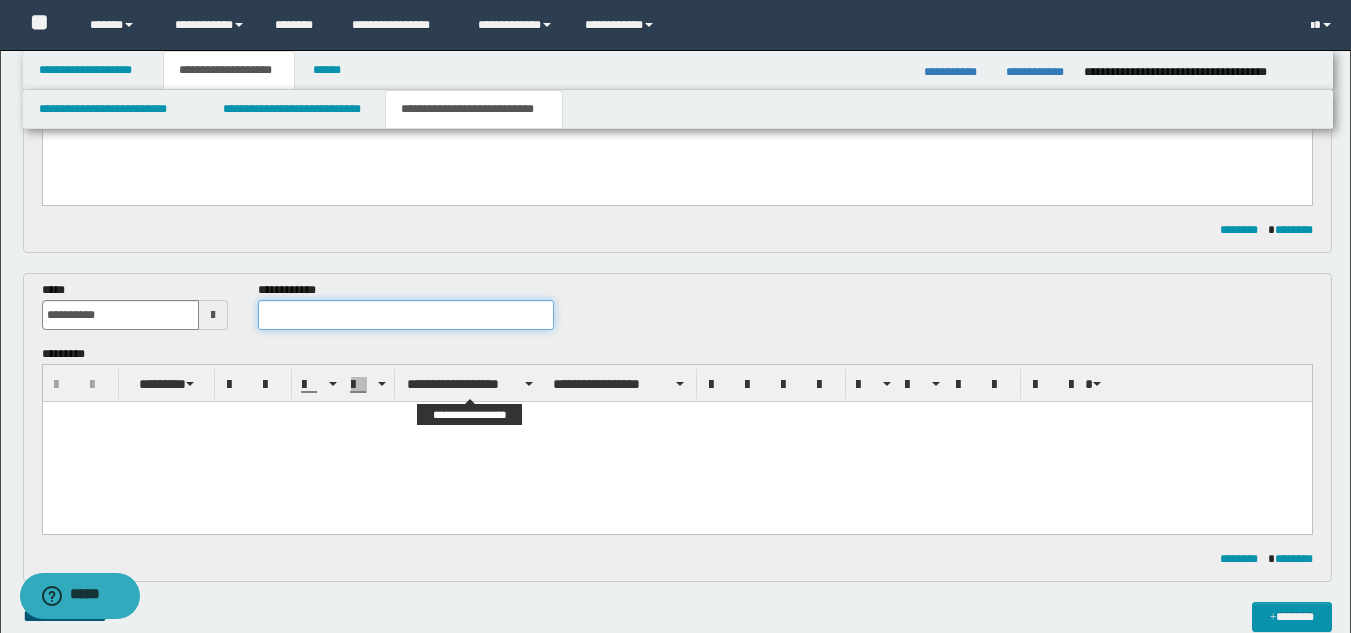 paste on "**********" 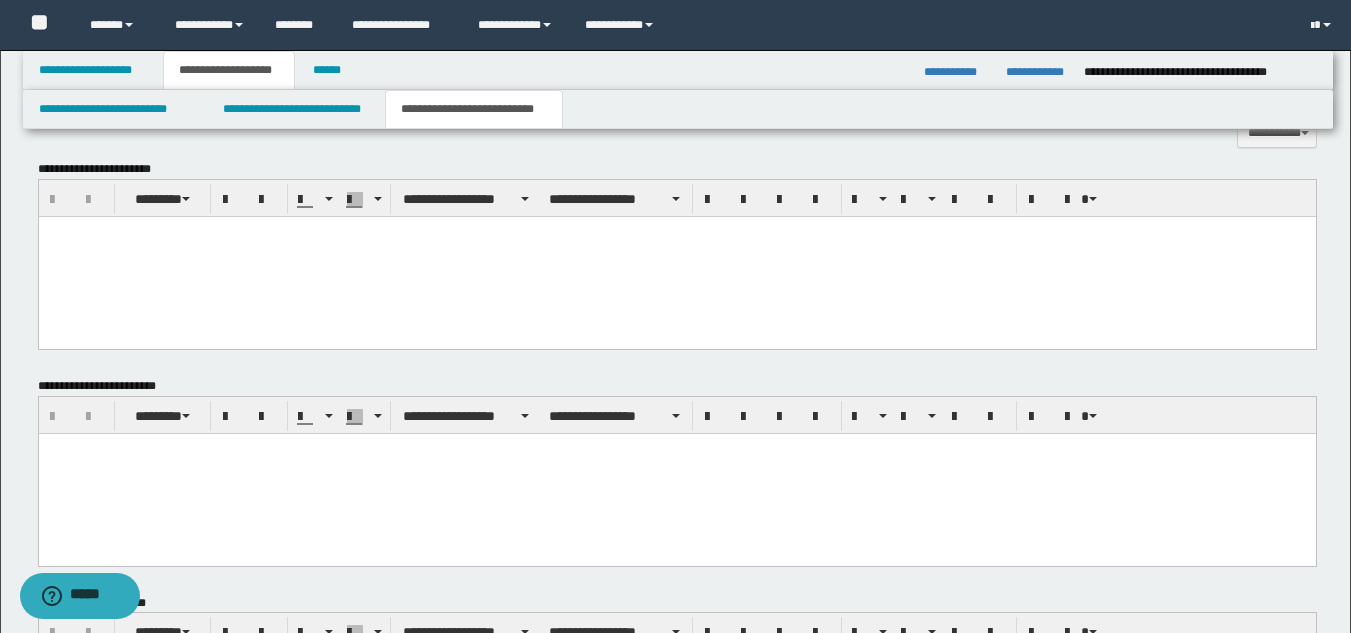 scroll, scrollTop: 1246, scrollLeft: 0, axis: vertical 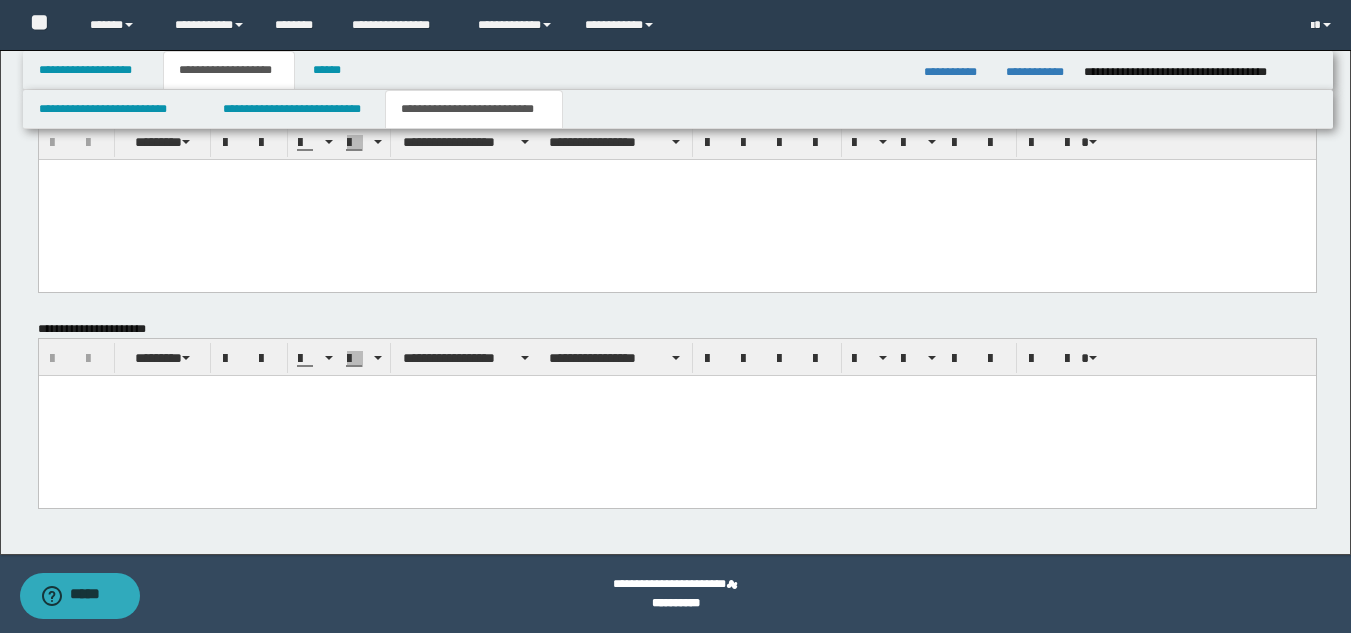 type on "**********" 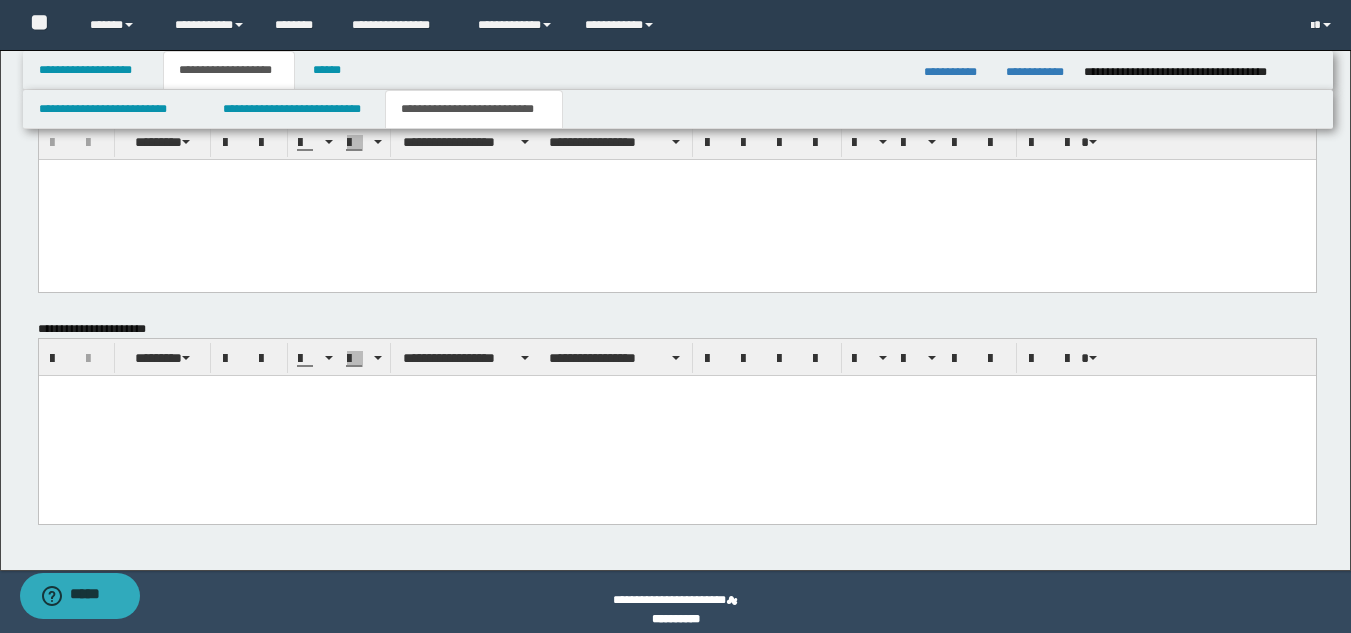 paste 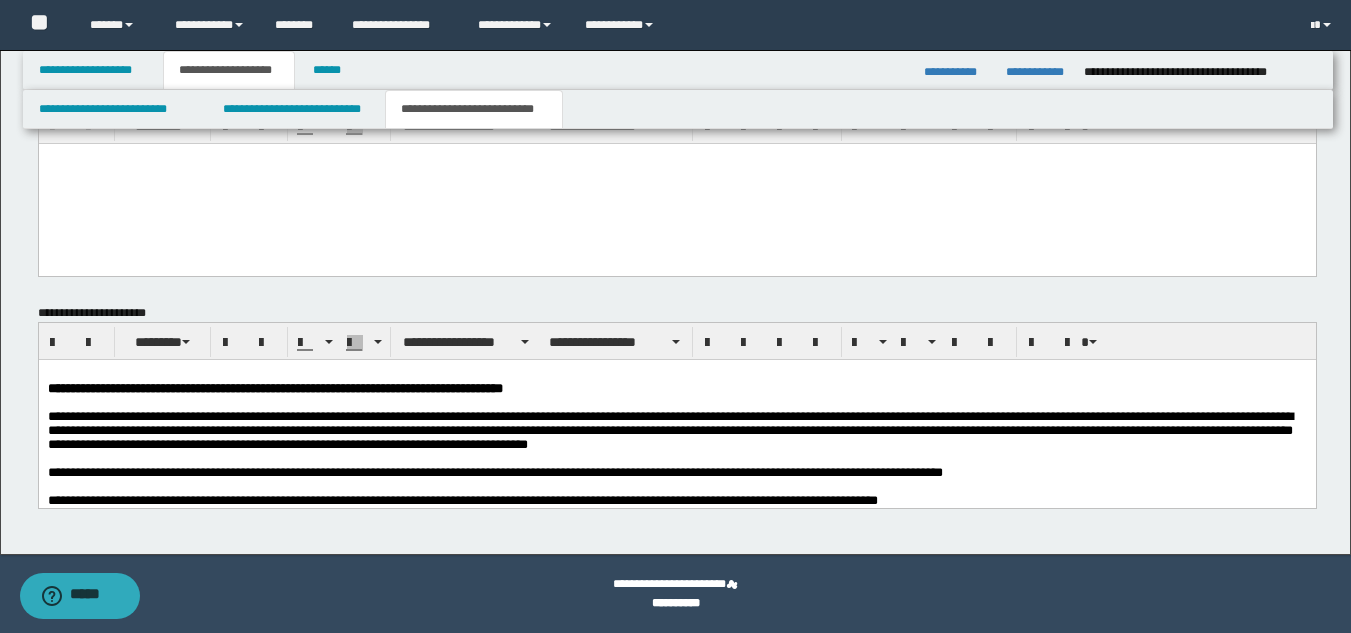 scroll, scrollTop: 1262, scrollLeft: 0, axis: vertical 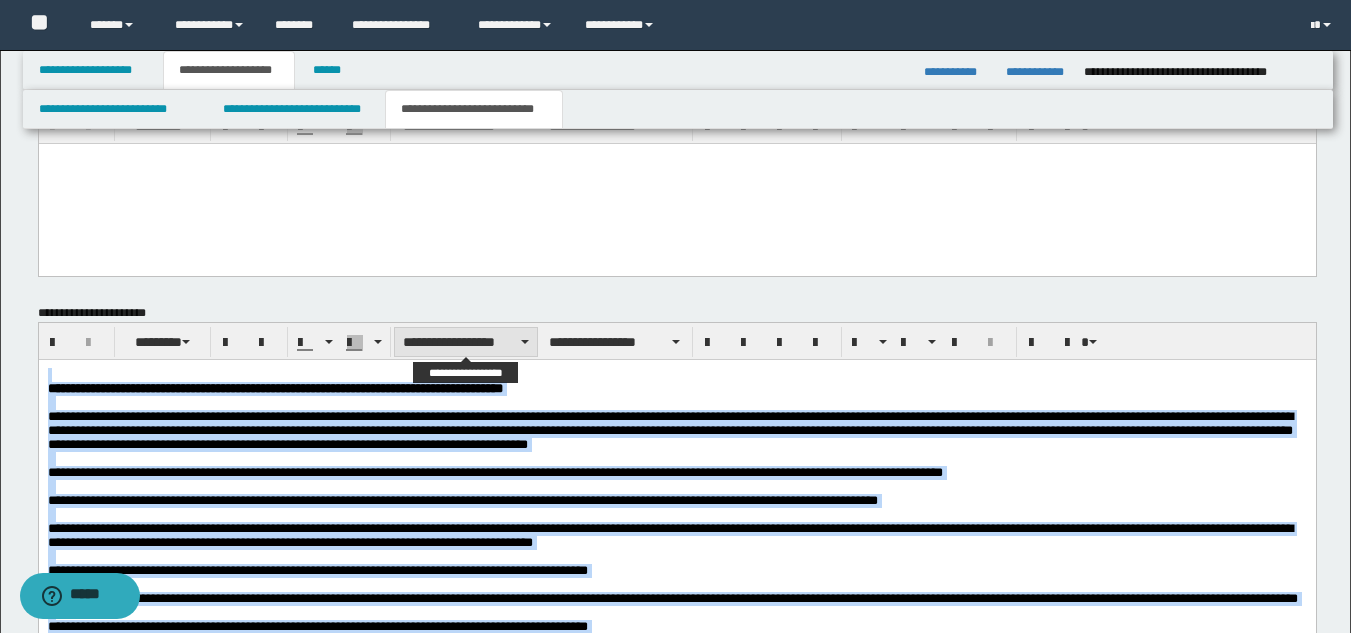 click on "**********" at bounding box center [466, 342] 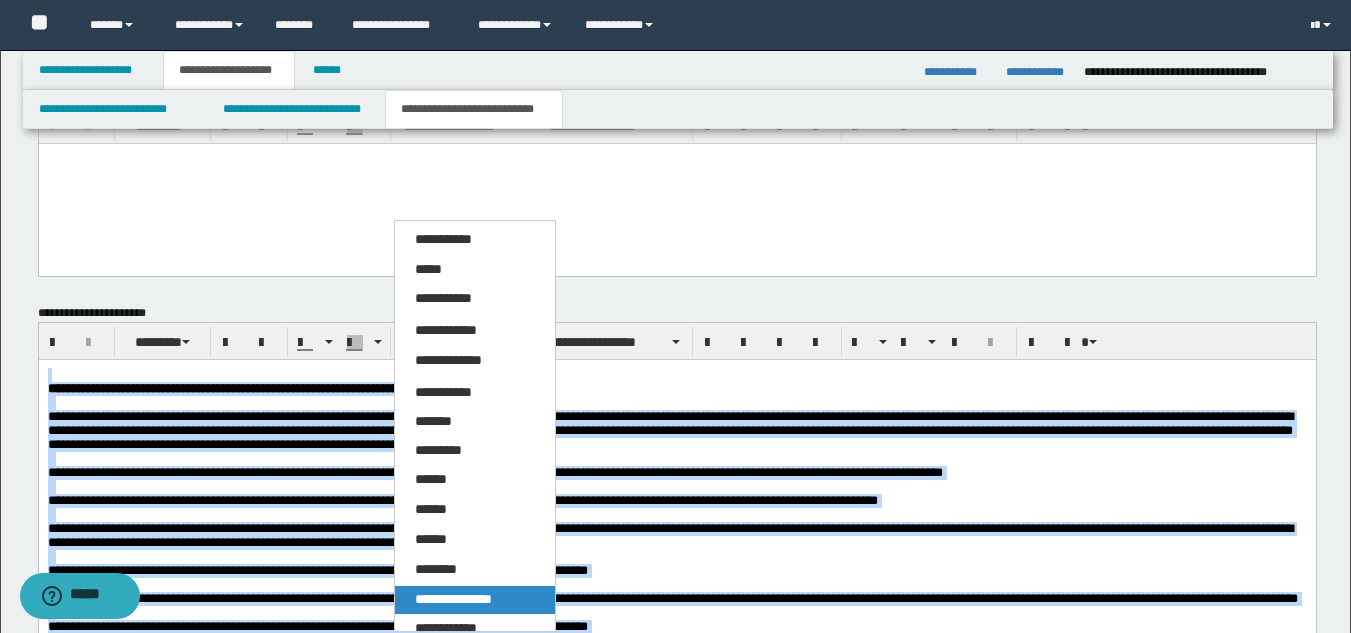 click on "**********" at bounding box center [453, 599] 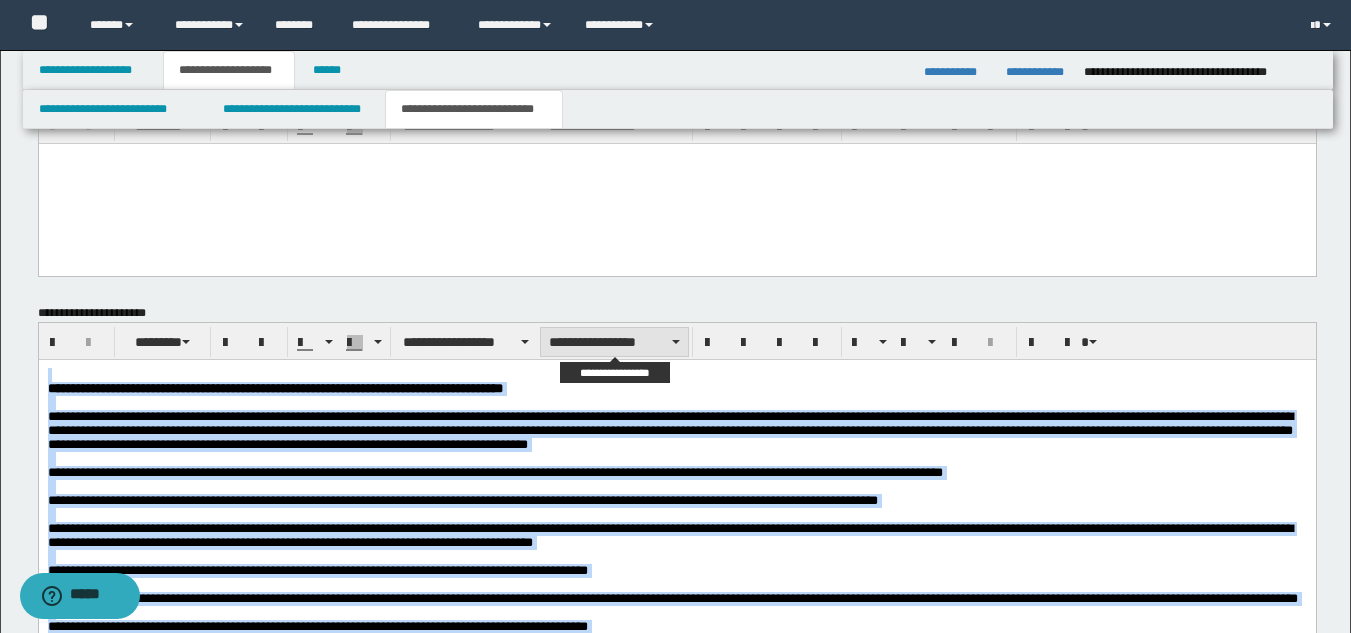 click on "**********" at bounding box center [614, 342] 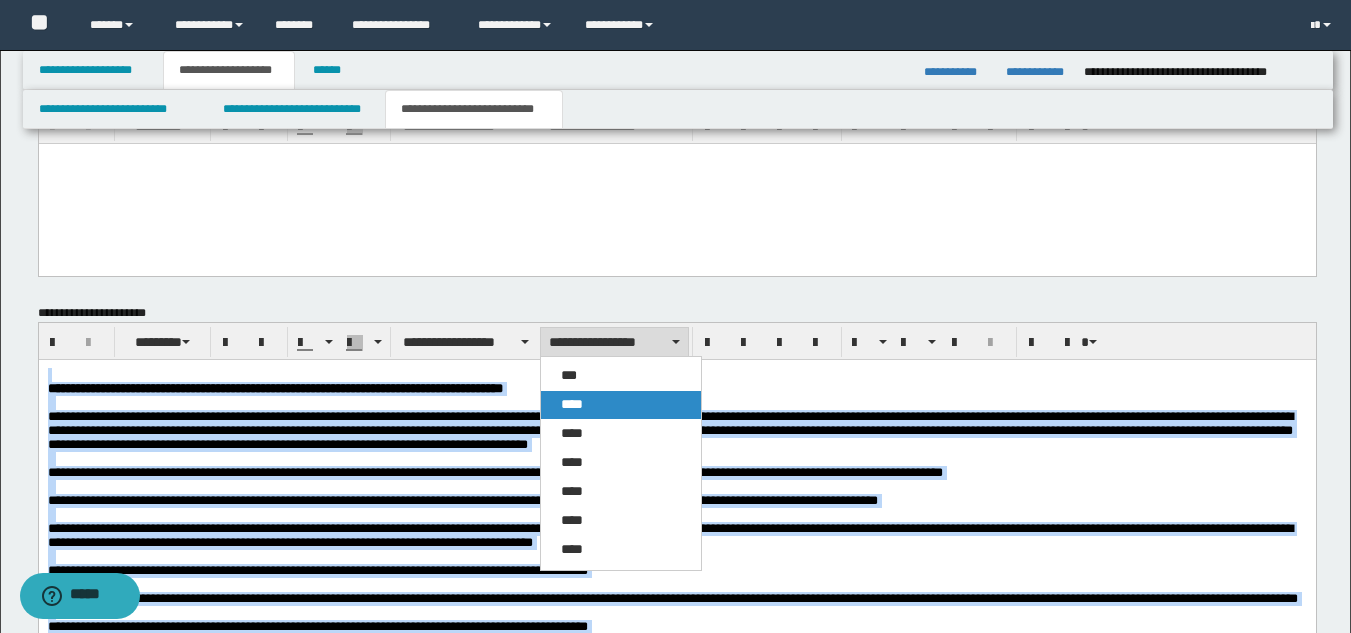 click on "****" at bounding box center (621, 405) 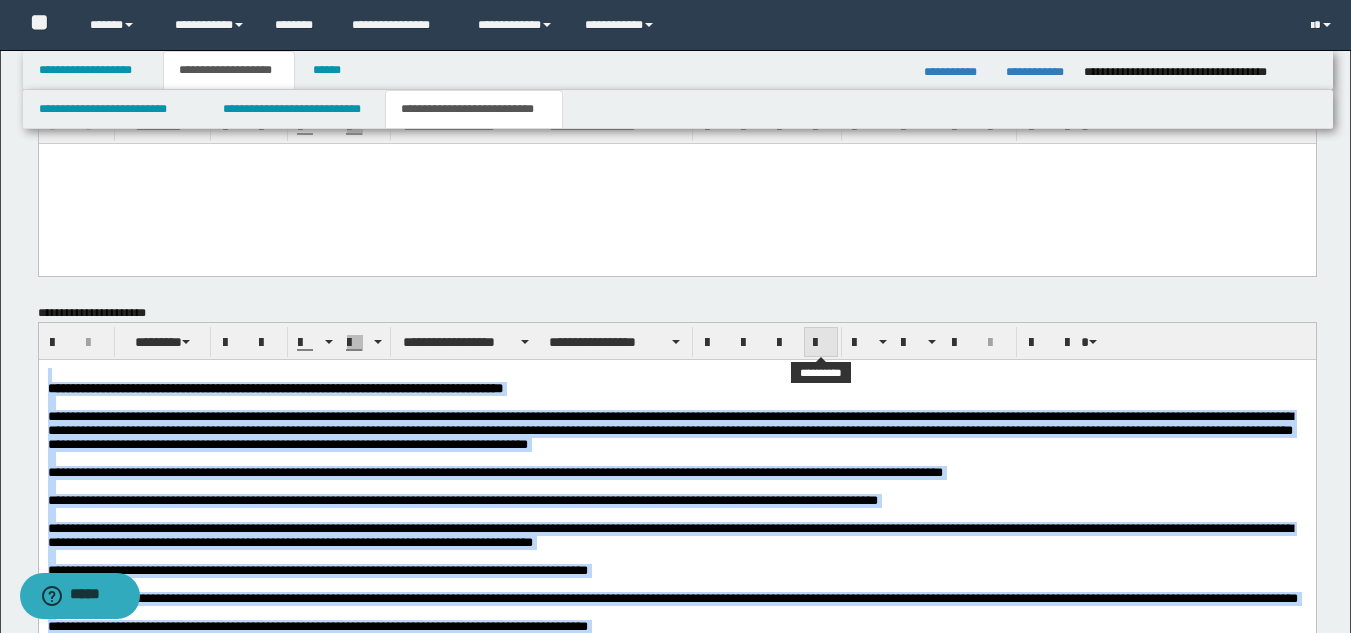 click at bounding box center (821, 343) 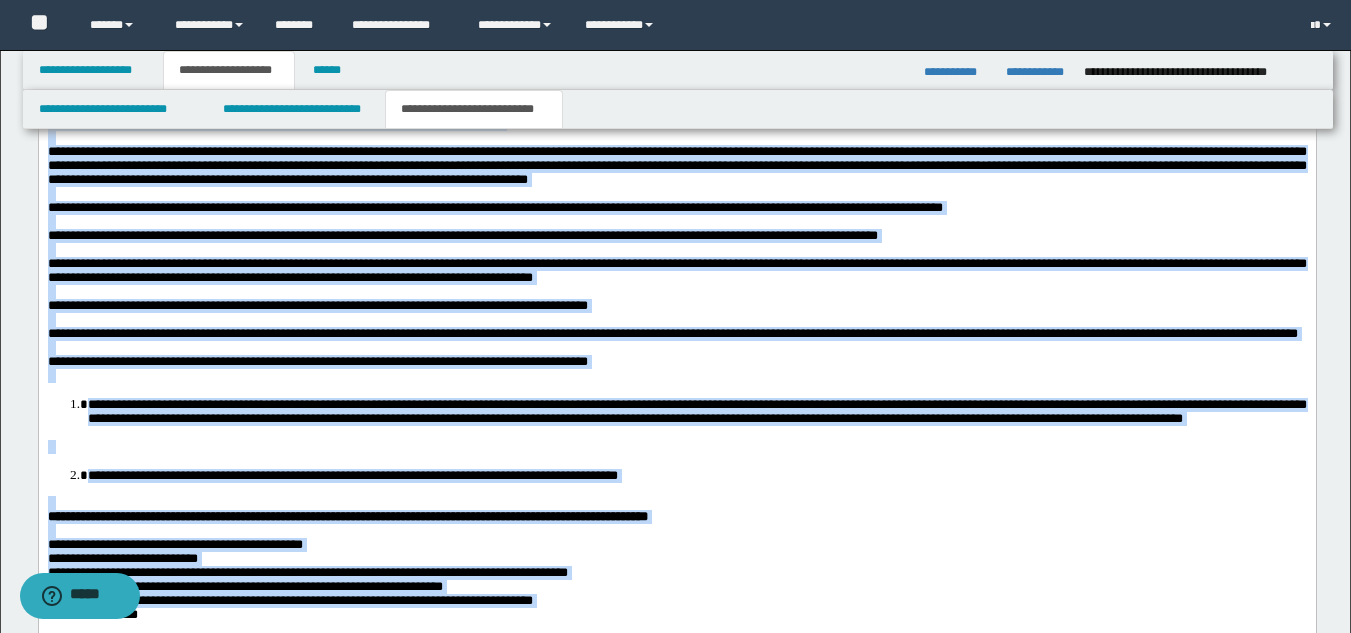 scroll, scrollTop: 1562, scrollLeft: 0, axis: vertical 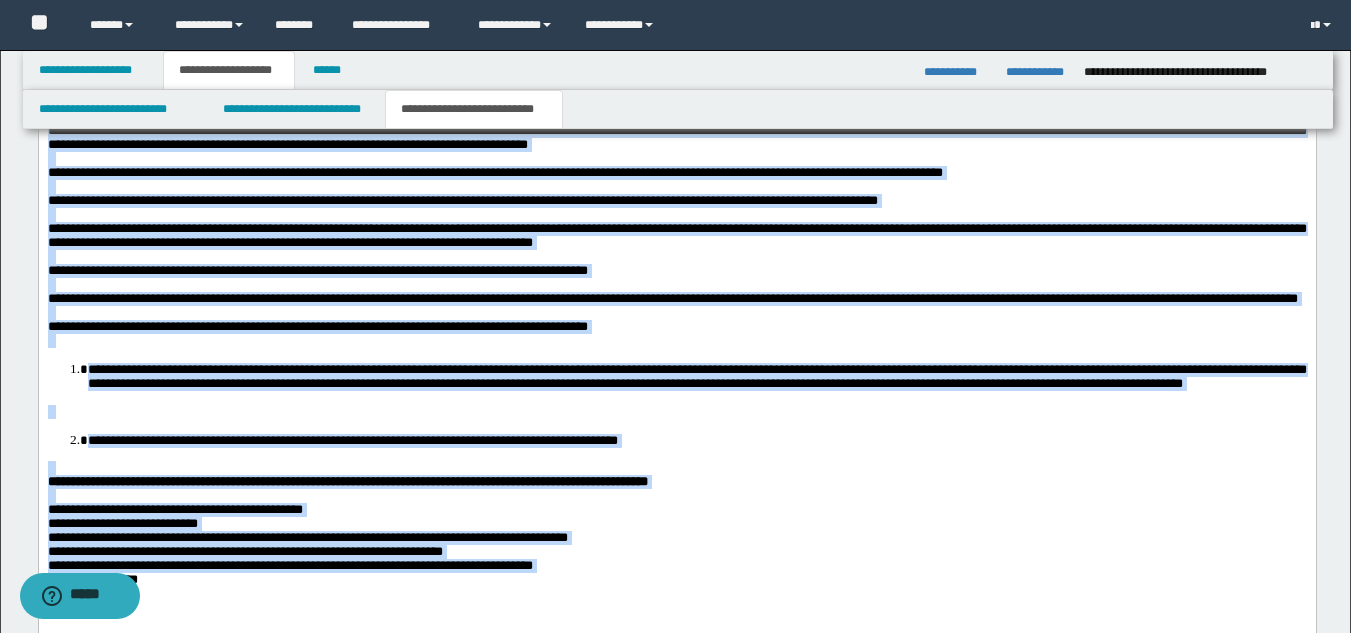 click on "**********" at bounding box center (676, 352) 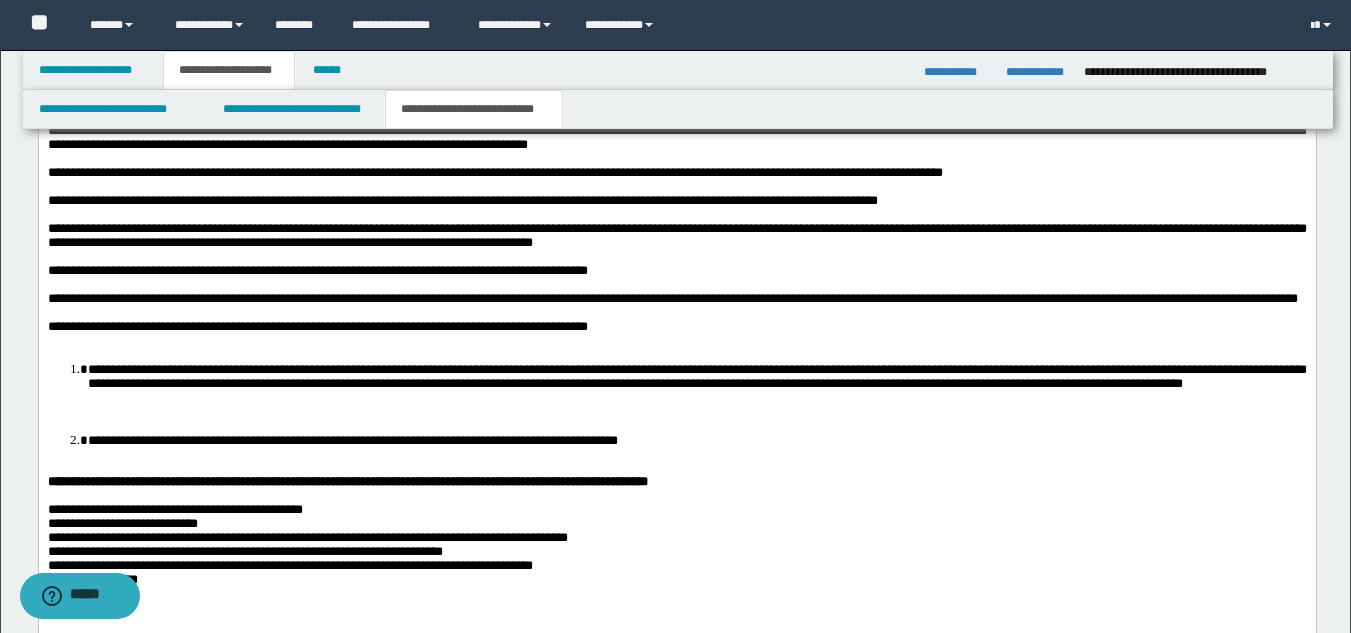 click at bounding box center [676, 341] 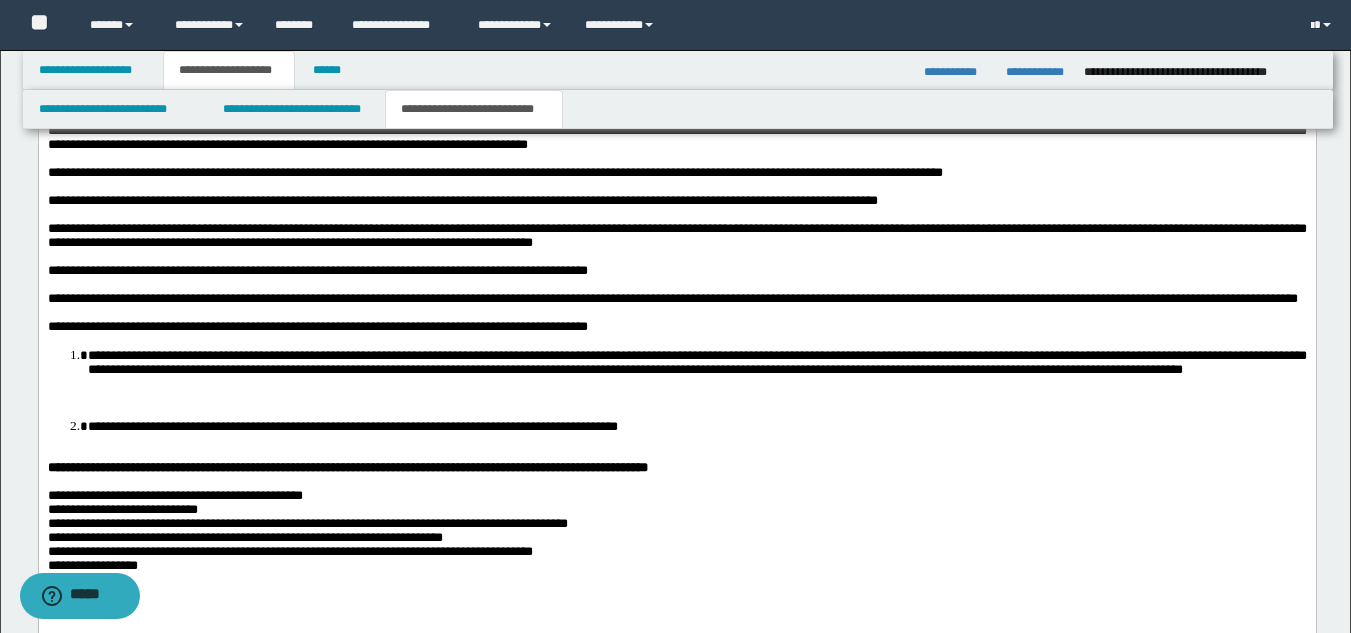 click at bounding box center [676, 398] 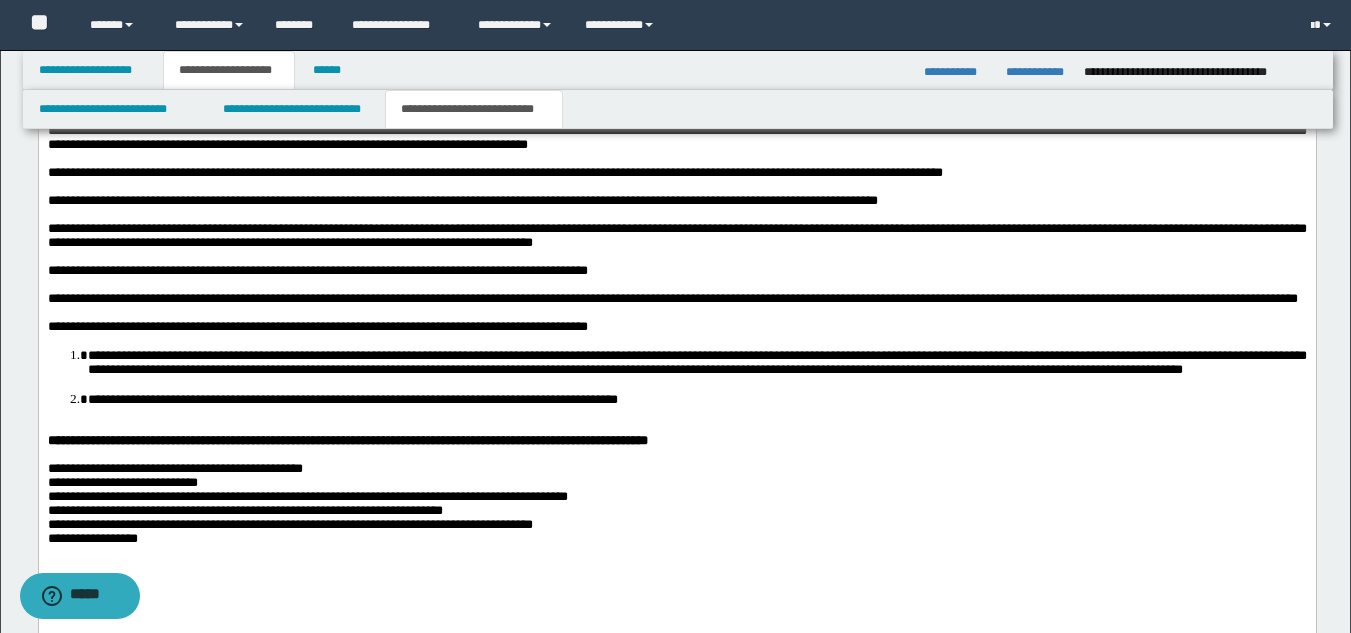 click on "**********" at bounding box center [676, 332] 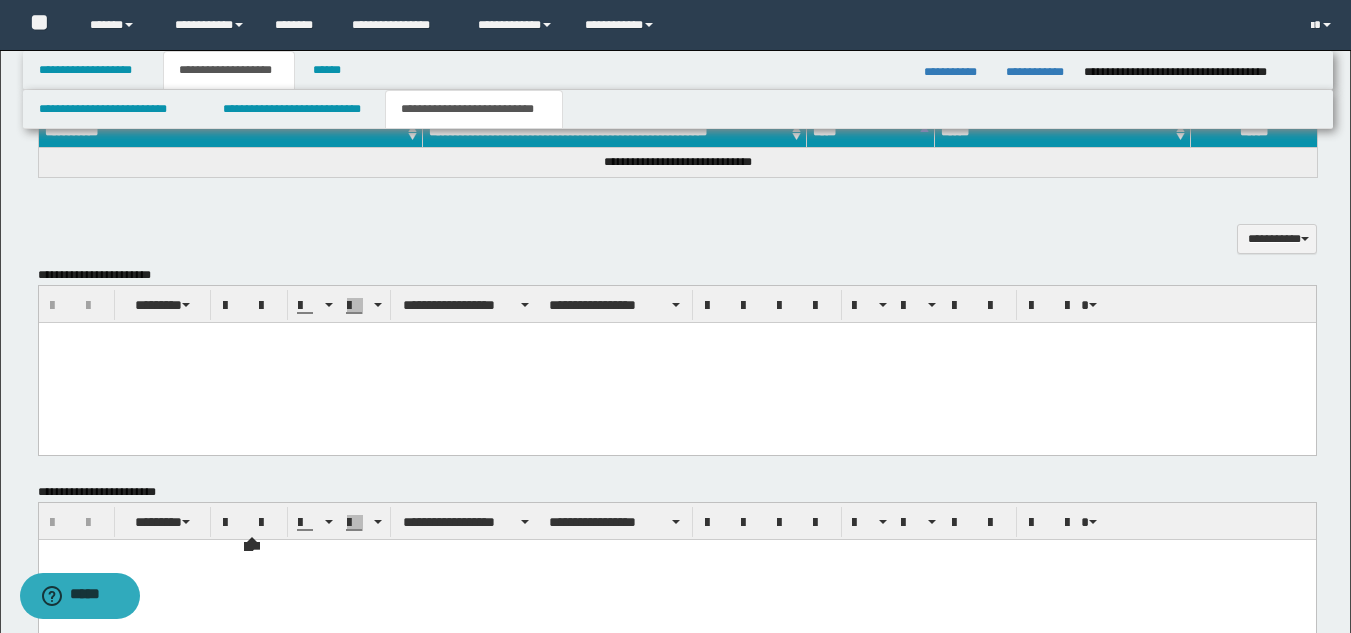 scroll, scrollTop: 762, scrollLeft: 0, axis: vertical 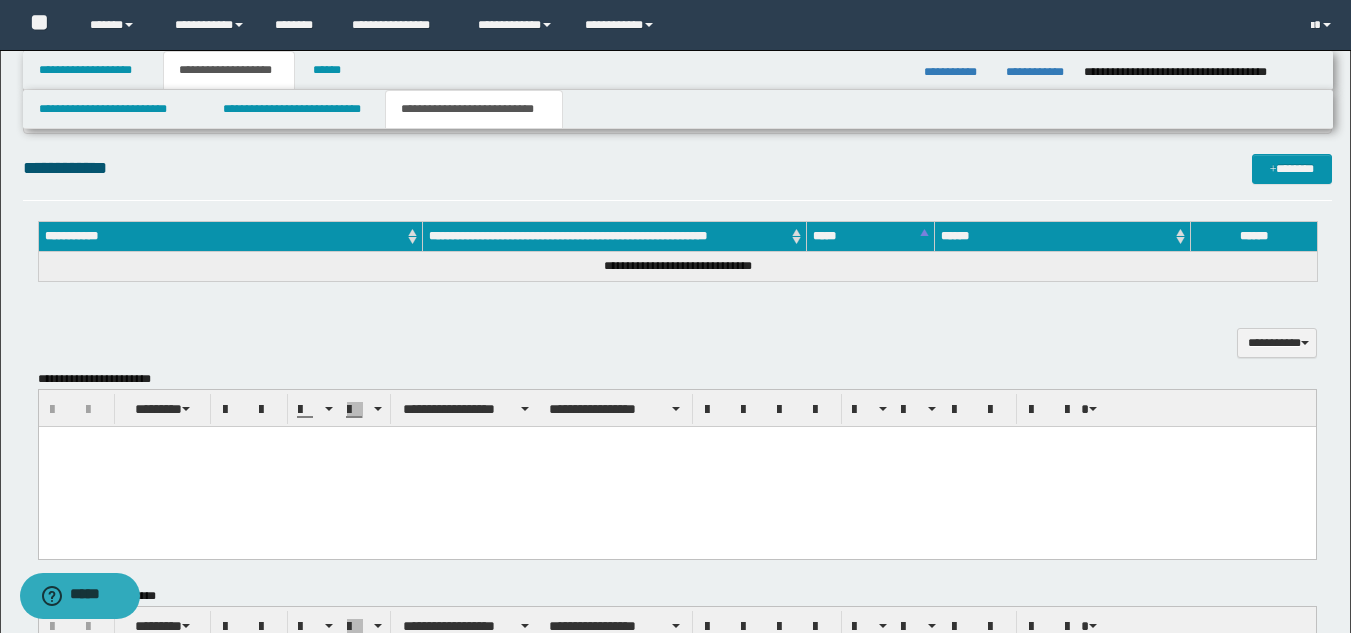 click at bounding box center (676, 441) 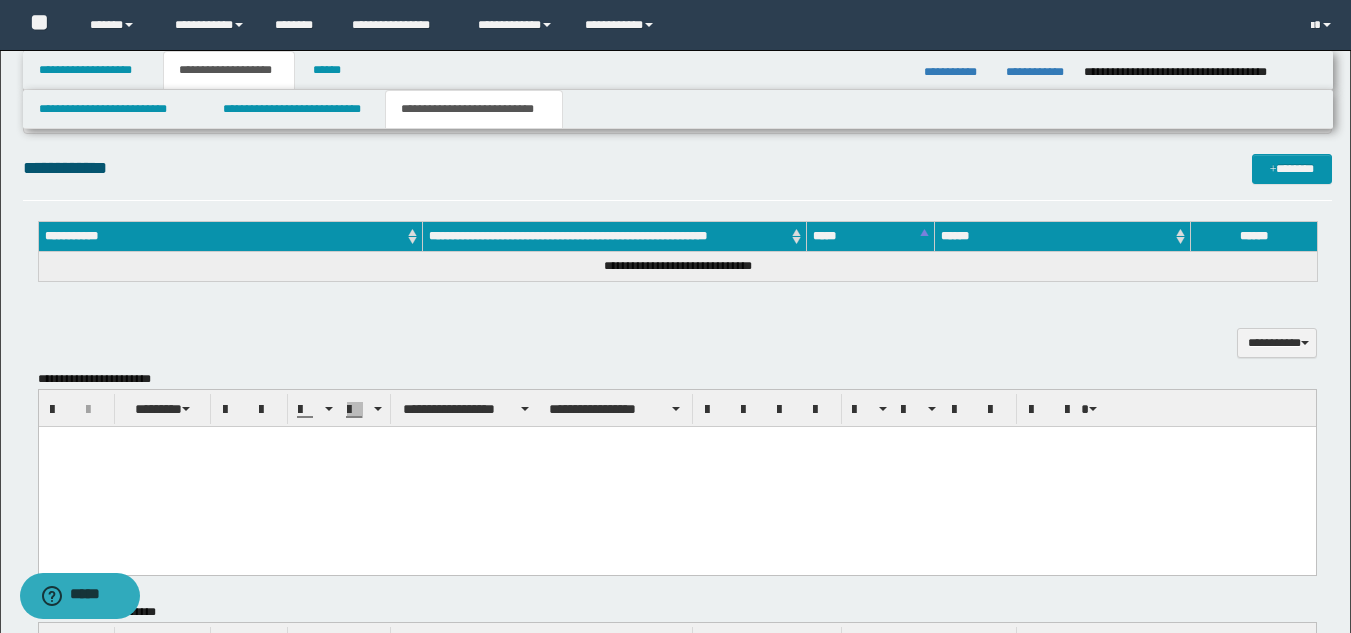 paste 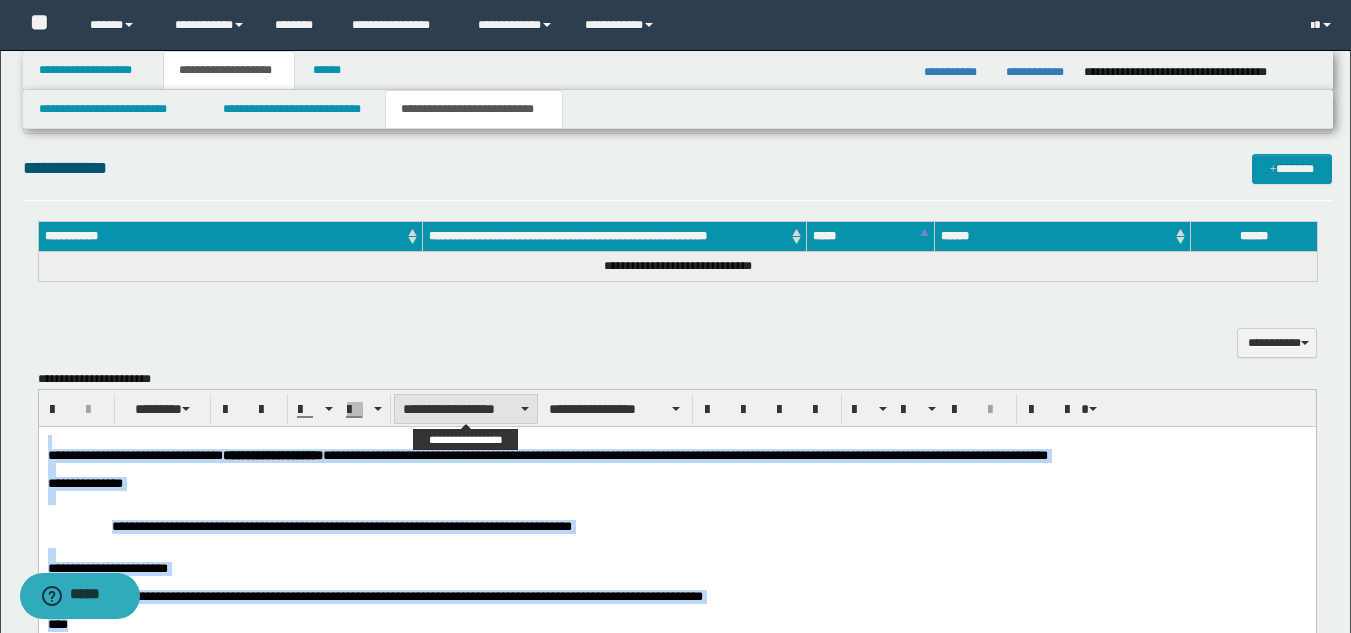 click on "**********" at bounding box center [466, 409] 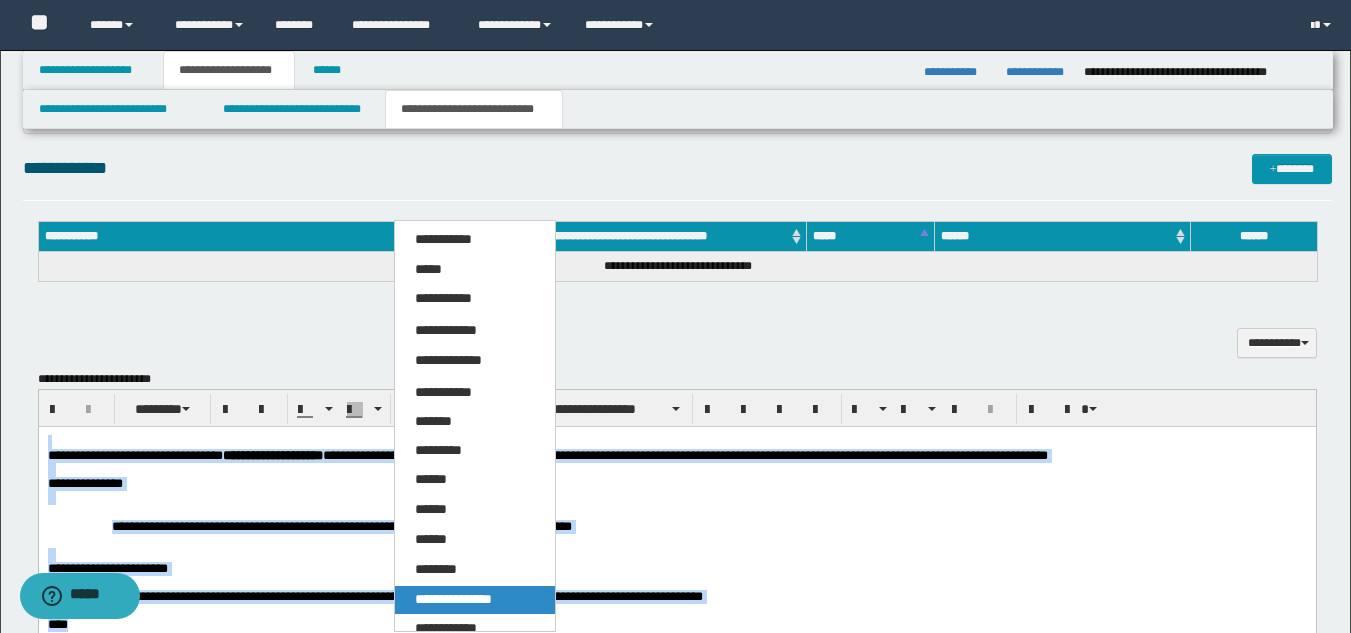 click on "**********" at bounding box center [453, 599] 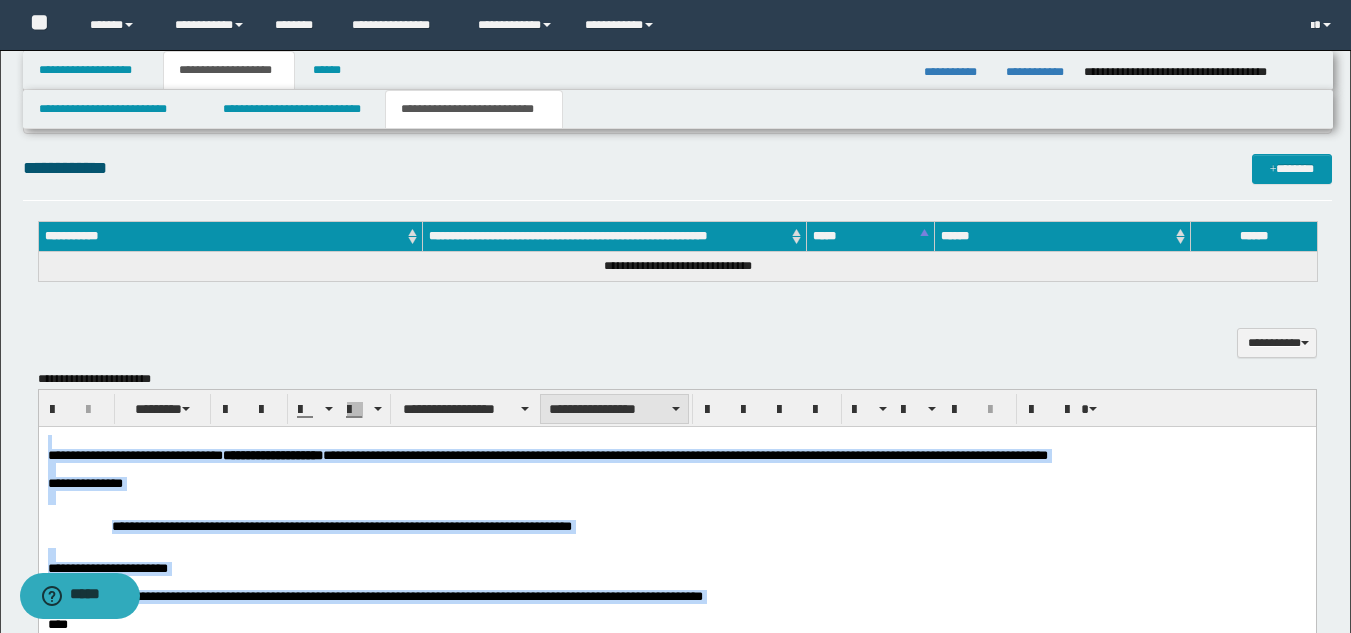 click on "**********" at bounding box center (614, 409) 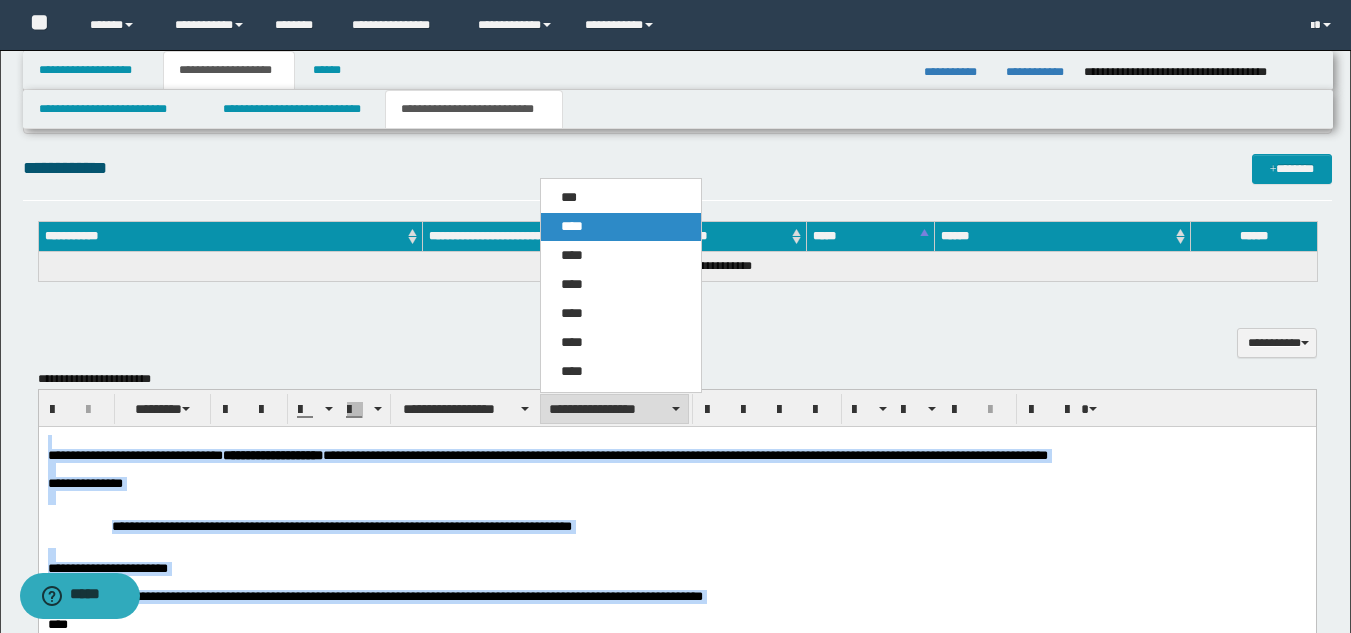 click on "****" at bounding box center [621, 227] 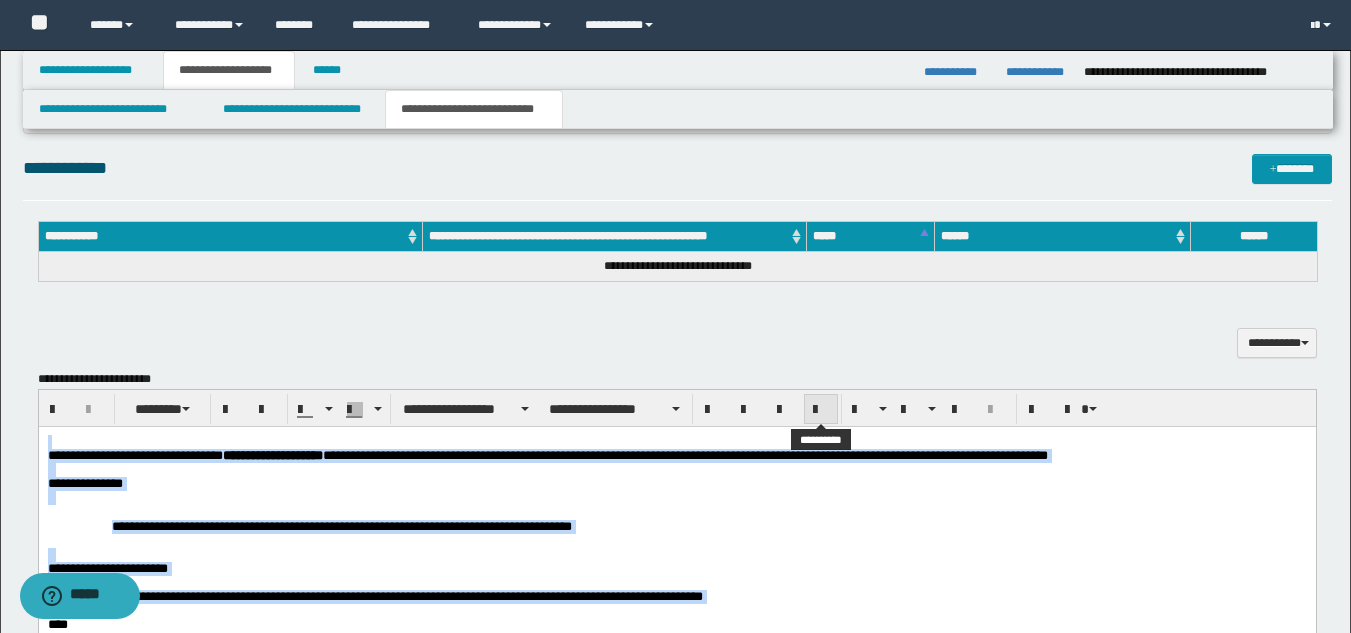 click at bounding box center [821, 410] 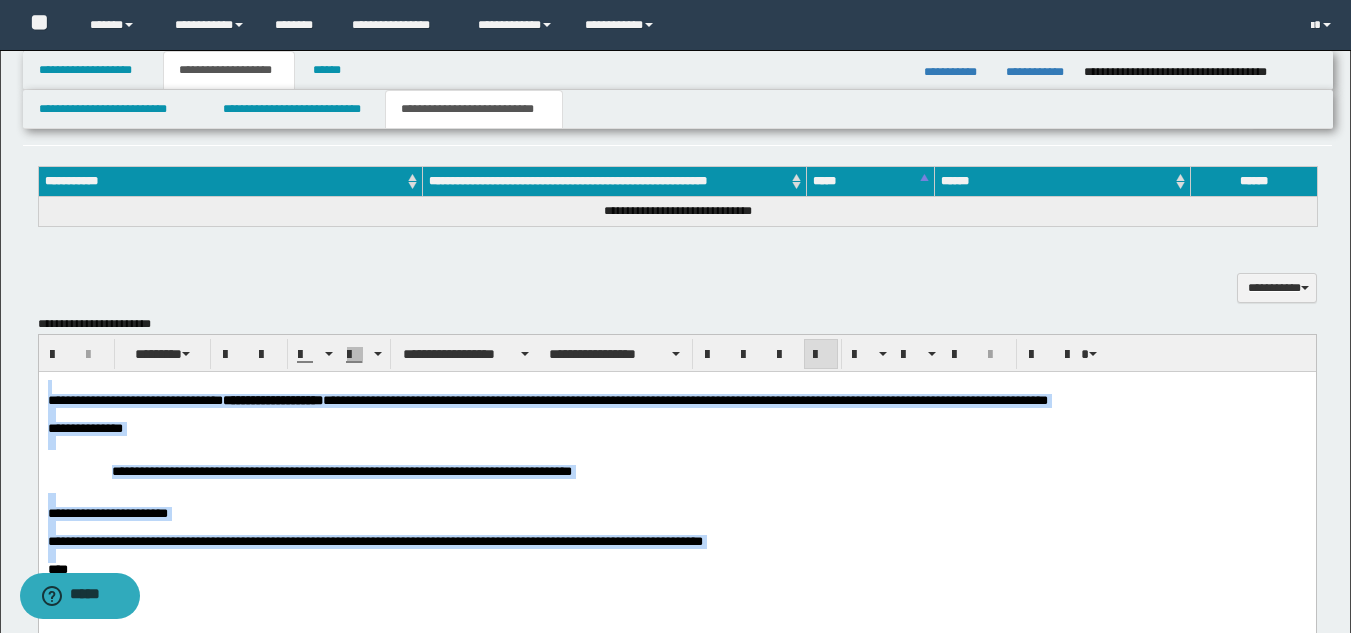 scroll, scrollTop: 862, scrollLeft: 0, axis: vertical 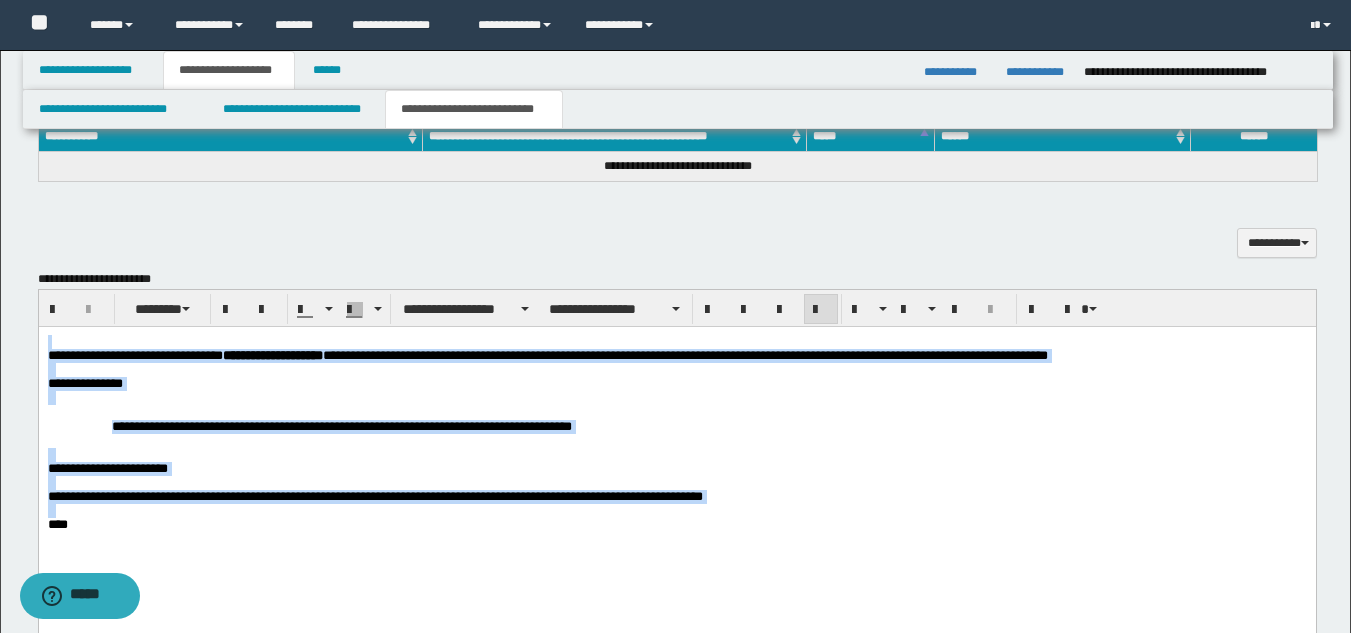 click on "**********" at bounding box center (676, 457) 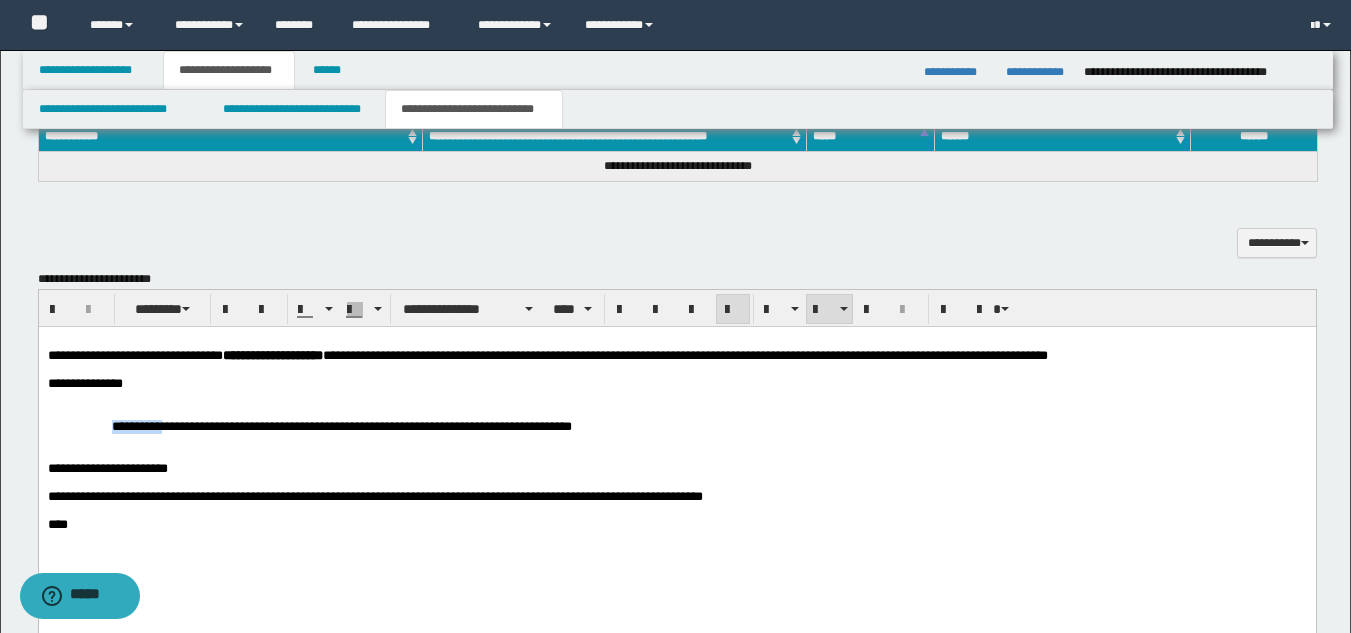 drag, startPoint x: 108, startPoint y: 436, endPoint x: 201, endPoint y: 422, distance: 94.04786 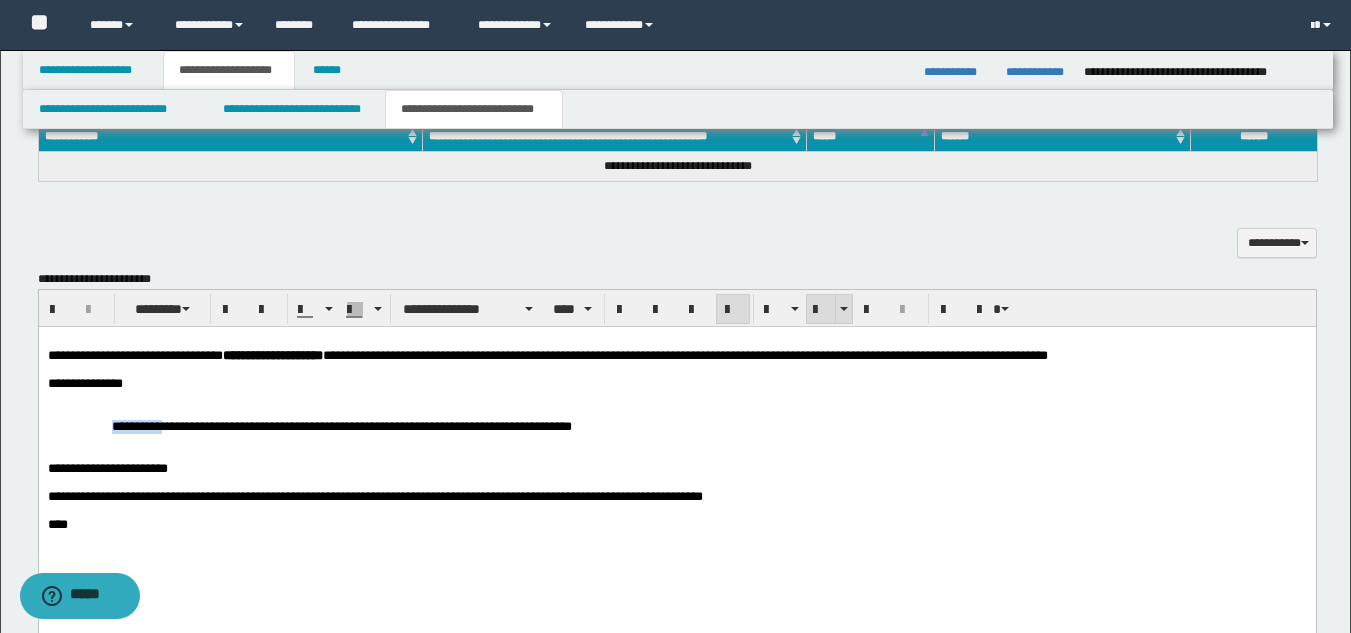 click at bounding box center (821, 309) 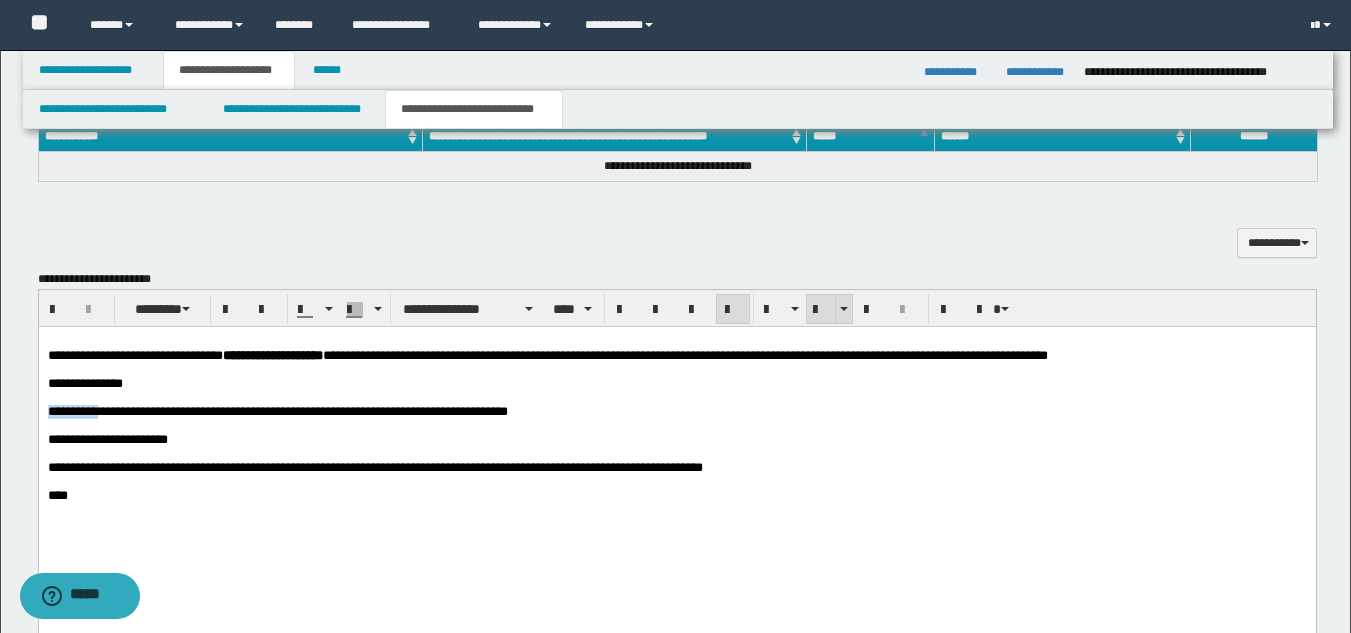 click at bounding box center (821, 309) 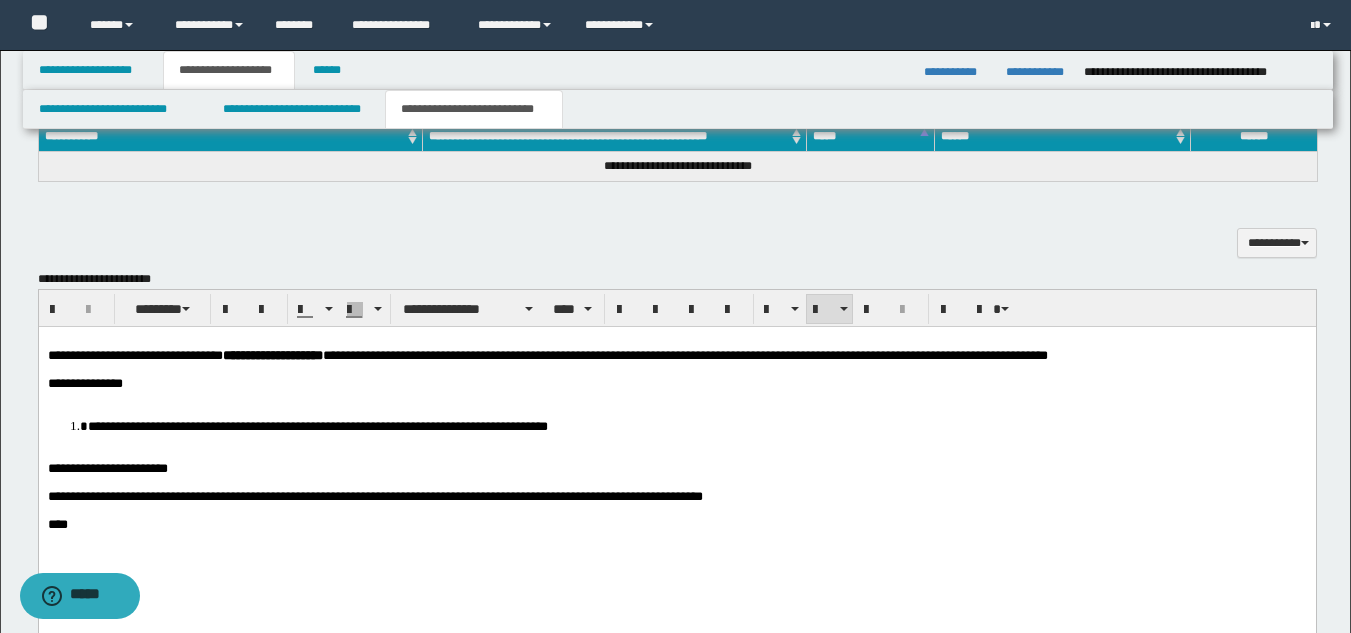 click on "**********" at bounding box center (676, 457) 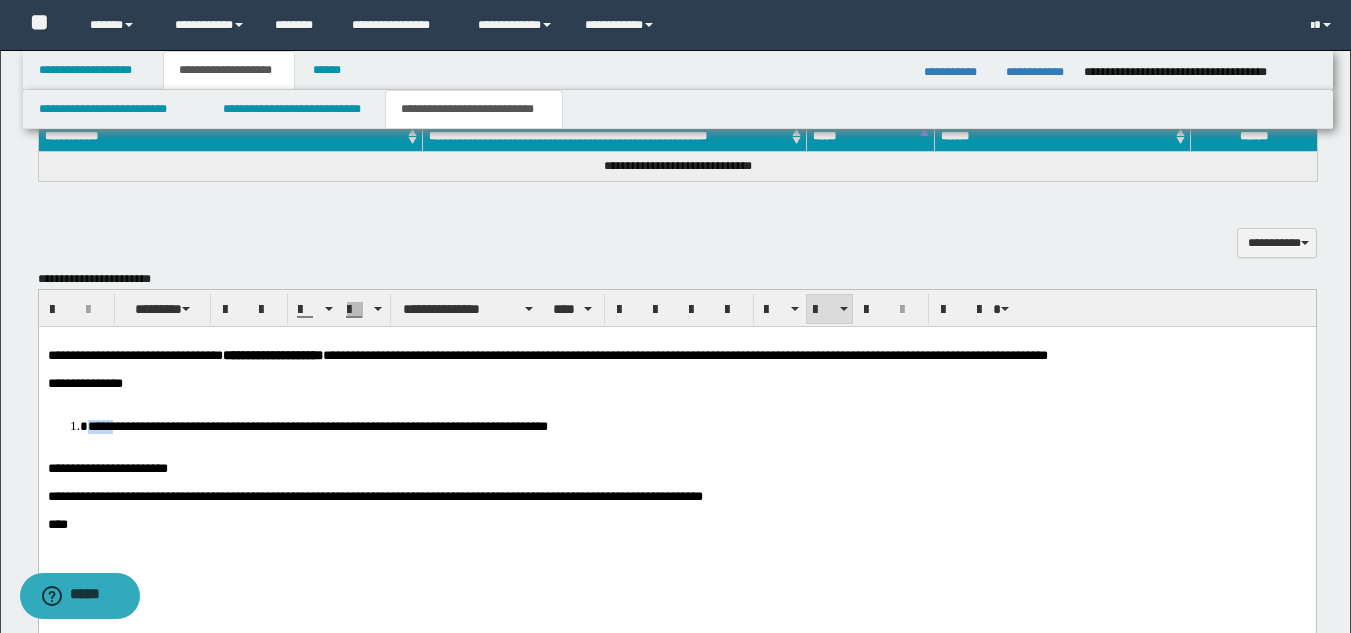 click on "**********" at bounding box center [676, 457] 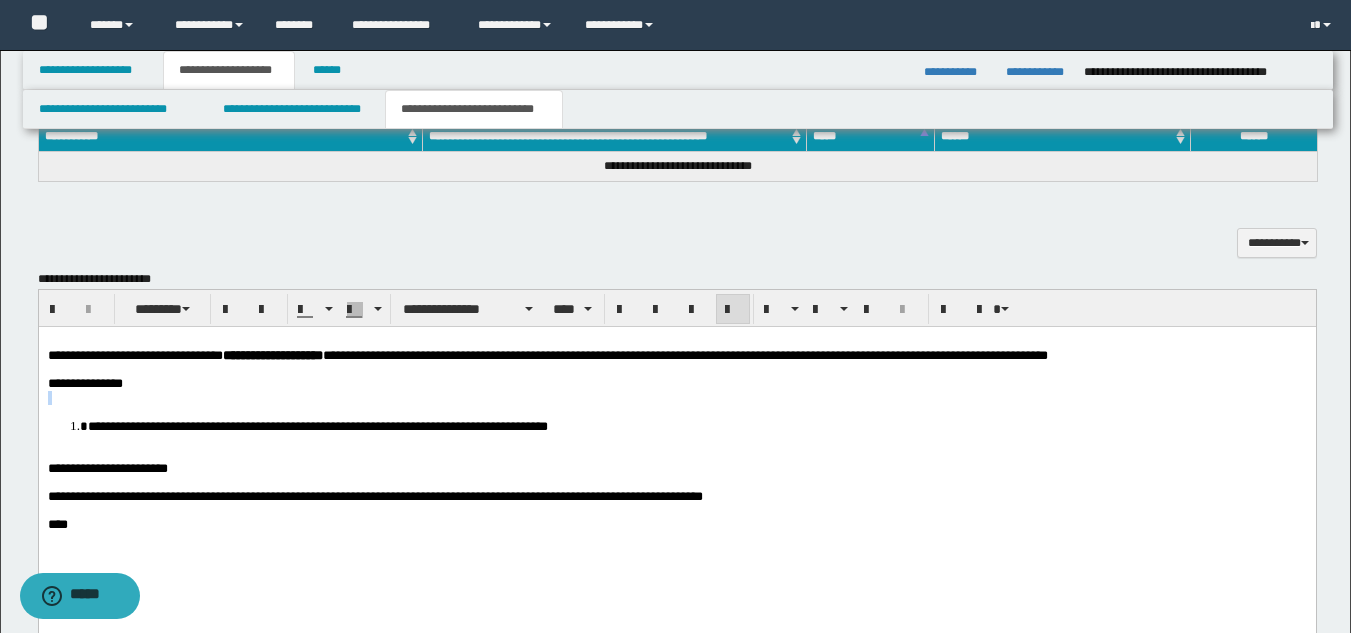 click at bounding box center [676, 397] 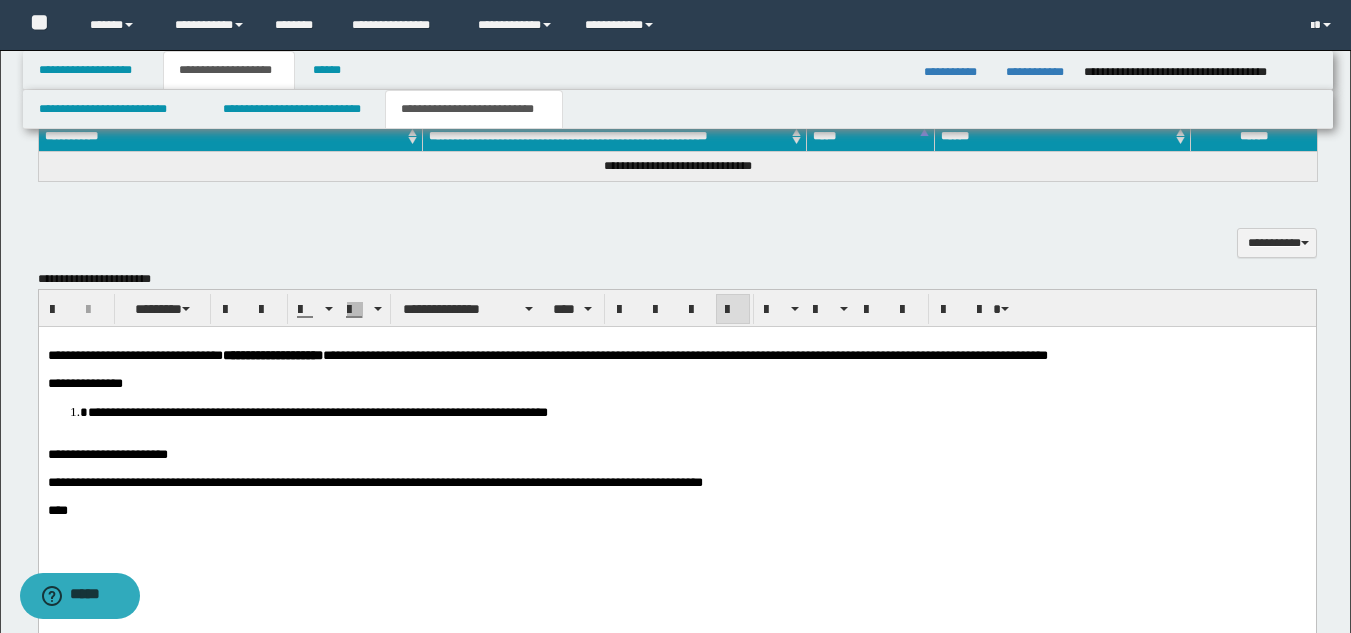 click on "**********" at bounding box center [676, 450] 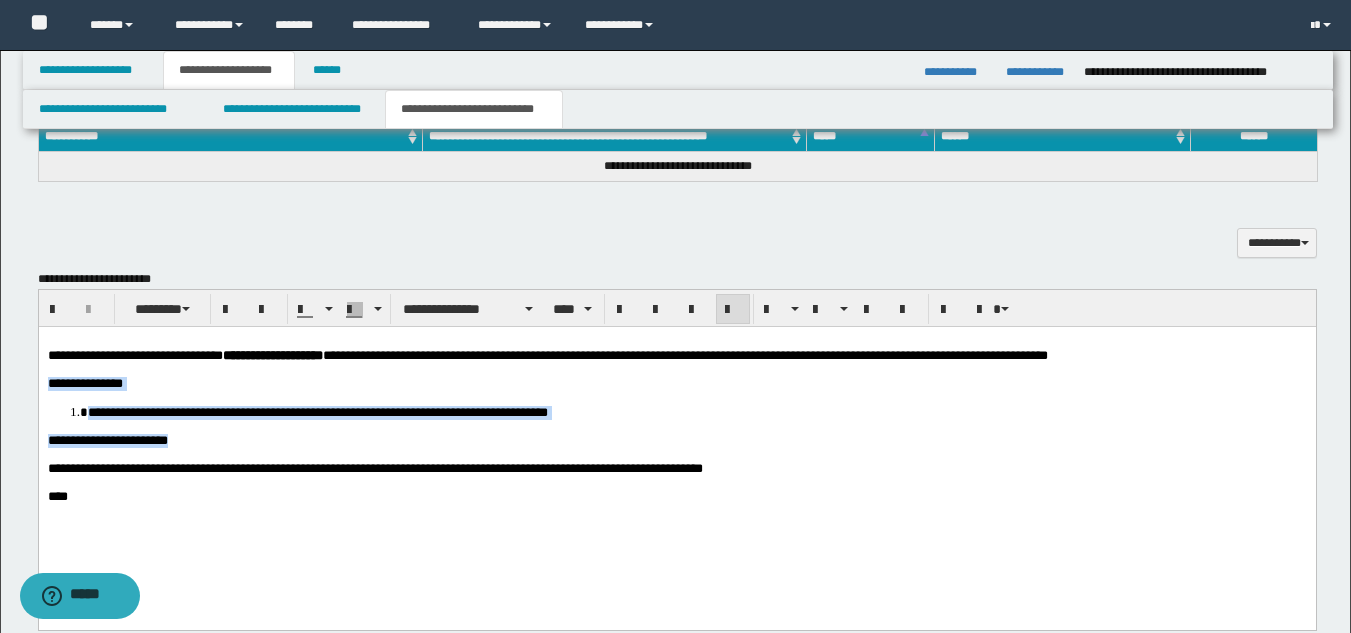 drag, startPoint x: 64, startPoint y: 390, endPoint x: 261, endPoint y: 442, distance: 203.74739 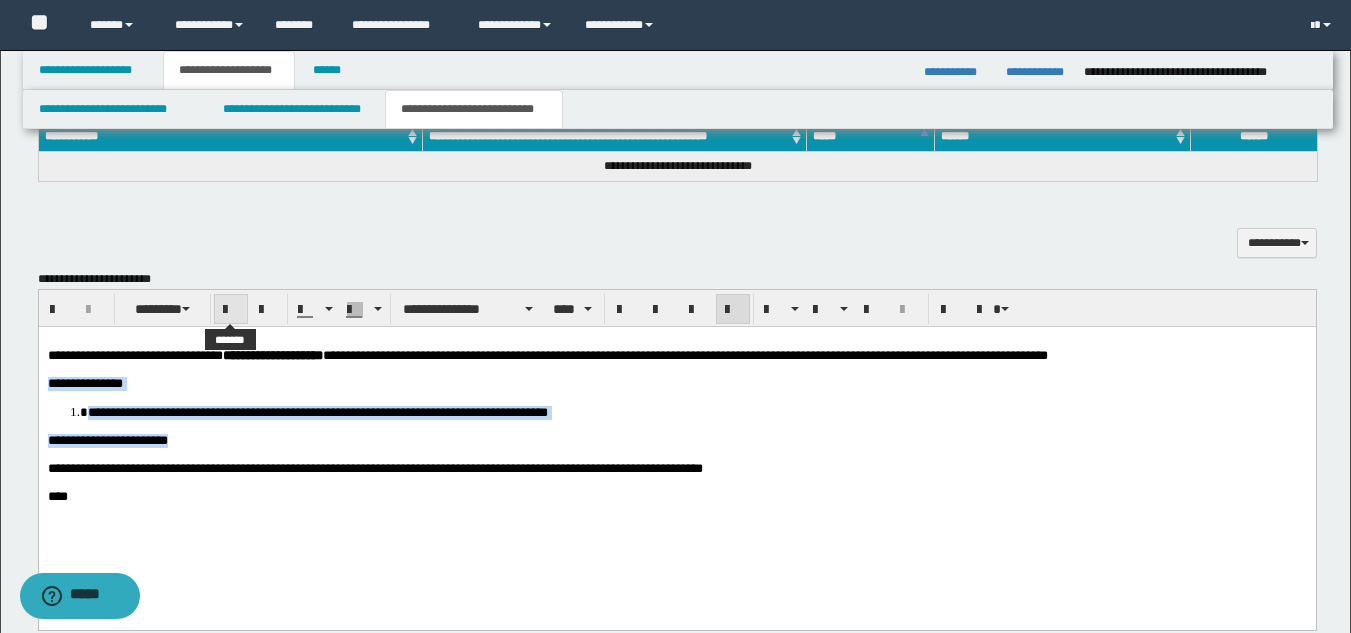 click at bounding box center (231, 309) 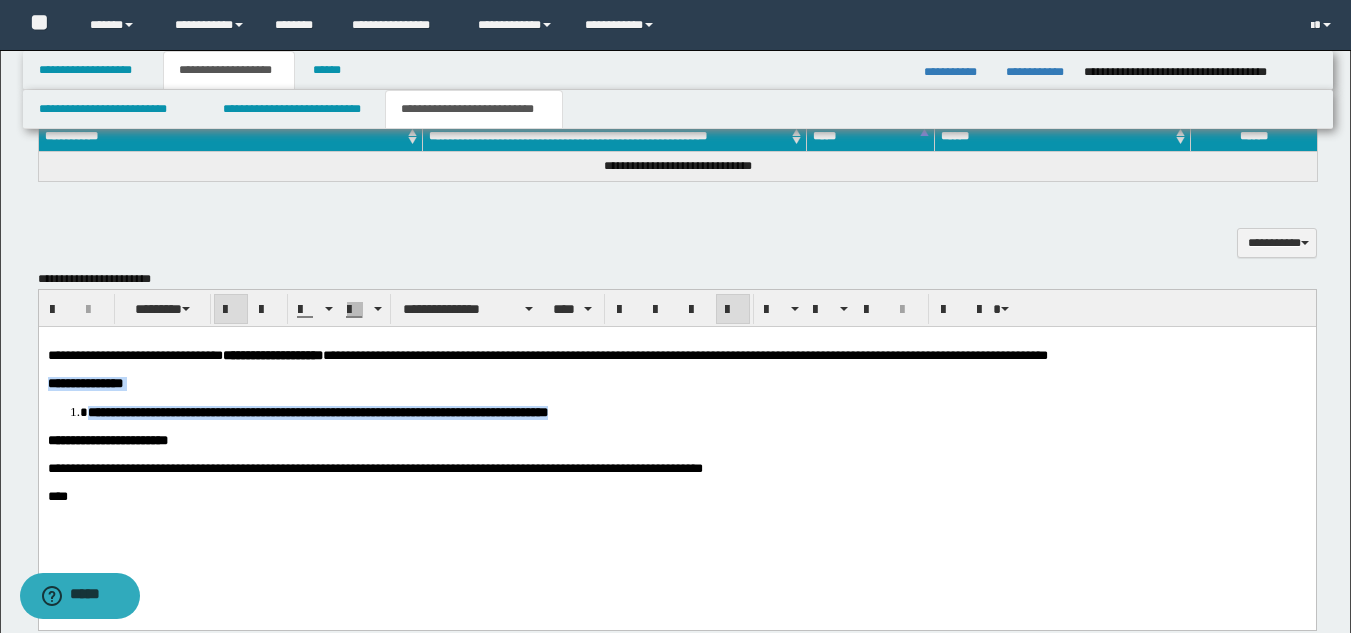 click on "**********" at bounding box center (676, 440) 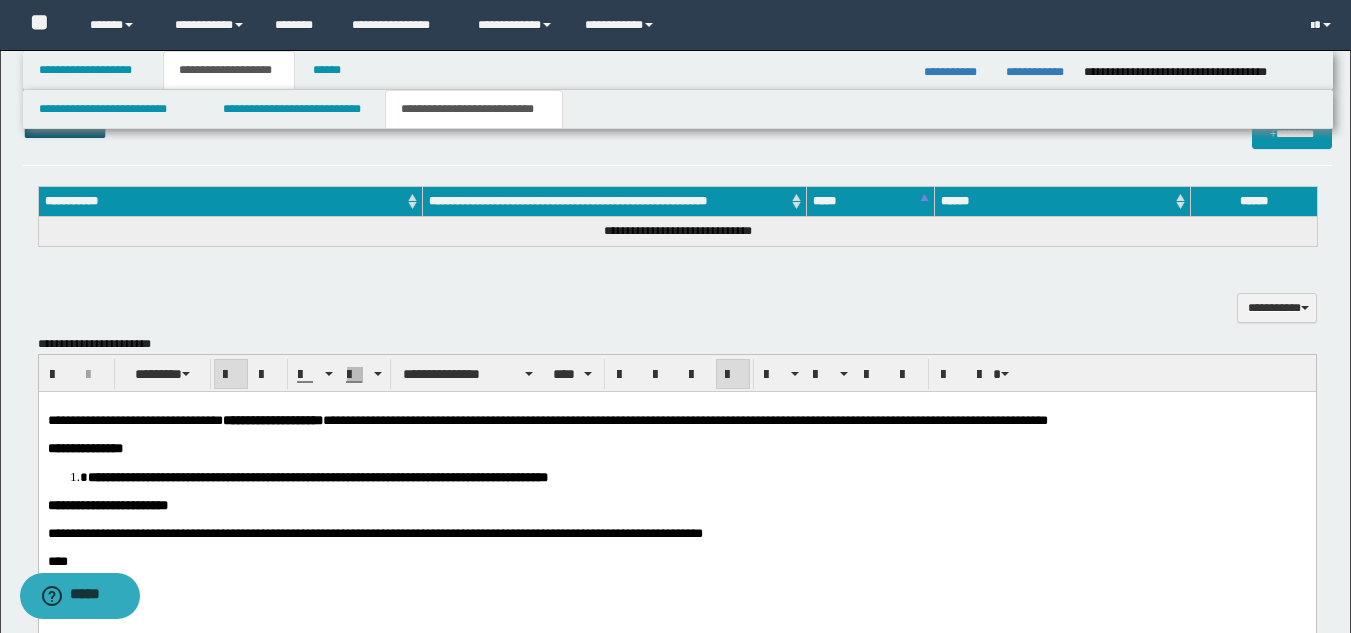 scroll, scrollTop: 762, scrollLeft: 0, axis: vertical 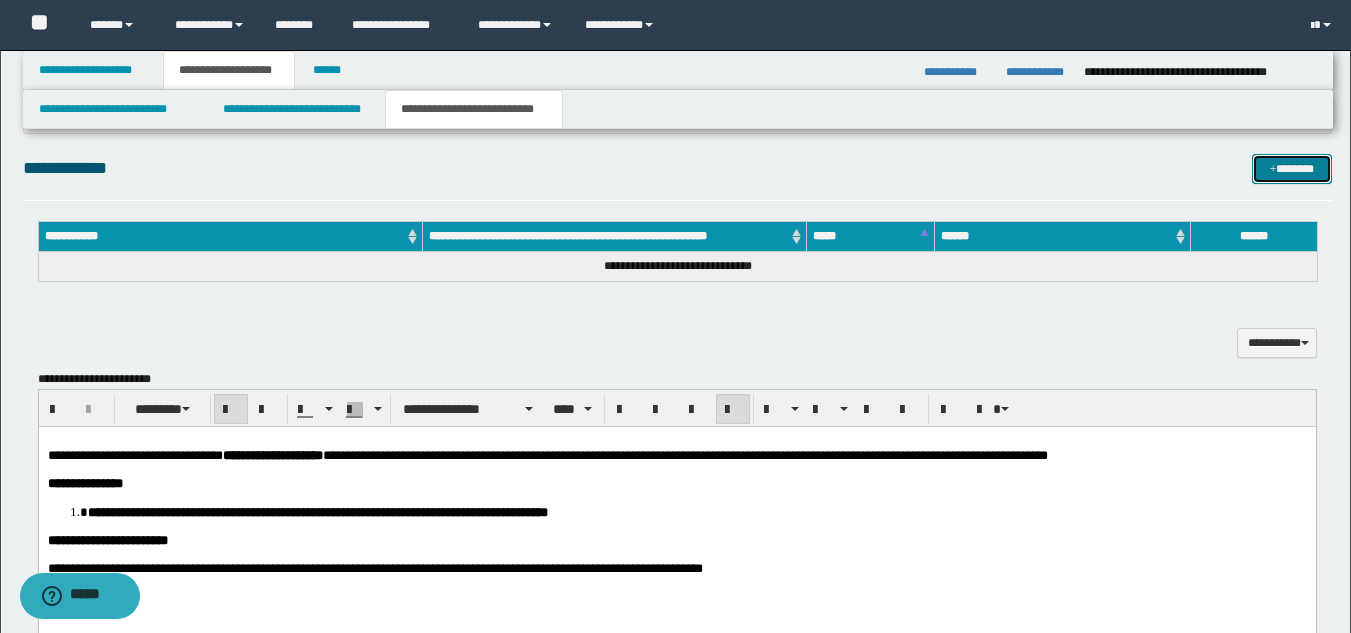 click at bounding box center [1273, 170] 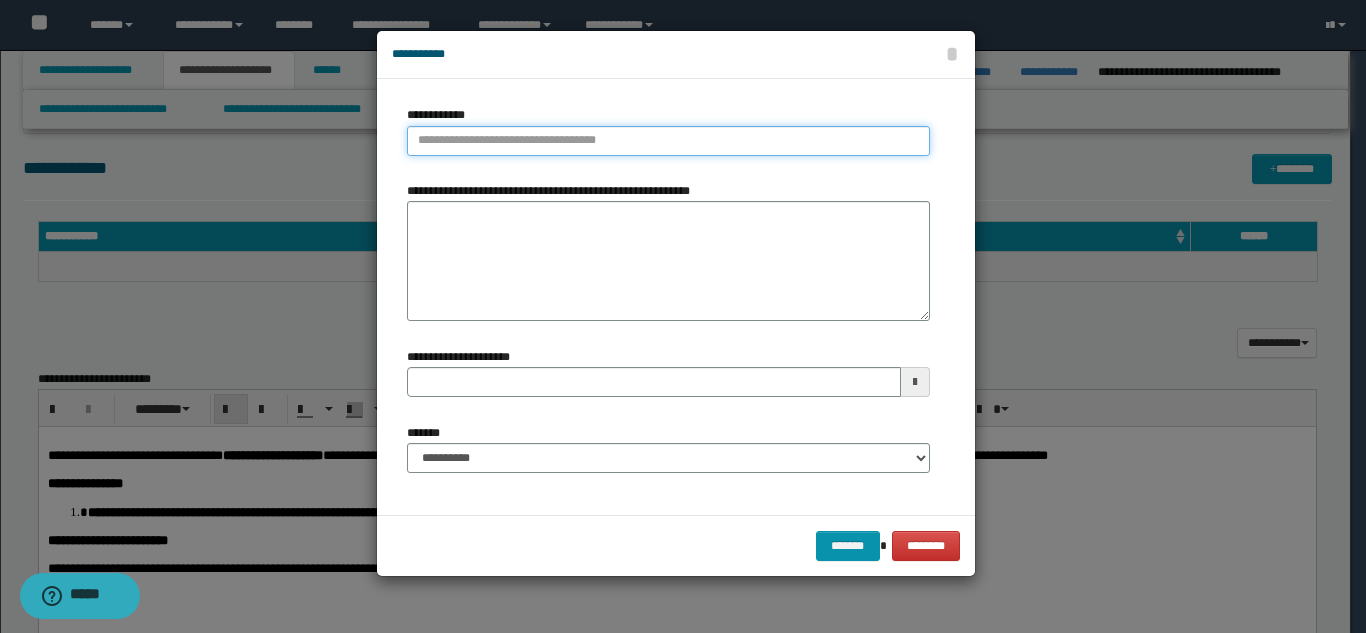 click on "**********" at bounding box center [668, 141] 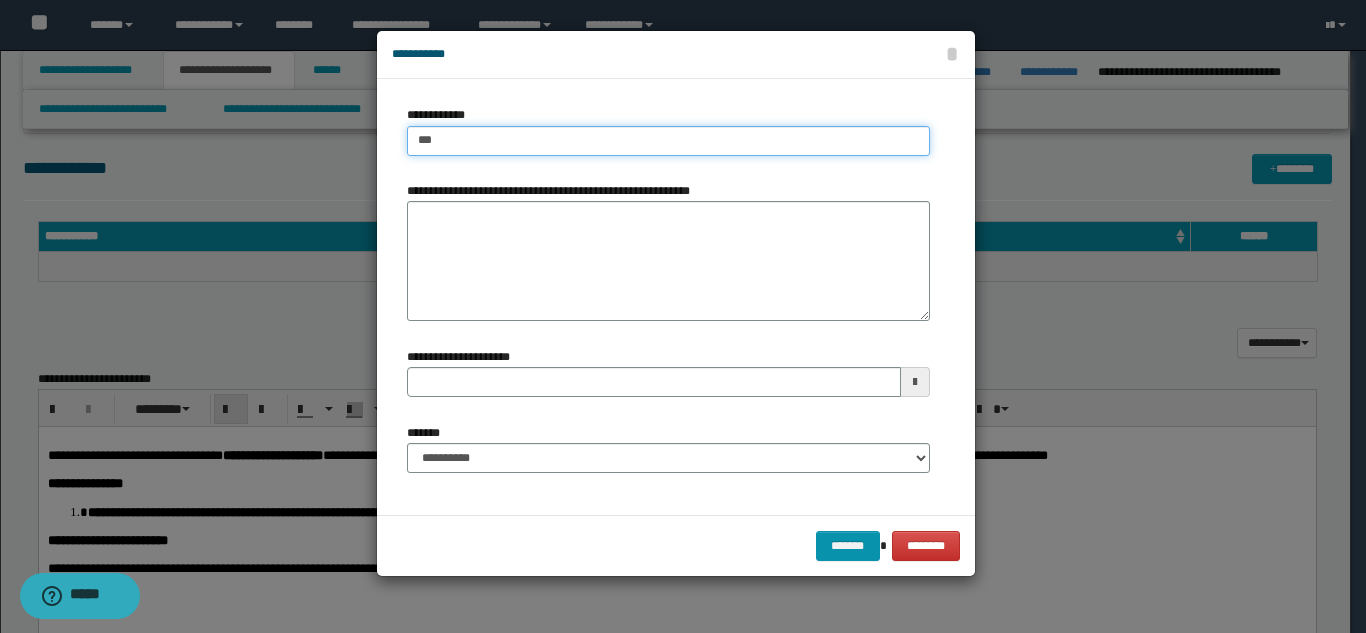 type on "****" 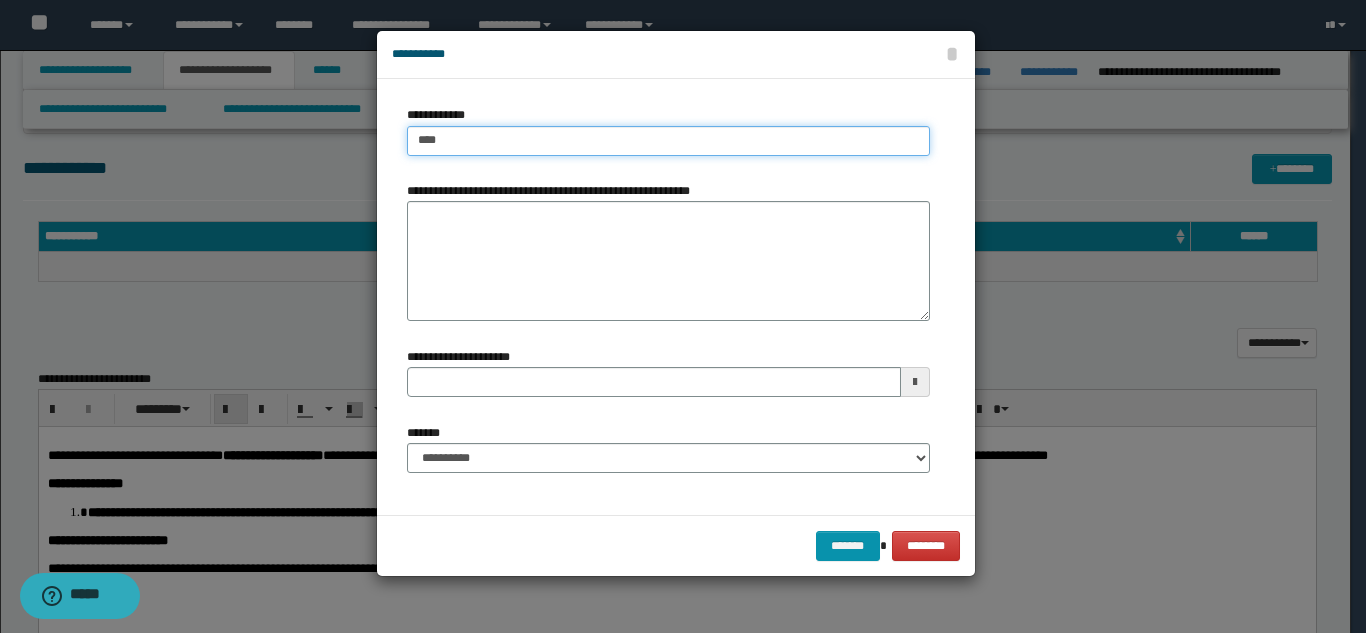 type on "****" 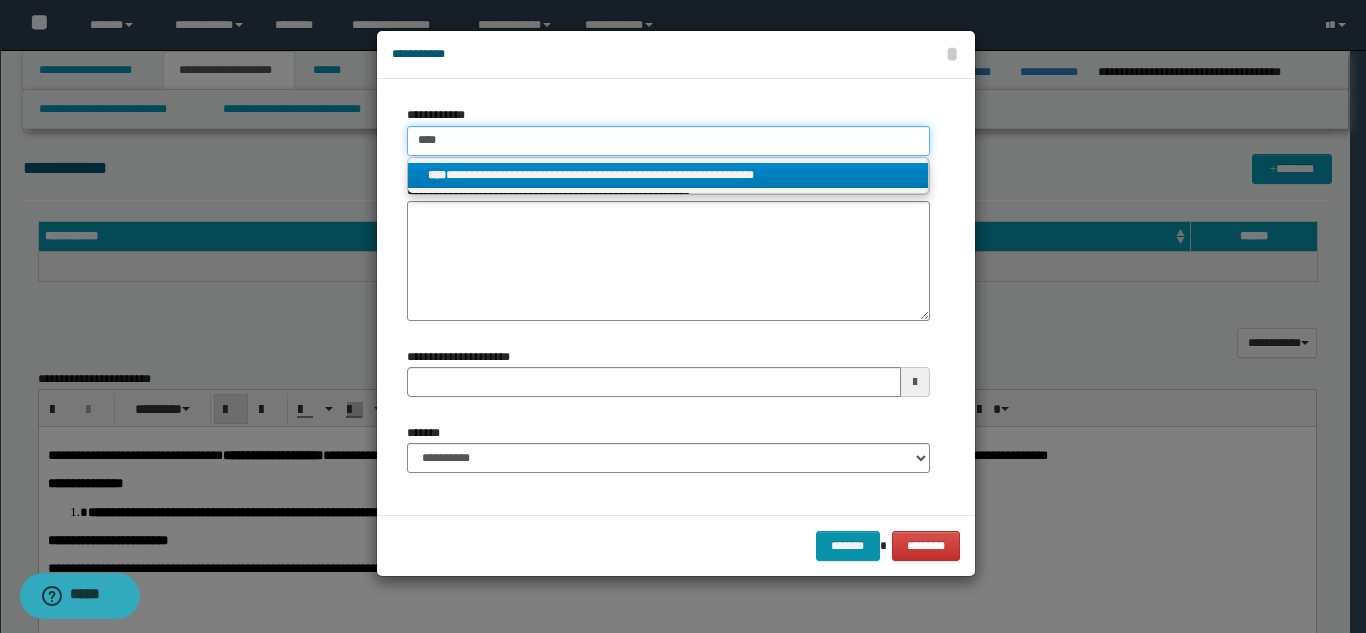 type on "****" 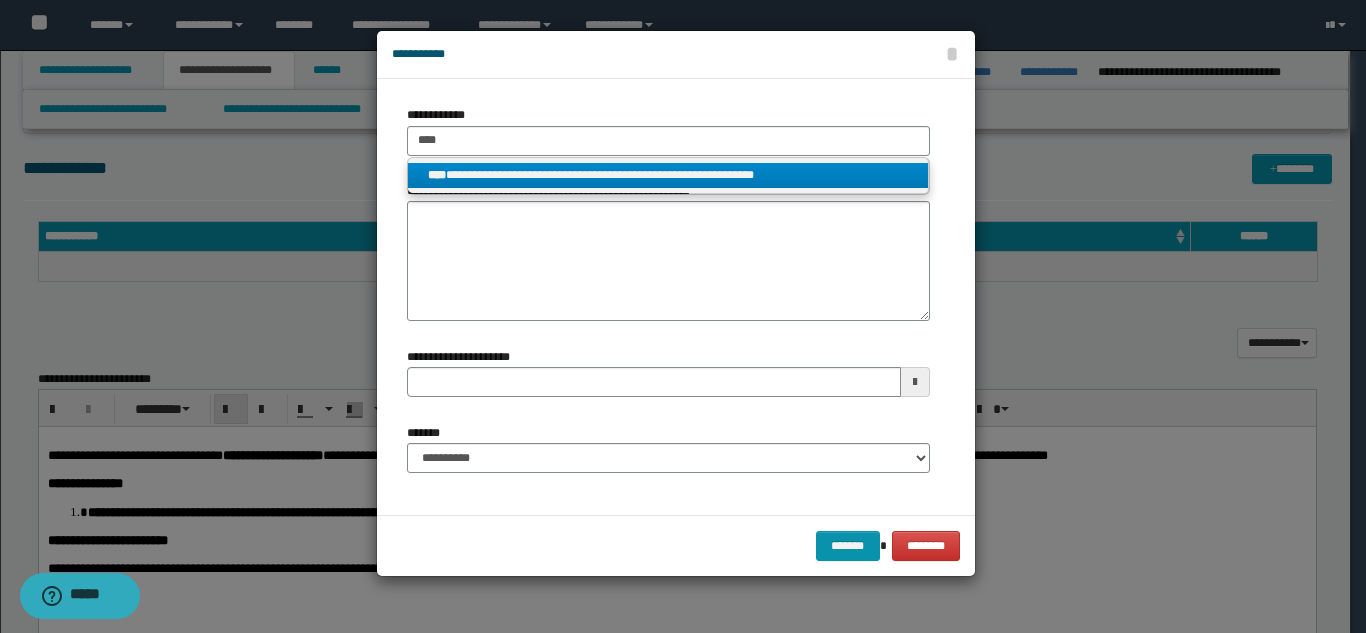 click on "**********" at bounding box center (668, 175) 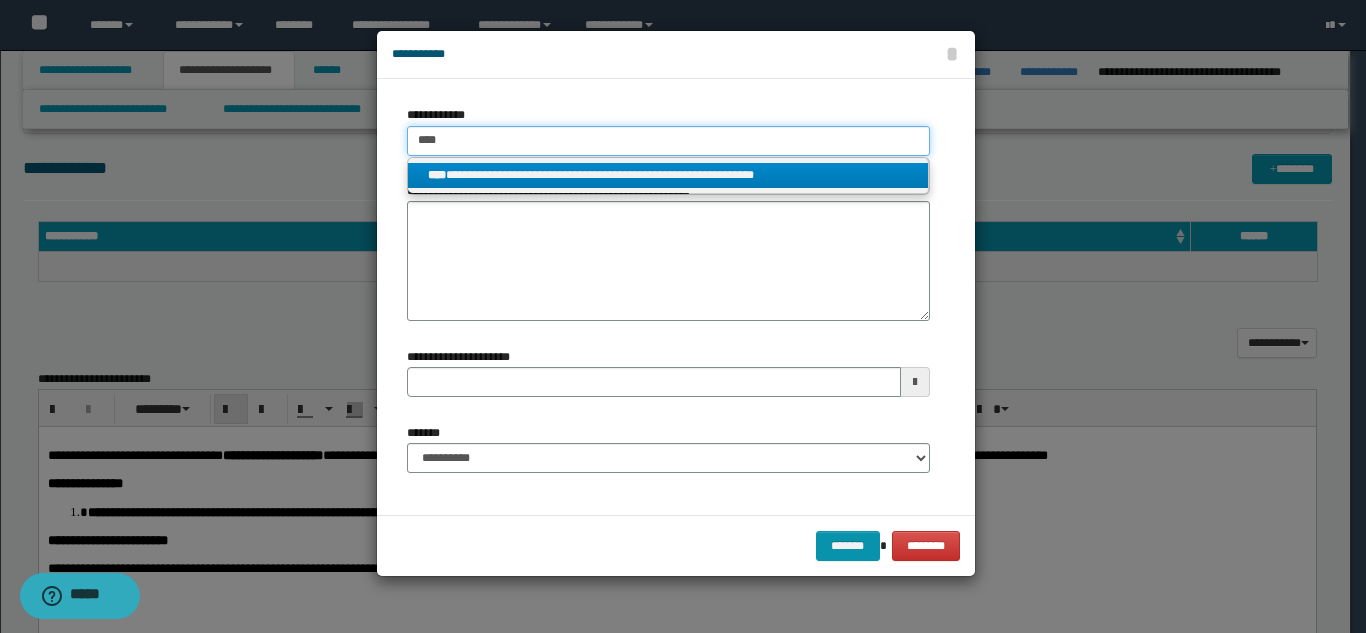 type 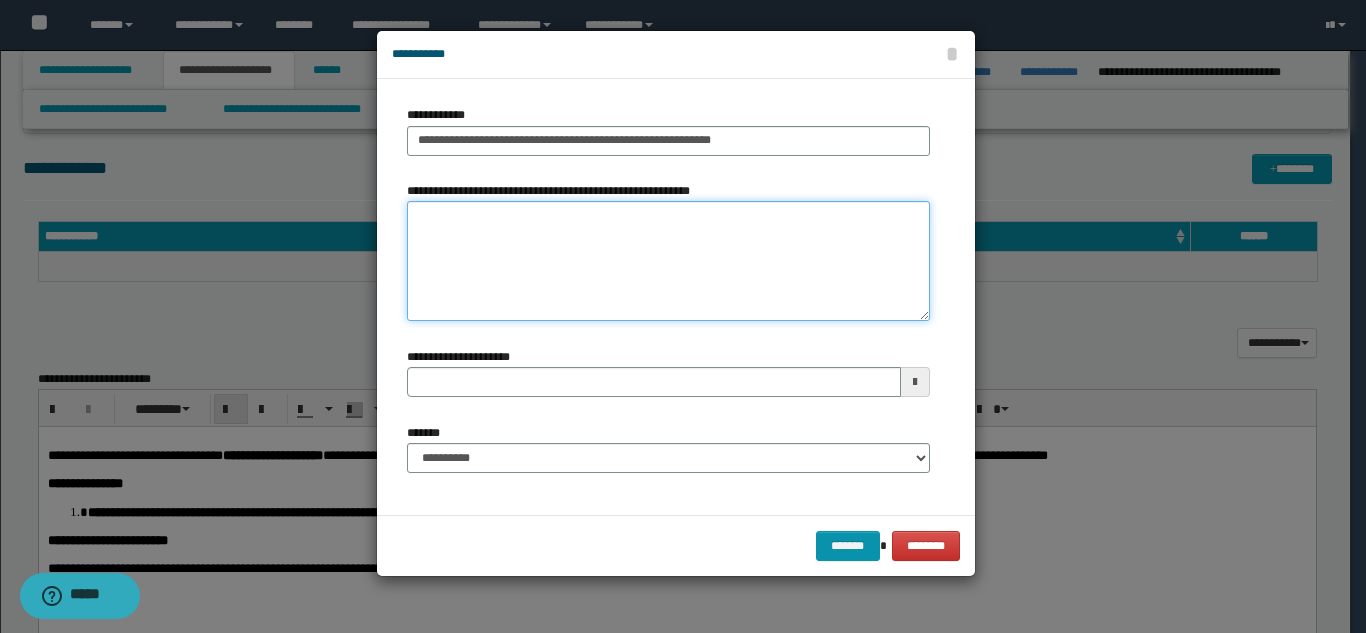 click on "**********" at bounding box center [668, 261] 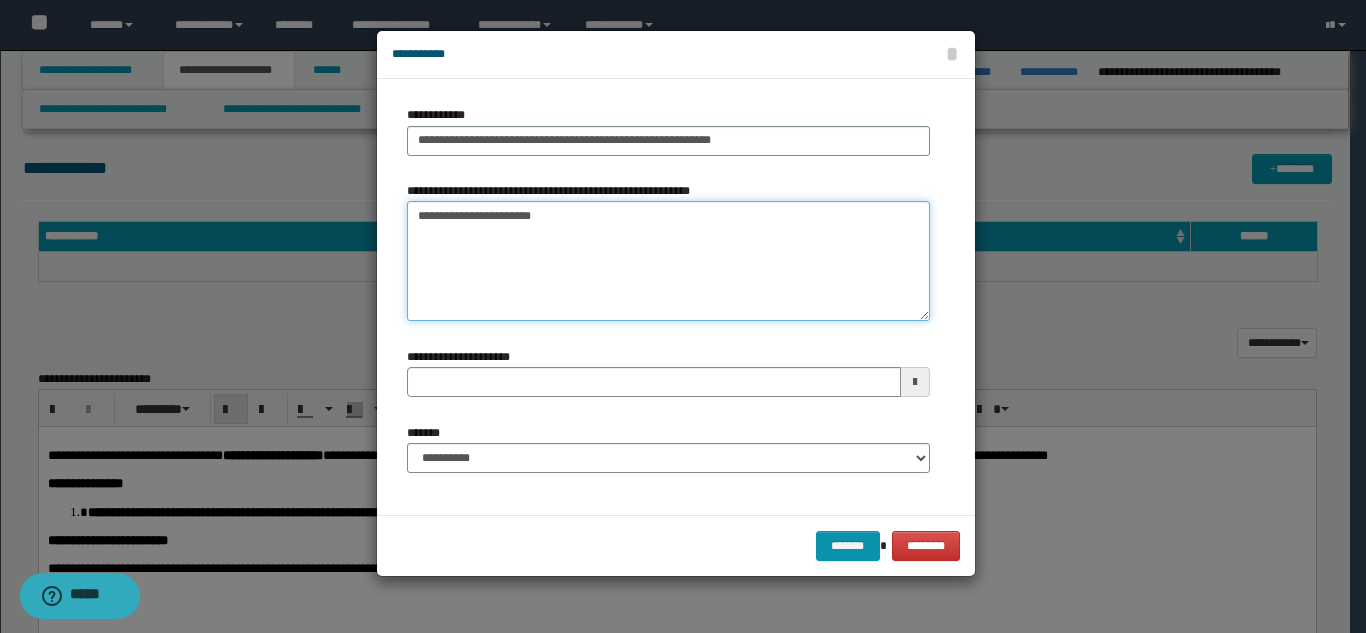 type on "**********" 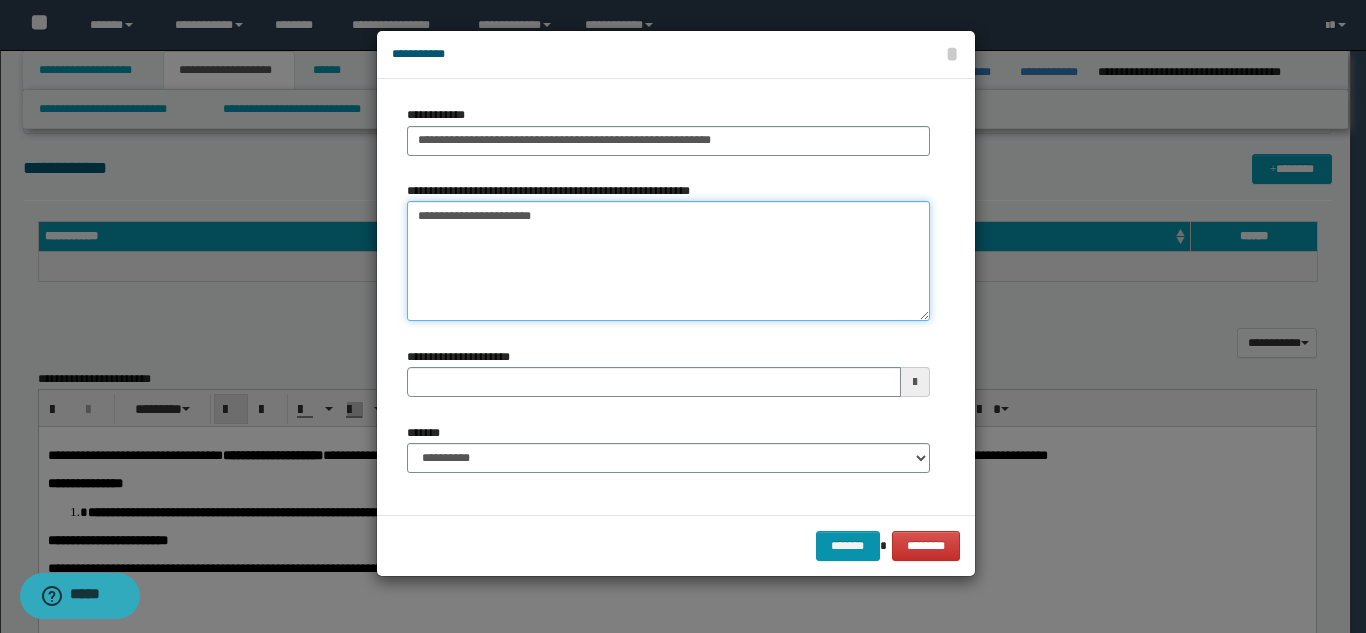 type on "**********" 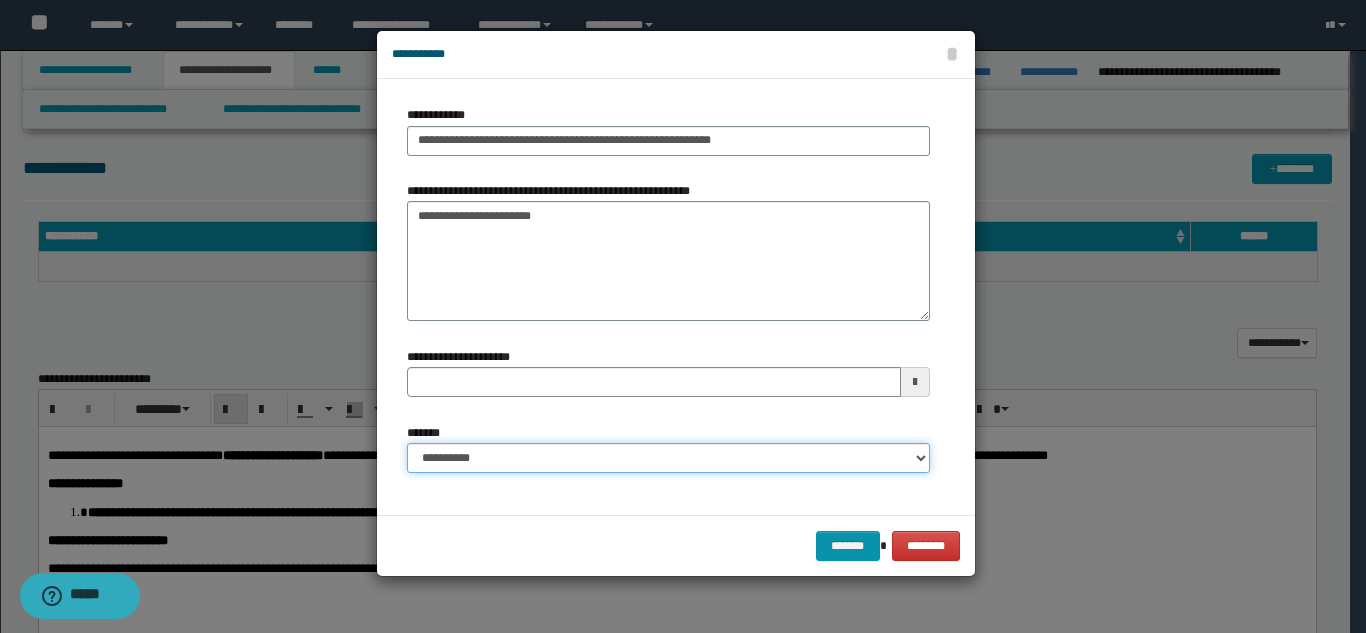 click on "**********" at bounding box center (668, 458) 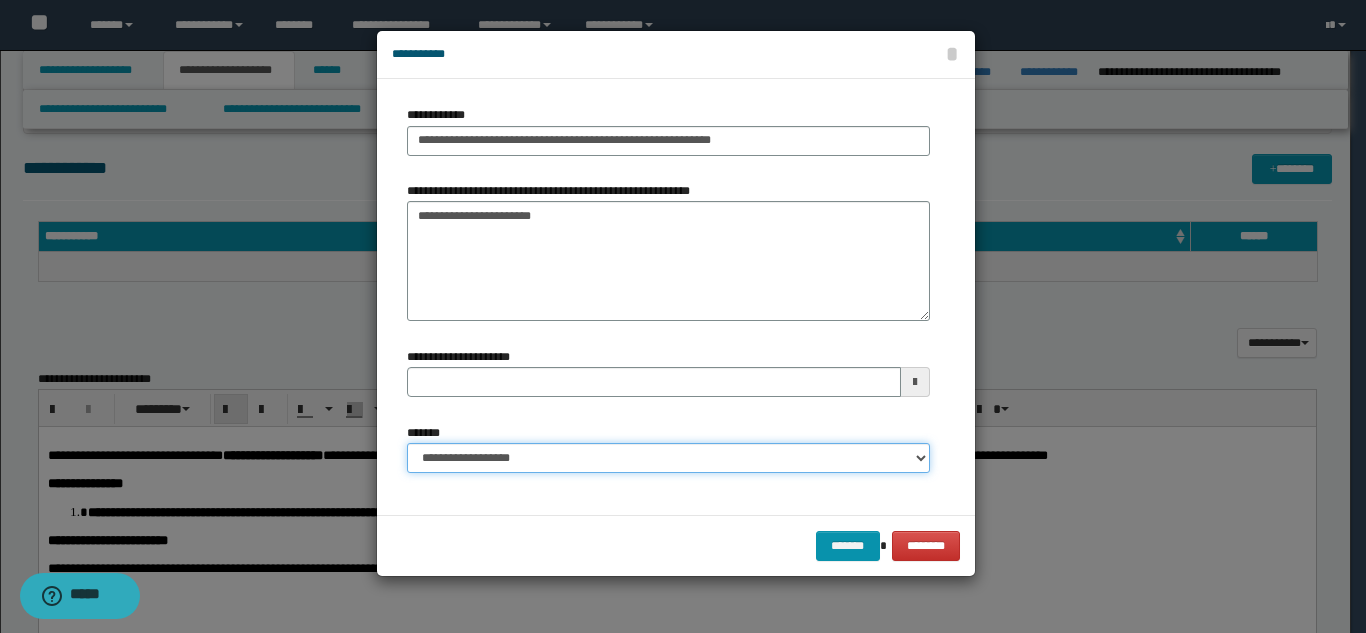 click on "**********" at bounding box center (668, 458) 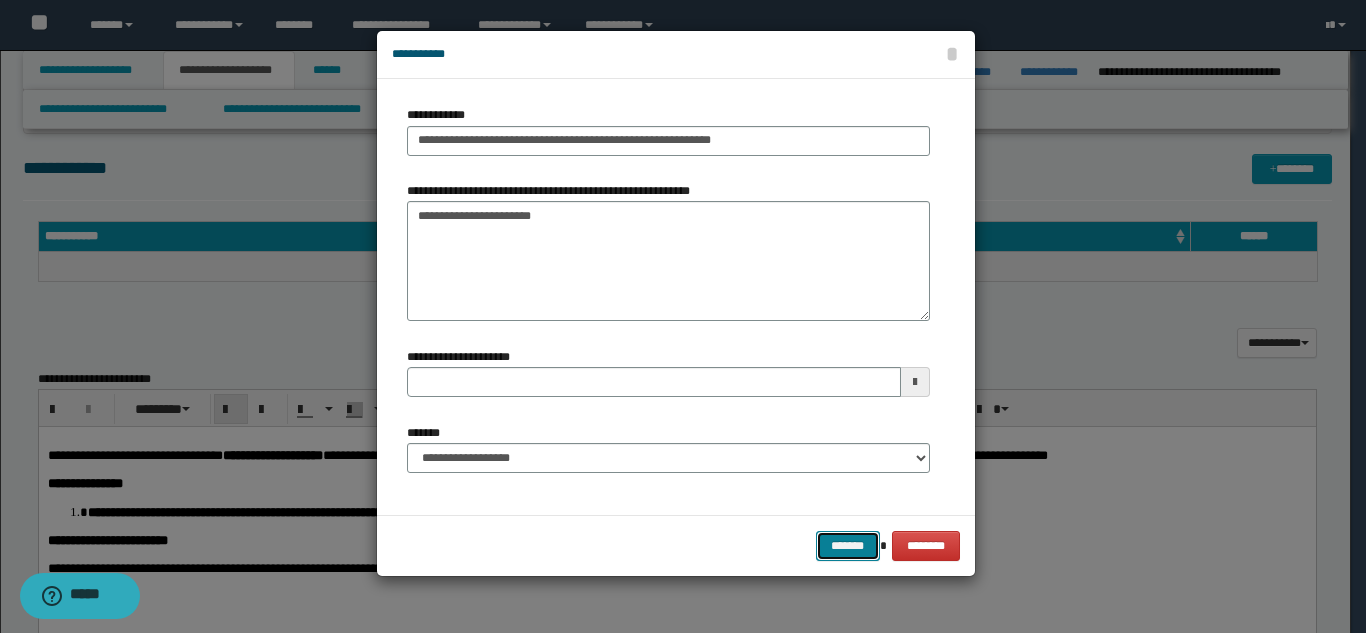 click on "*******" at bounding box center (848, 546) 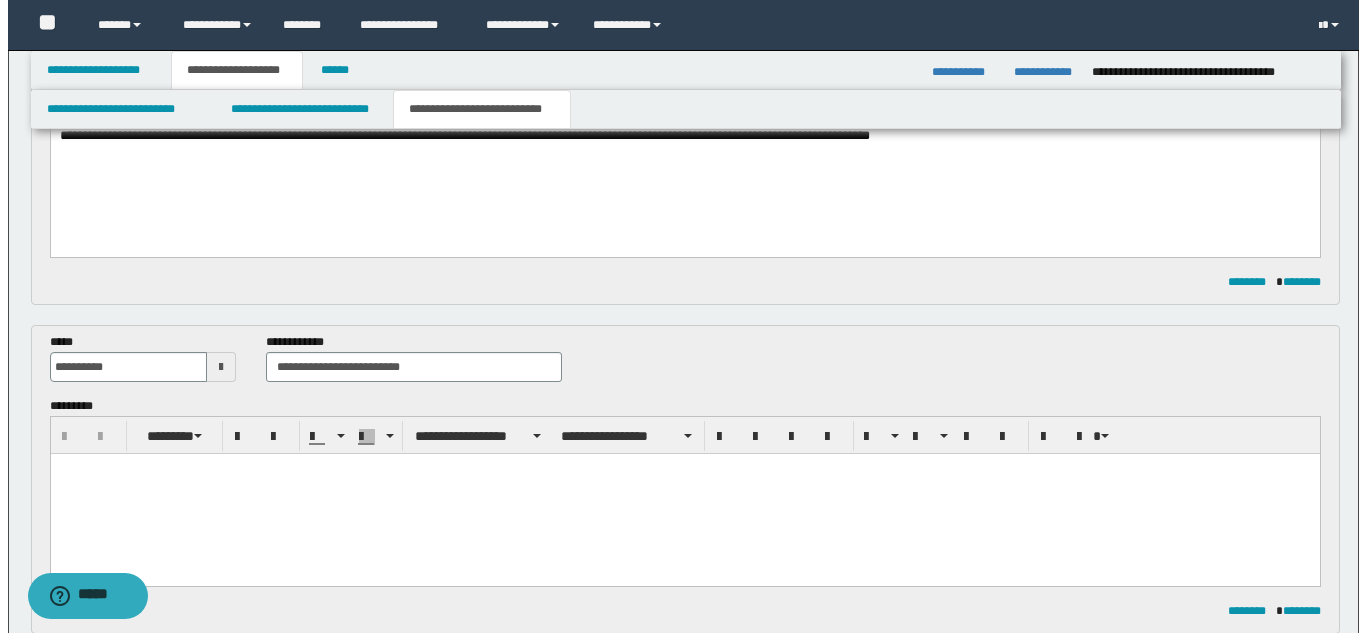 scroll, scrollTop: 0, scrollLeft: 0, axis: both 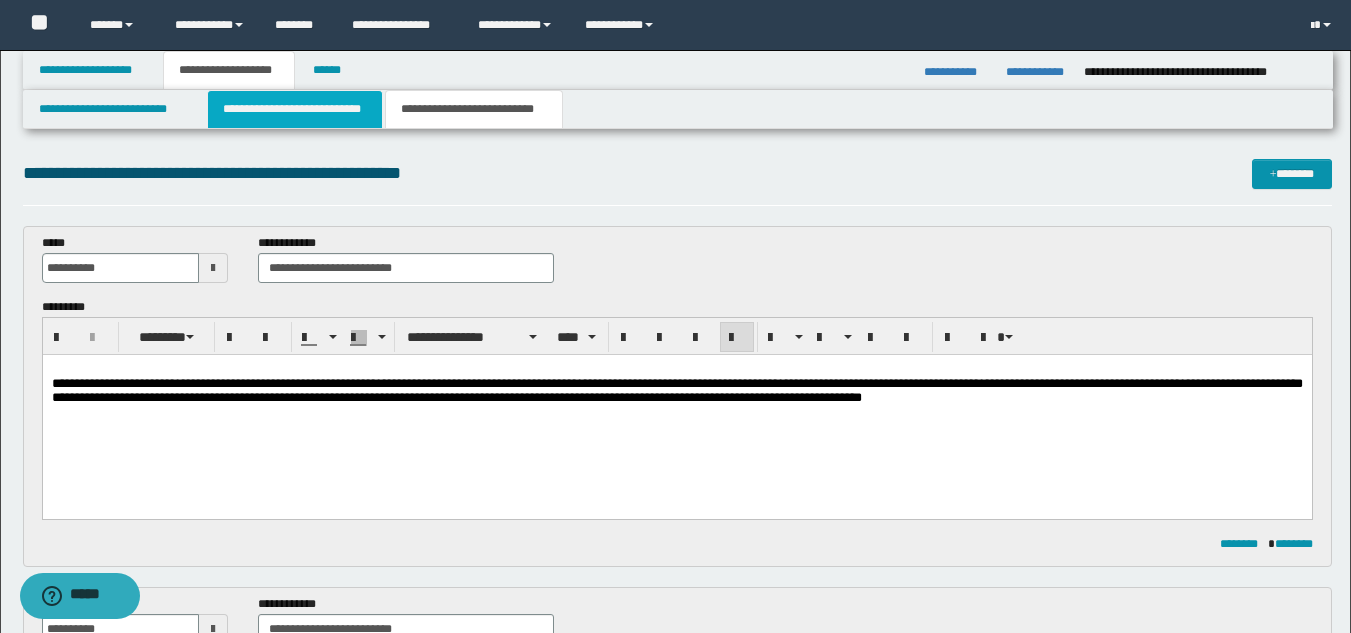 click on "**********" at bounding box center (295, 109) 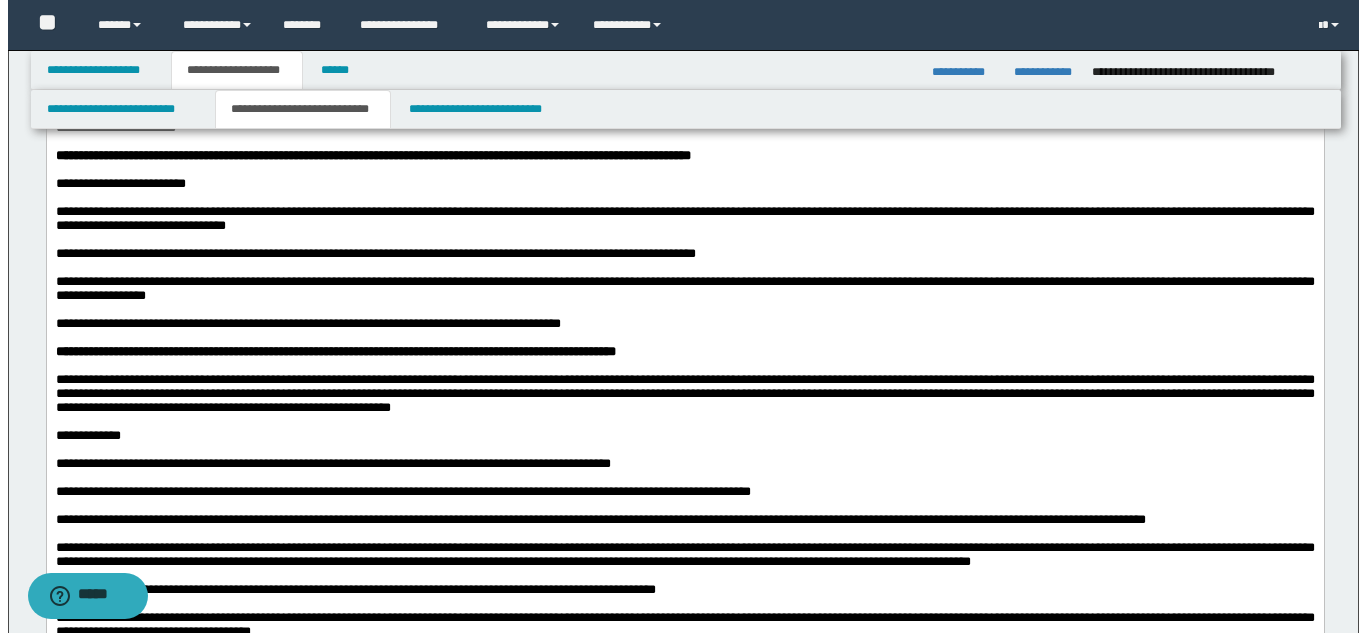 scroll, scrollTop: 0, scrollLeft: 0, axis: both 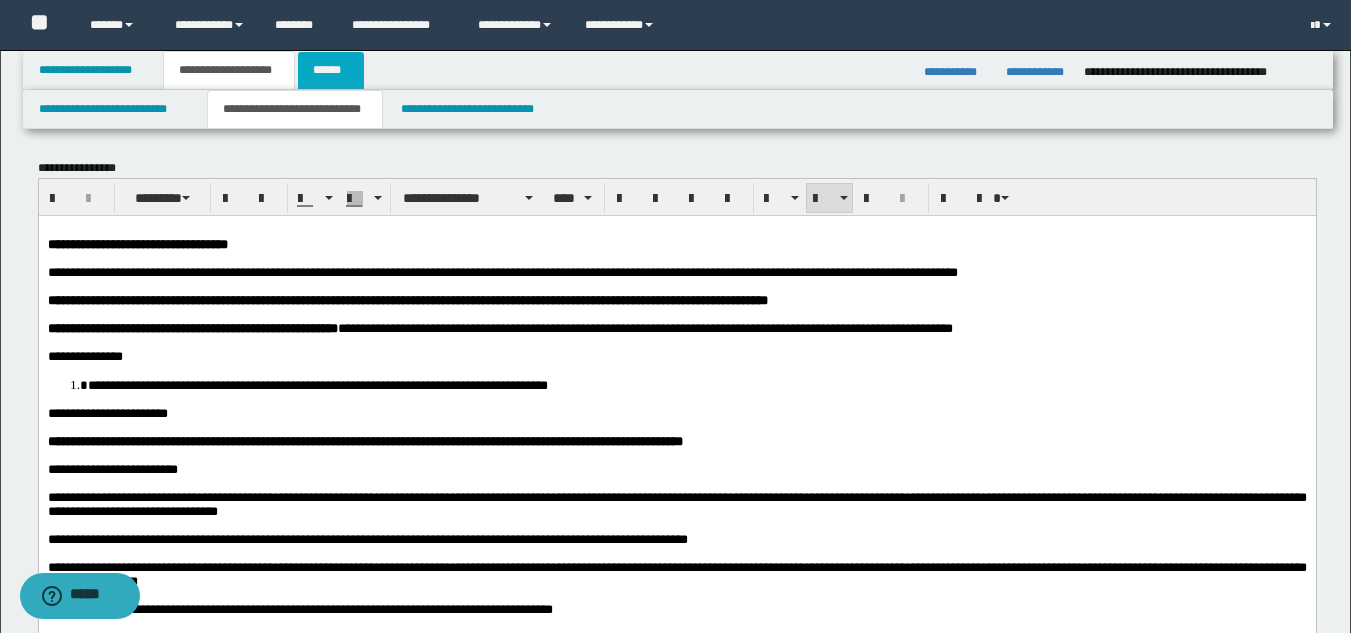 click on "******" at bounding box center [331, 70] 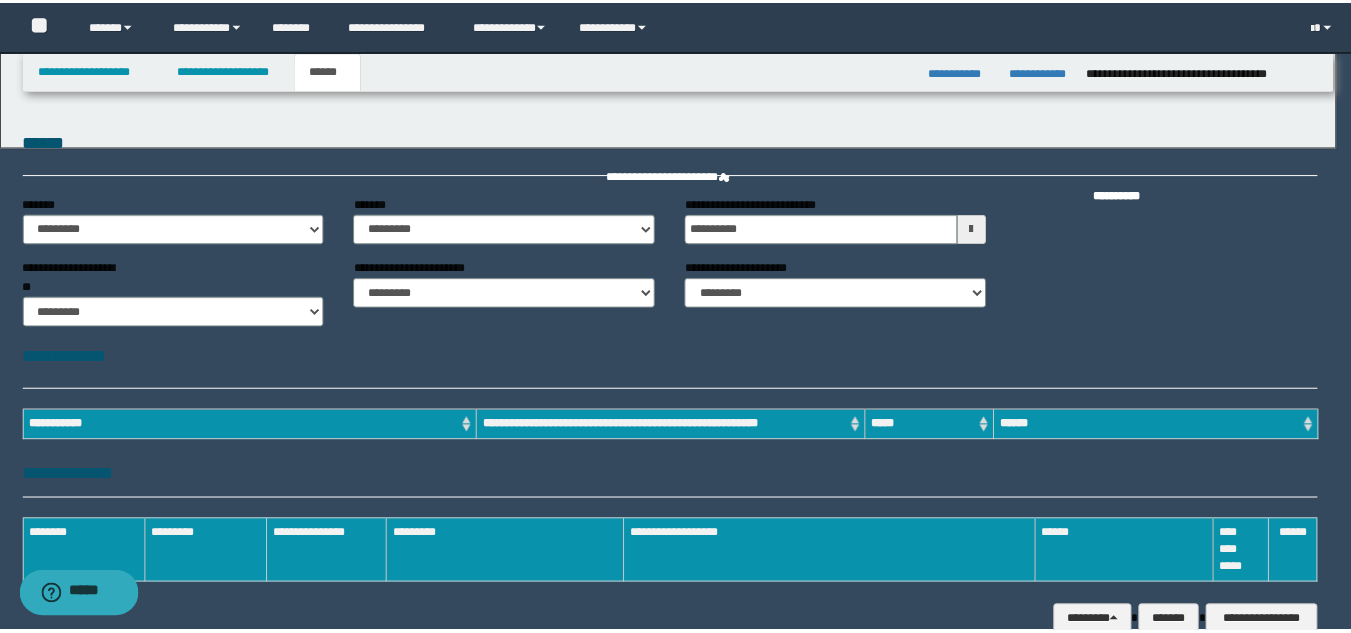 scroll, scrollTop: 0, scrollLeft: 0, axis: both 